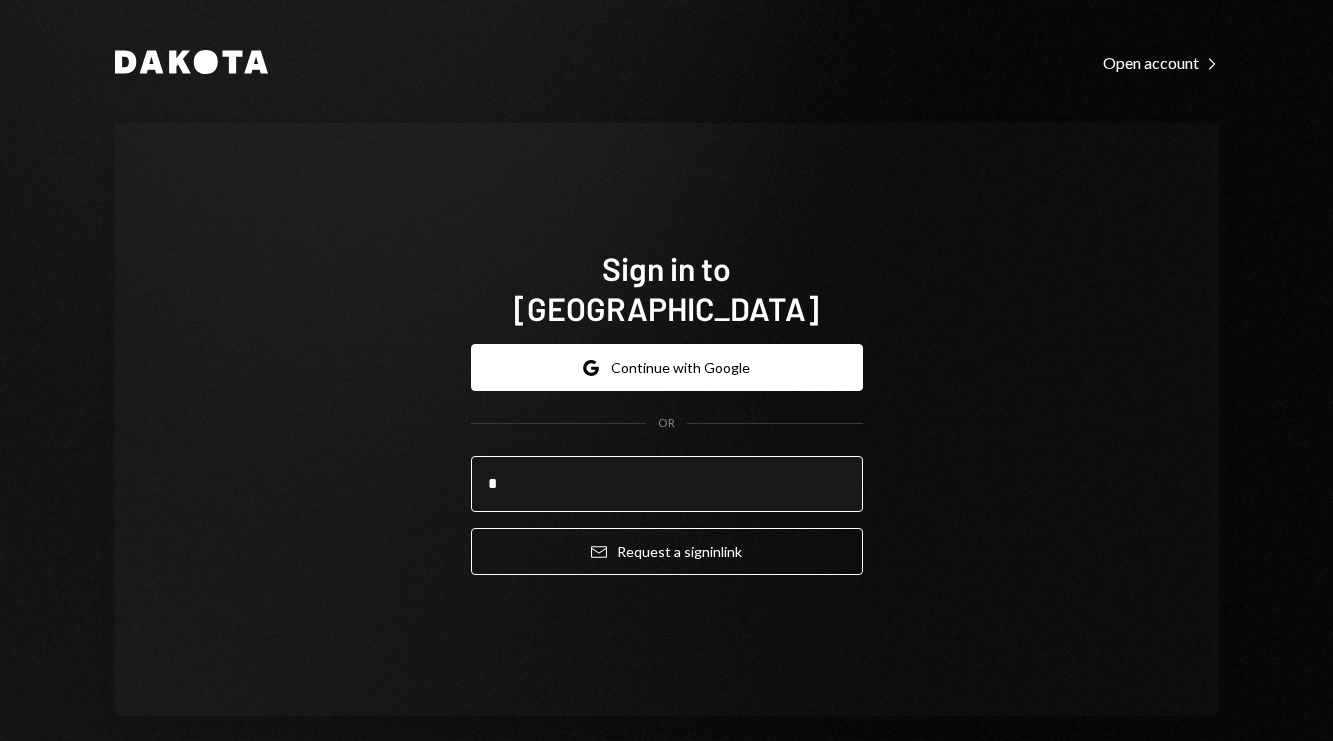scroll, scrollTop: 0, scrollLeft: 0, axis: both 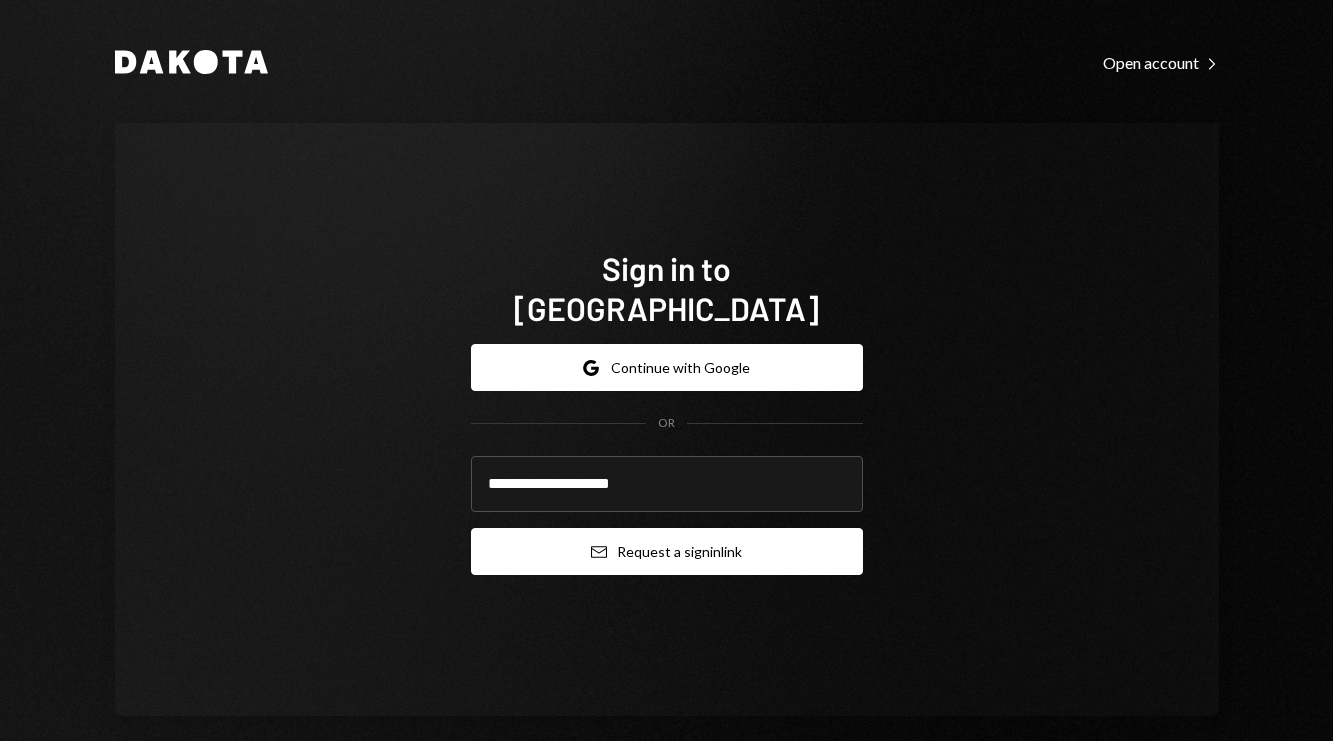 click on "Email Request a sign  in  link" at bounding box center (667, 551) 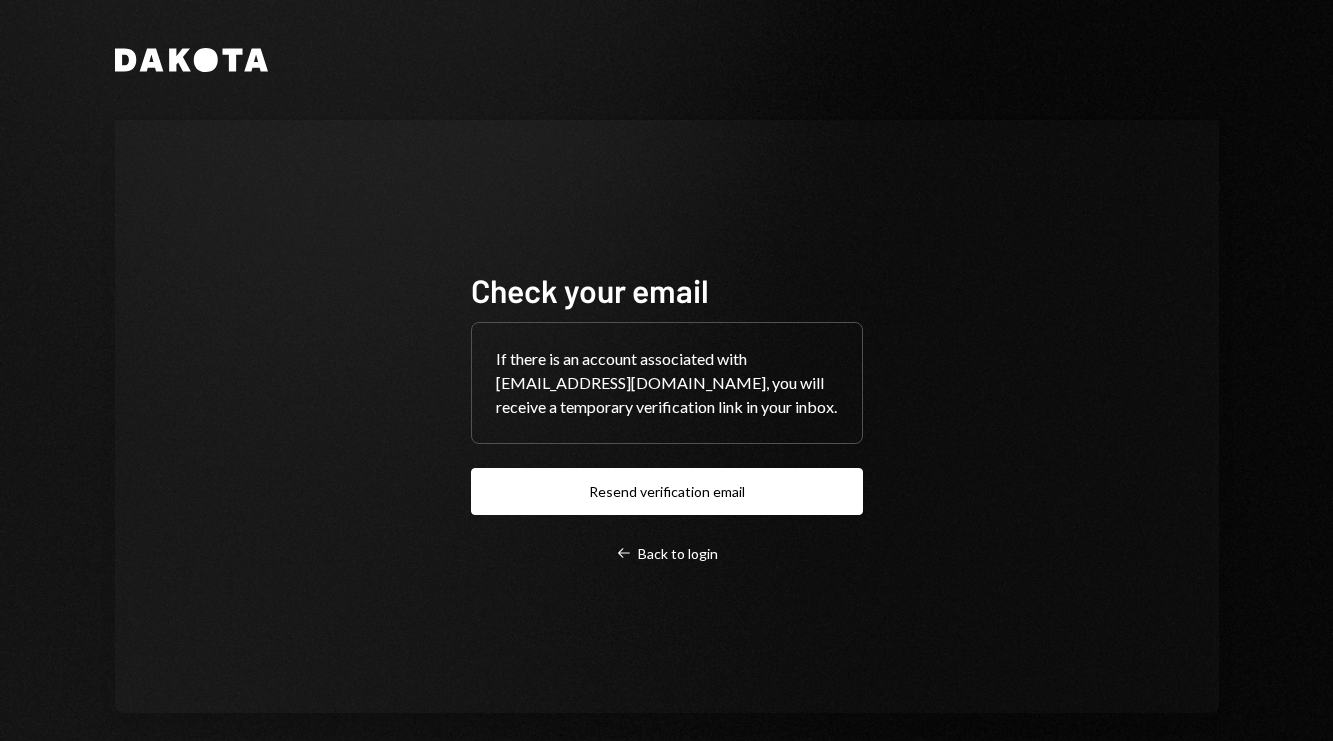 scroll, scrollTop: 0, scrollLeft: 0, axis: both 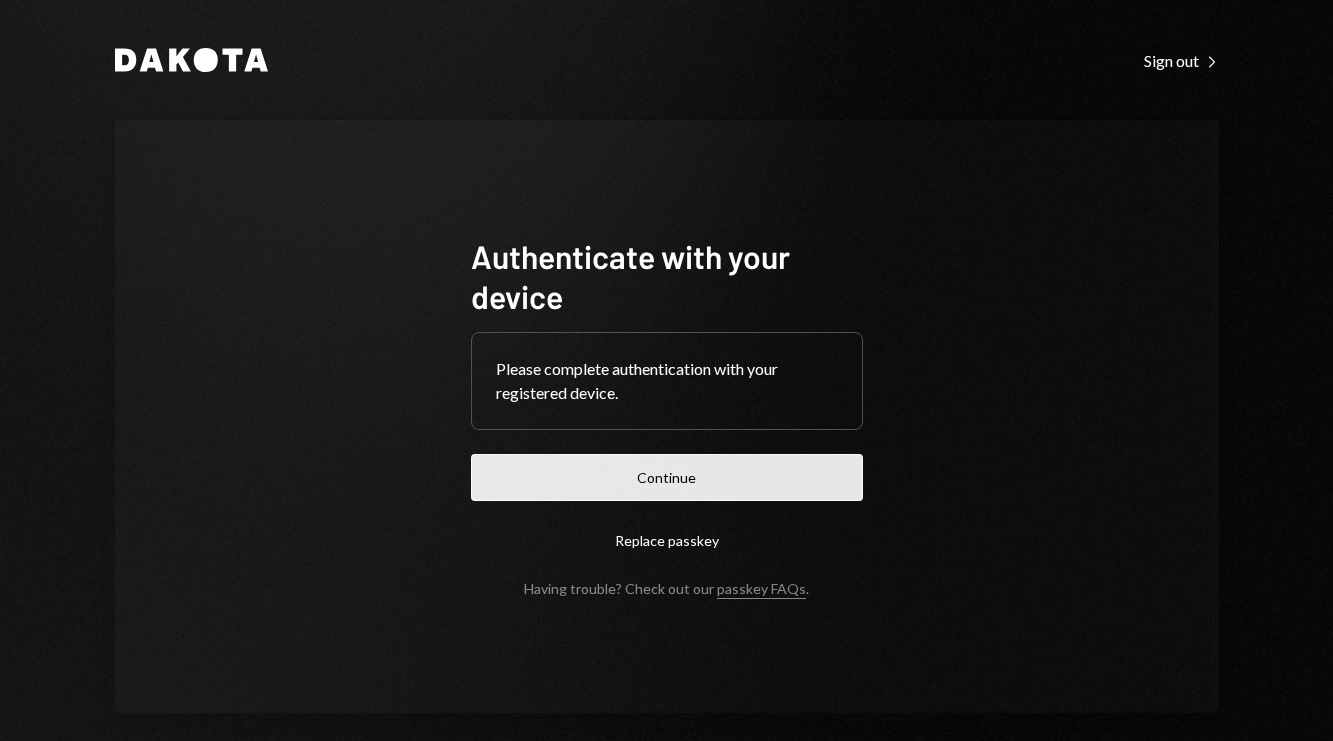 click on "Continue" at bounding box center [667, 477] 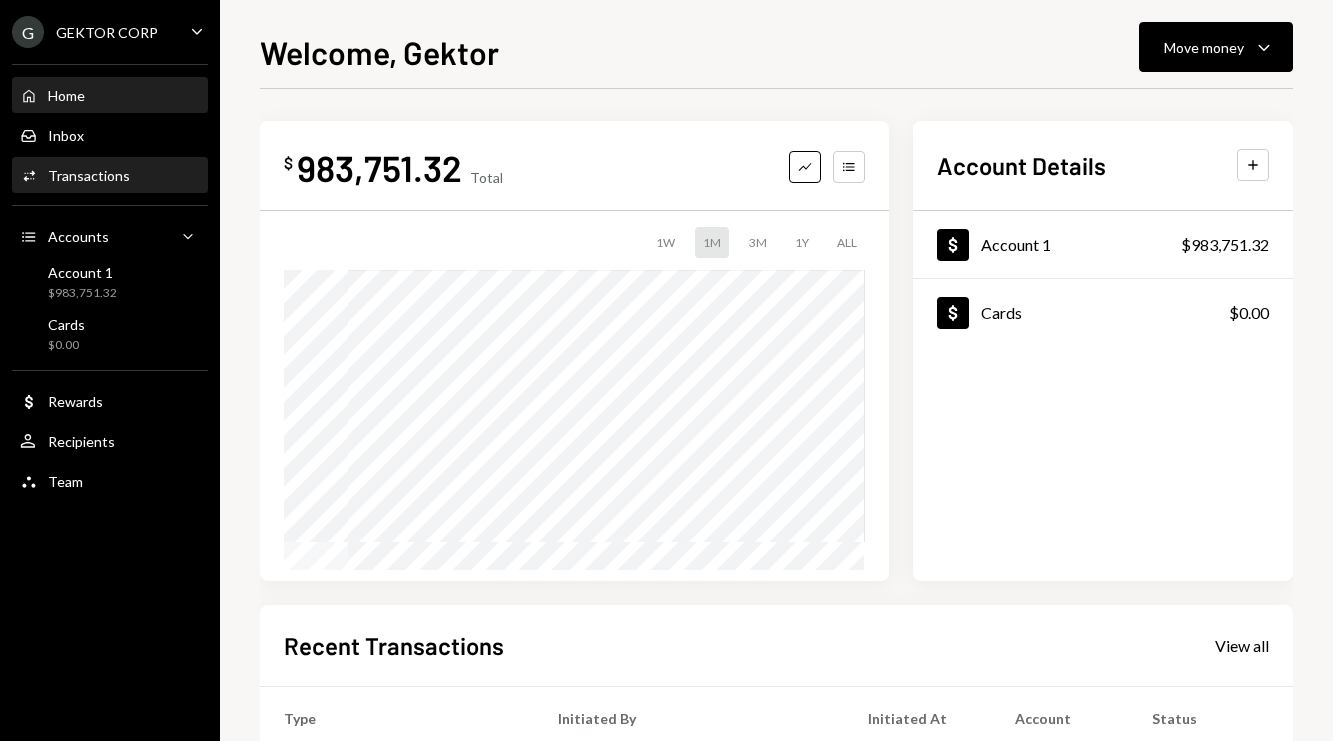 click on "Transactions" at bounding box center (89, 175) 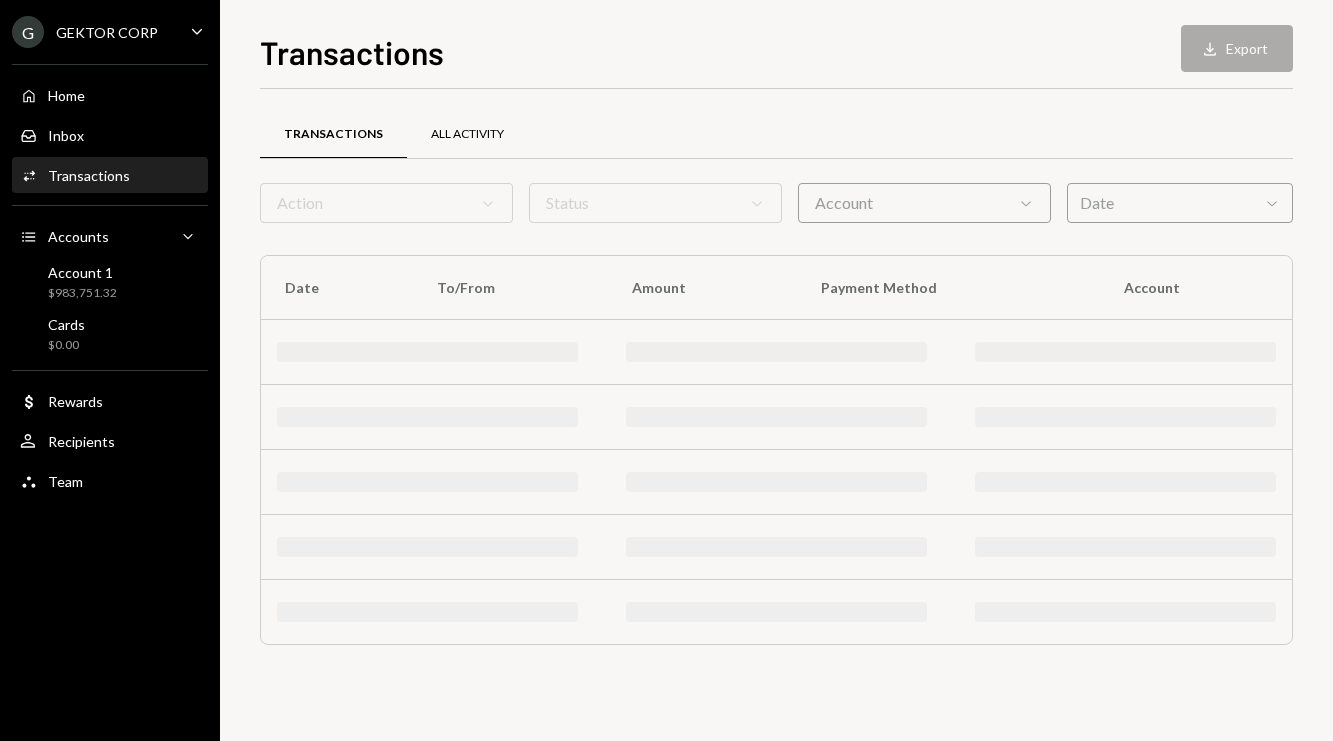 click on "All Activity" at bounding box center (467, 135) 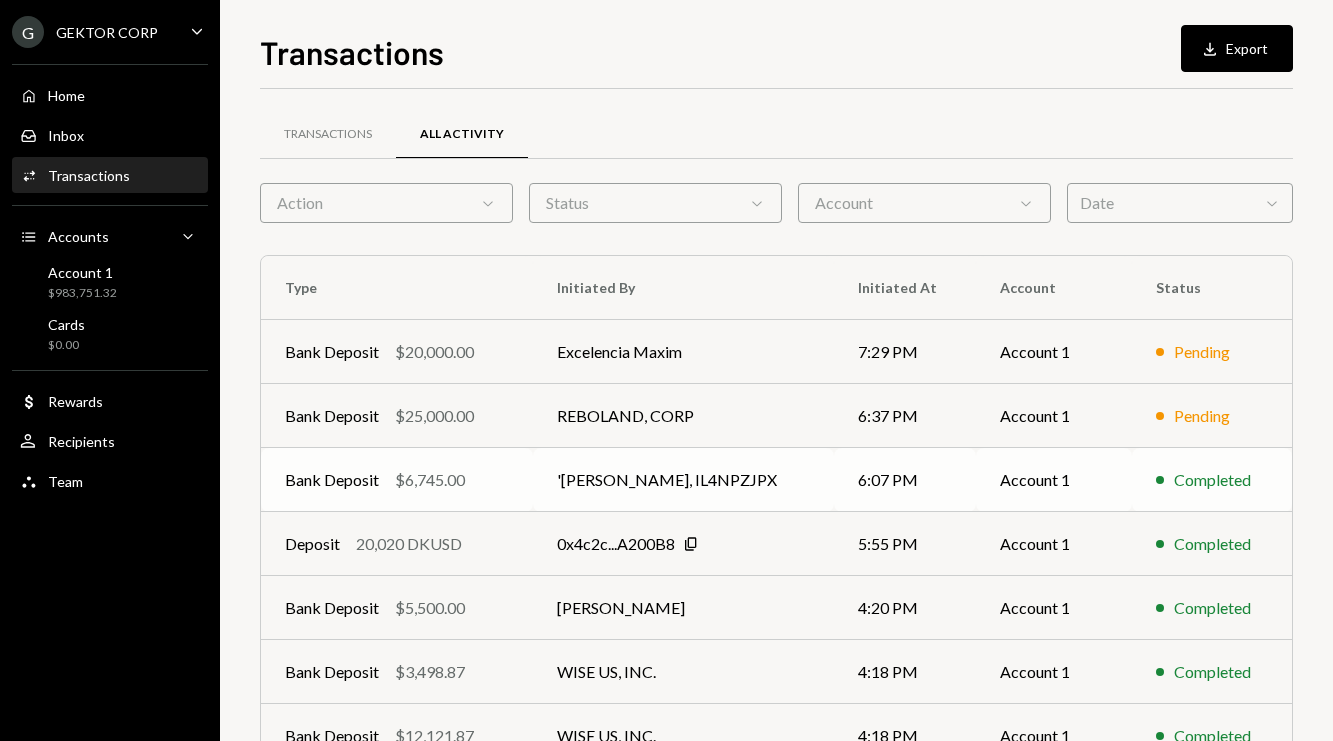 click on "Bank Deposit $6,745.00" at bounding box center (397, 480) 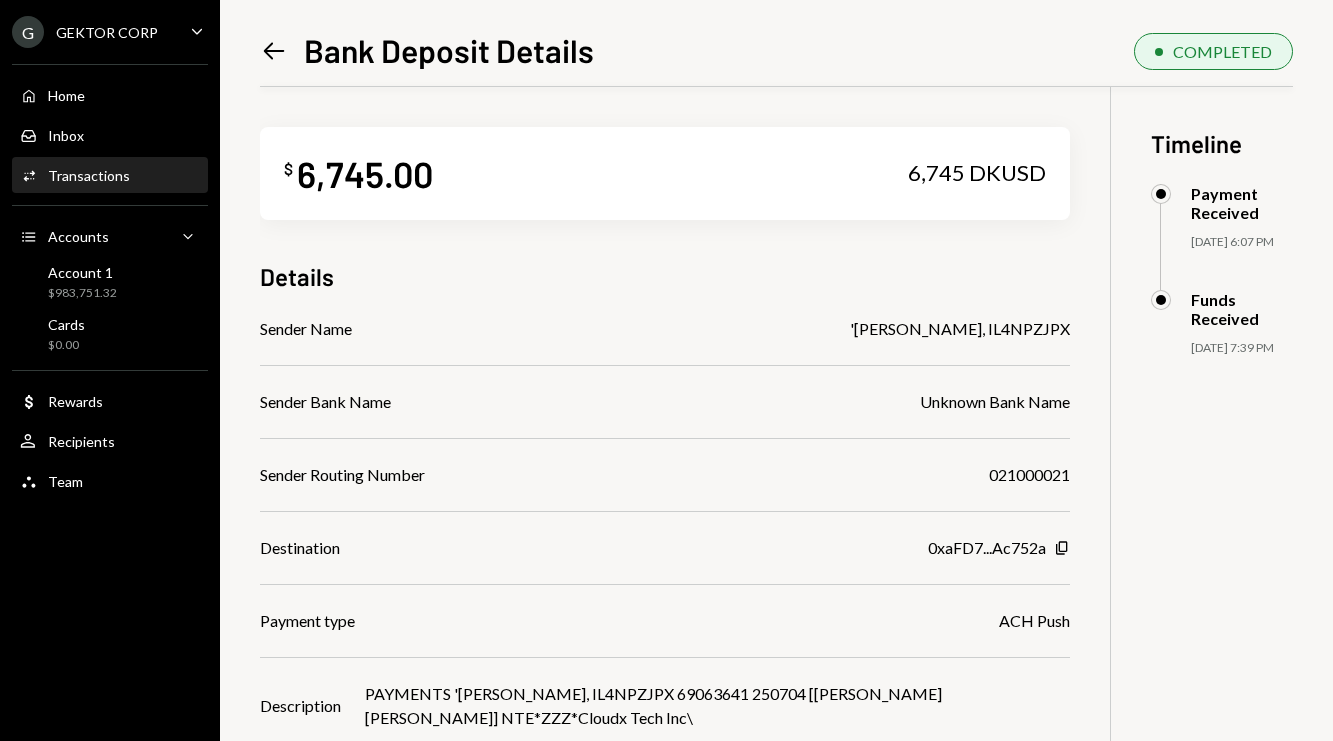 scroll, scrollTop: 106, scrollLeft: 0, axis: vertical 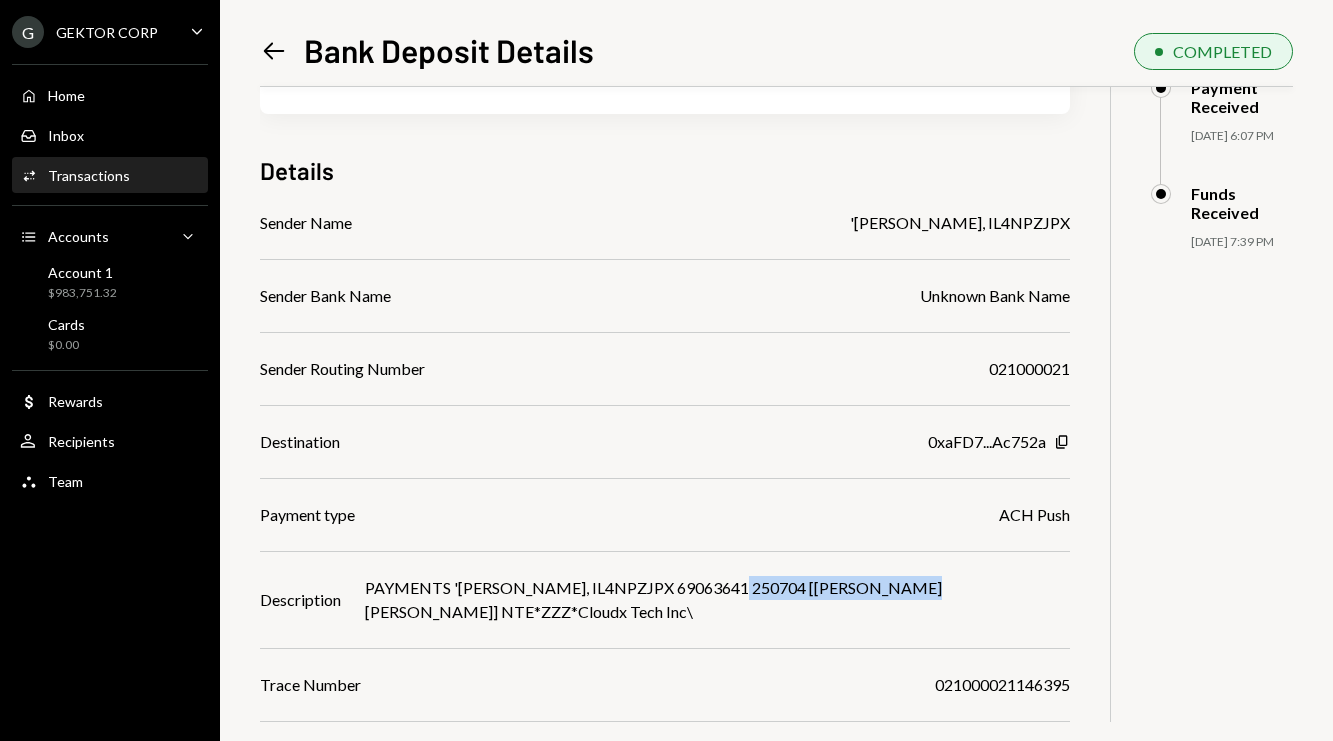 drag, startPoint x: 720, startPoint y: 584, endPoint x: 884, endPoint y: 582, distance: 164.01219 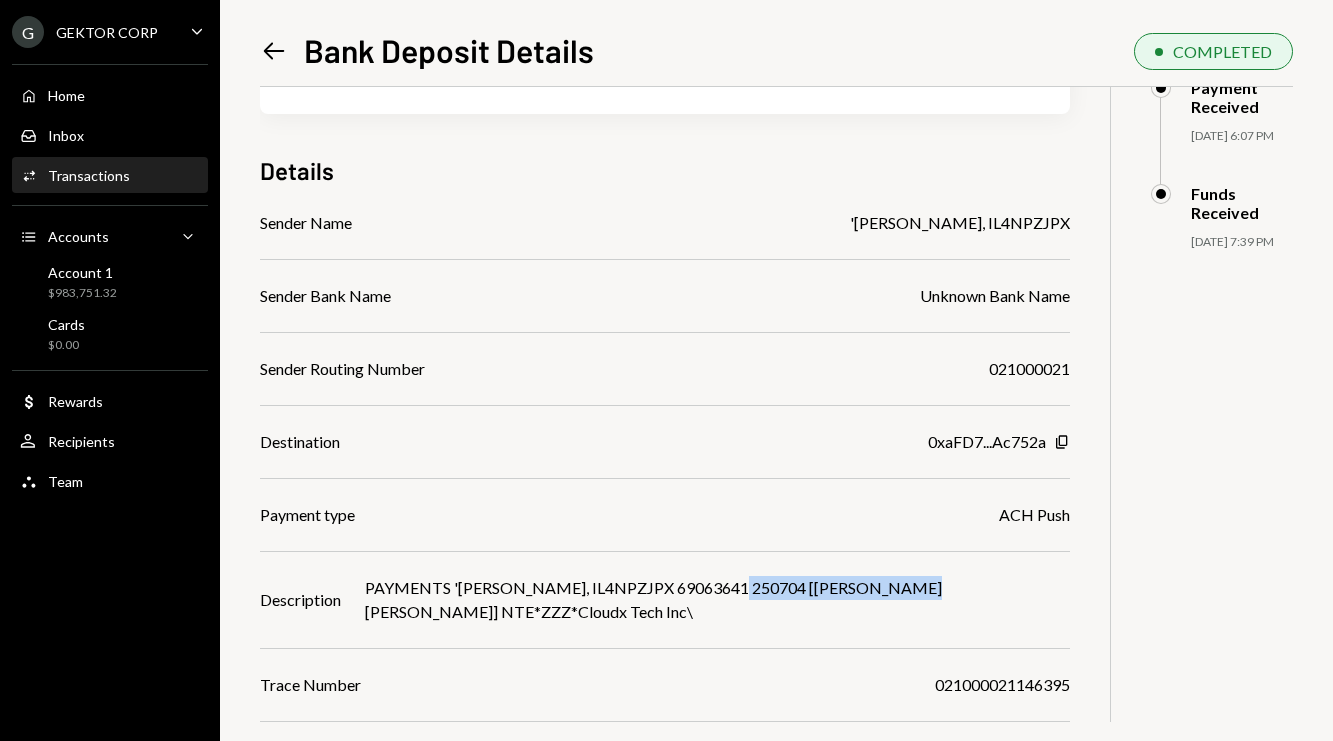 scroll, scrollTop: 0, scrollLeft: 0, axis: both 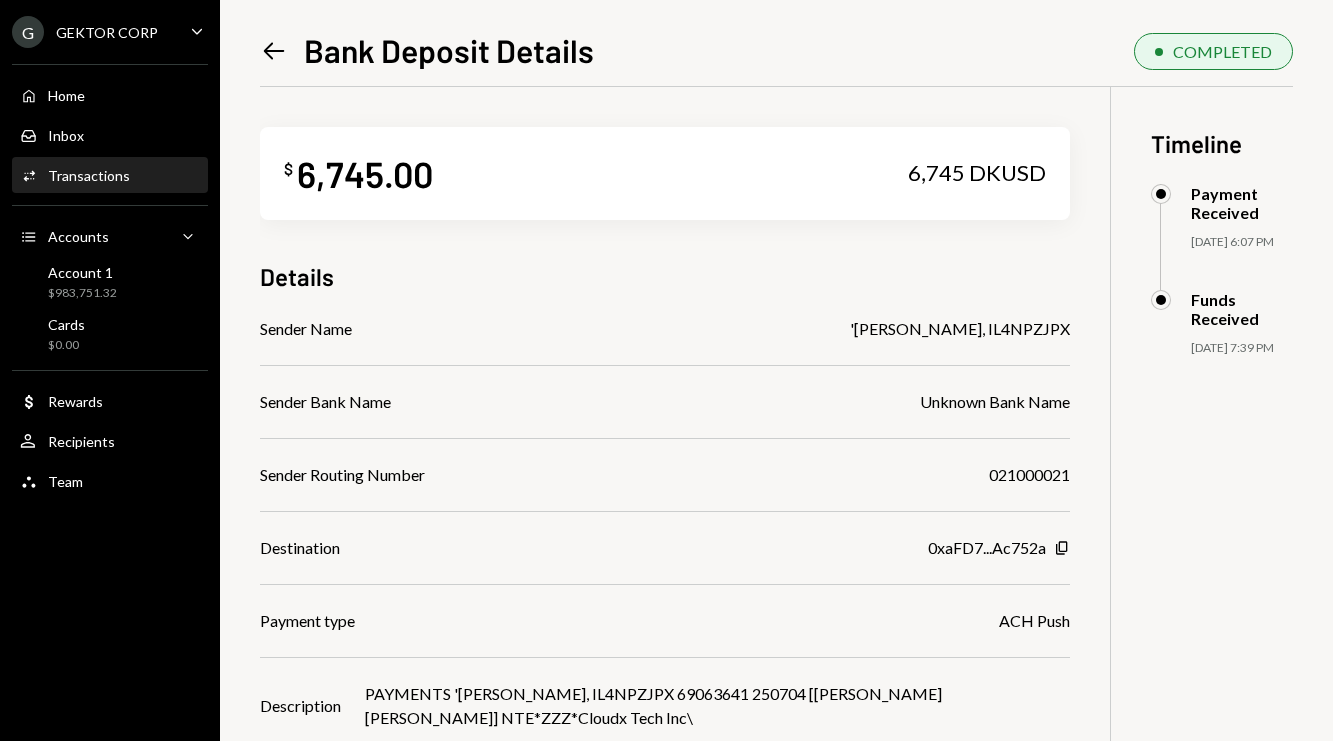 click on "Left Arrow Bank Deposit Details COMPLETED $ 6,745.00 6,745  DKUSD Details Sender Name 'Deel, IL4NPZJPX Sender Bank Name Unknown Bank Name Sender Routing Number 021000021 Destination 0xaFD7...Ac752a Copy Payment type ACH Push Description PAYMENTS 'Deel, IL4NPZJPX 69063641 250704 [Alejandro Martin Ferna] NTE*ZZZ*Cloudx Tech Inc\ Trace Number 021000021146395 Transaction ID 0x22c9...32b894 Copy Timeline Payment Received 07/08/25 6:07 PM Funds Received 07/08/25 7:39 PM" at bounding box center [776, 370] 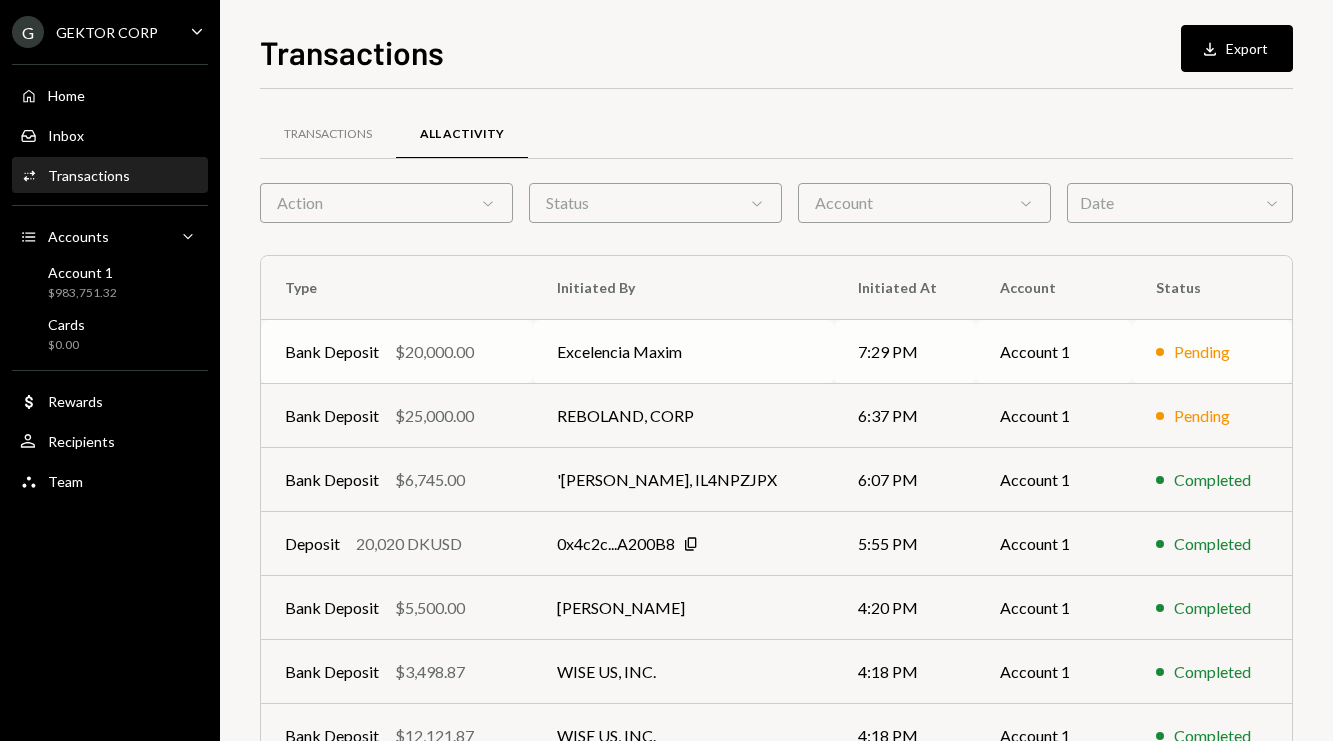 click on "$20,000.00" at bounding box center [434, 352] 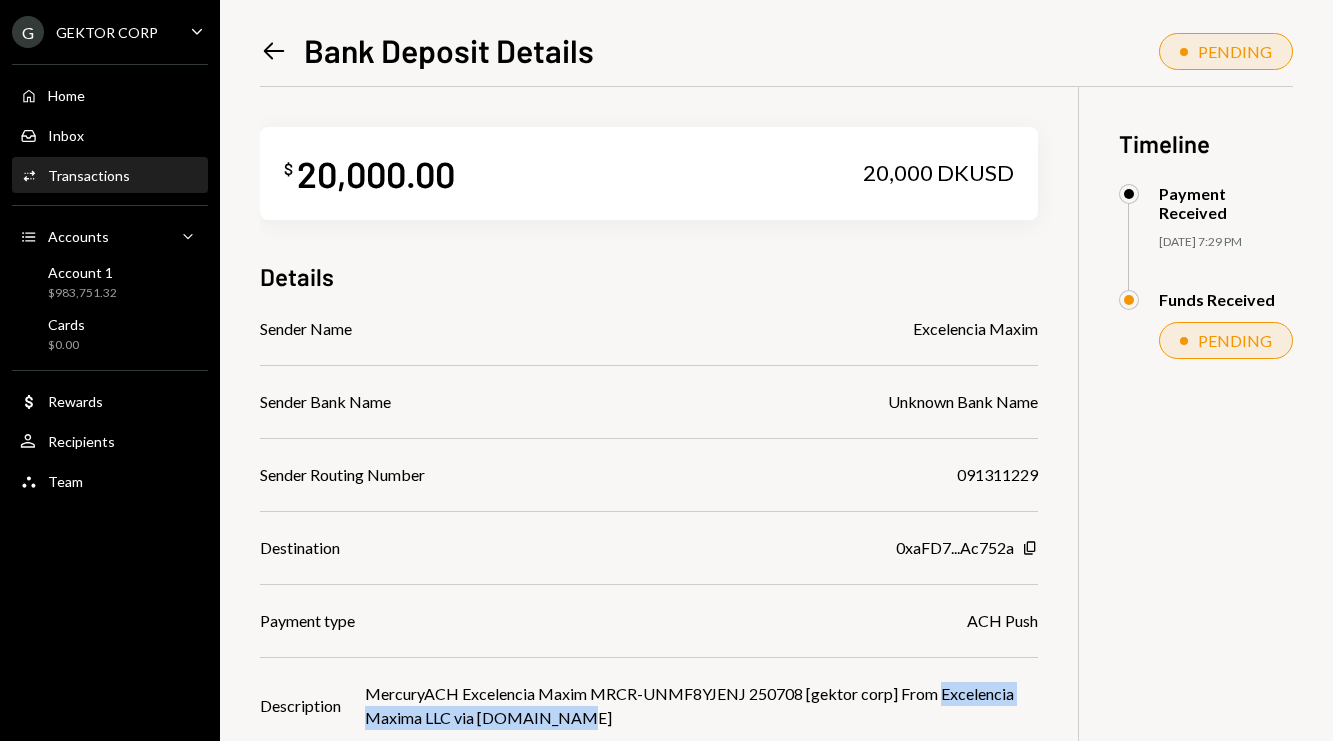 scroll, scrollTop: 19, scrollLeft: 0, axis: vertical 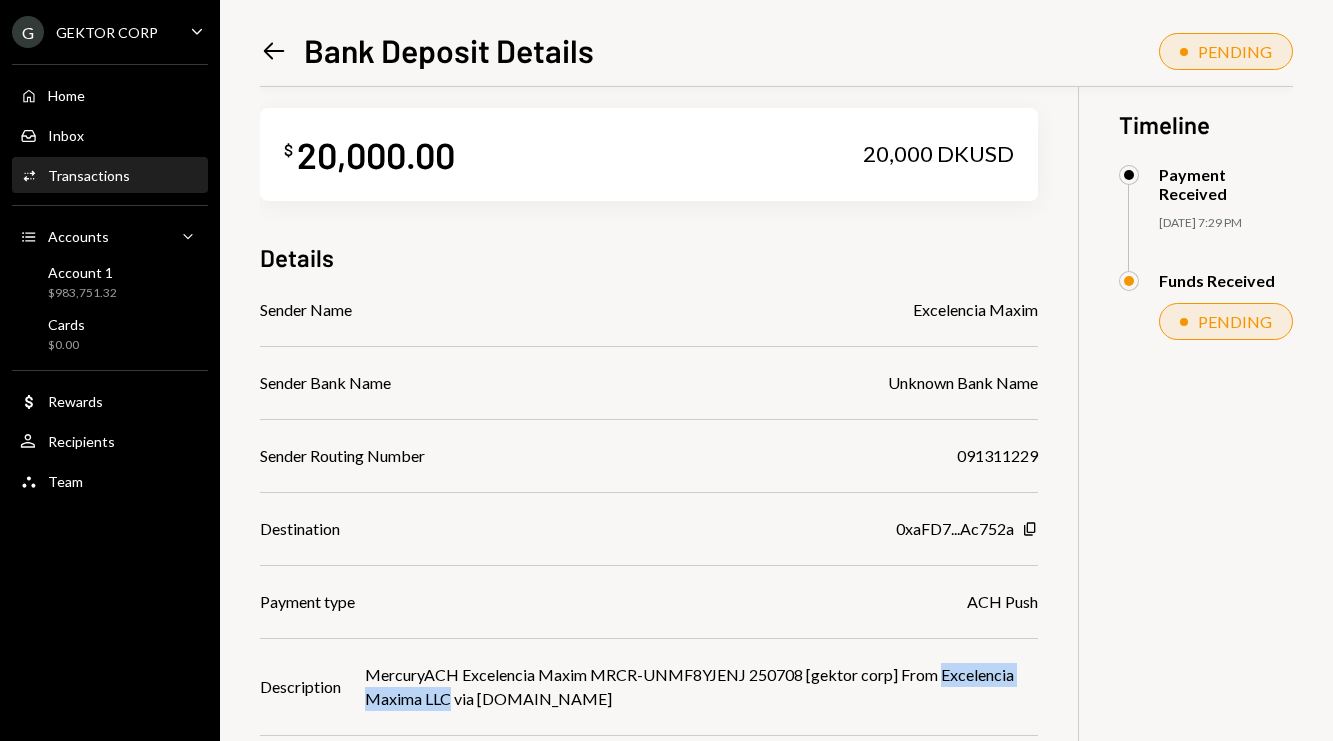 drag, startPoint x: 940, startPoint y: 697, endPoint x: 452, endPoint y: 701, distance: 488.0164 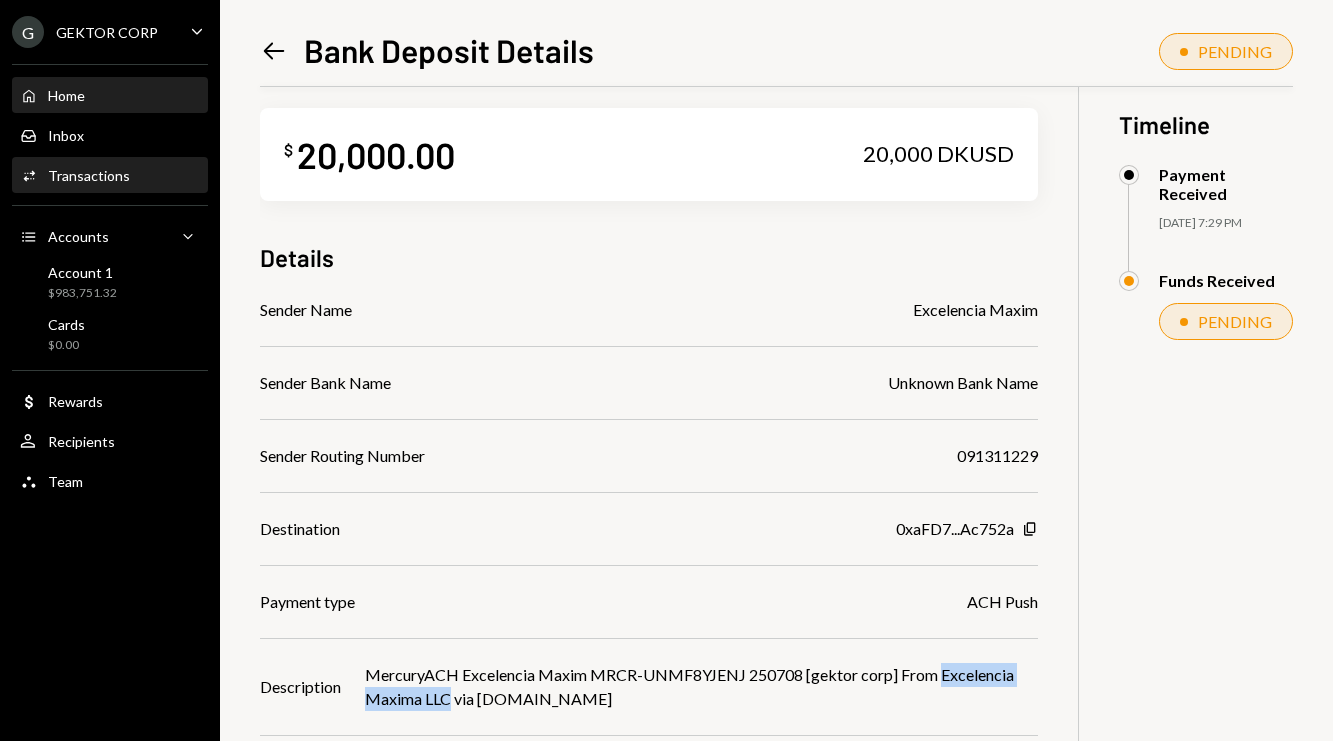 click on "Home Home" at bounding box center [110, 96] 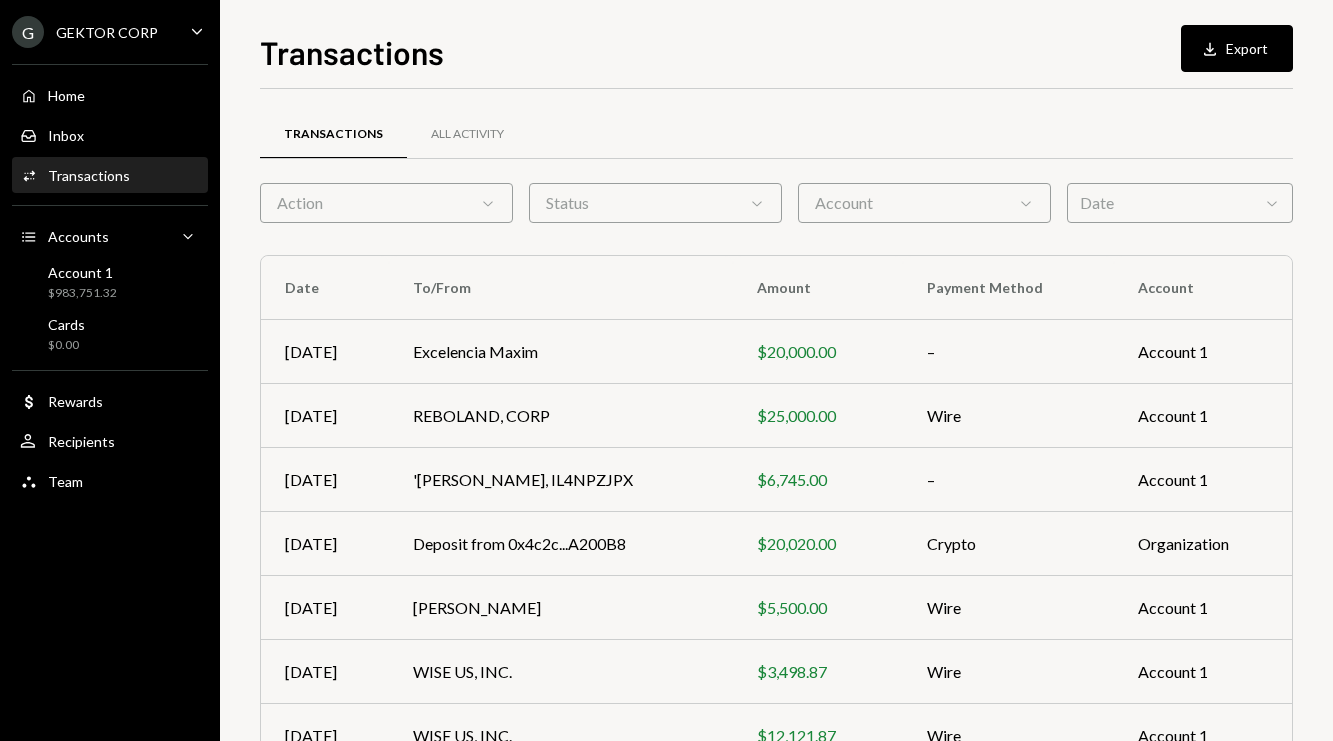 scroll, scrollTop: 0, scrollLeft: 0, axis: both 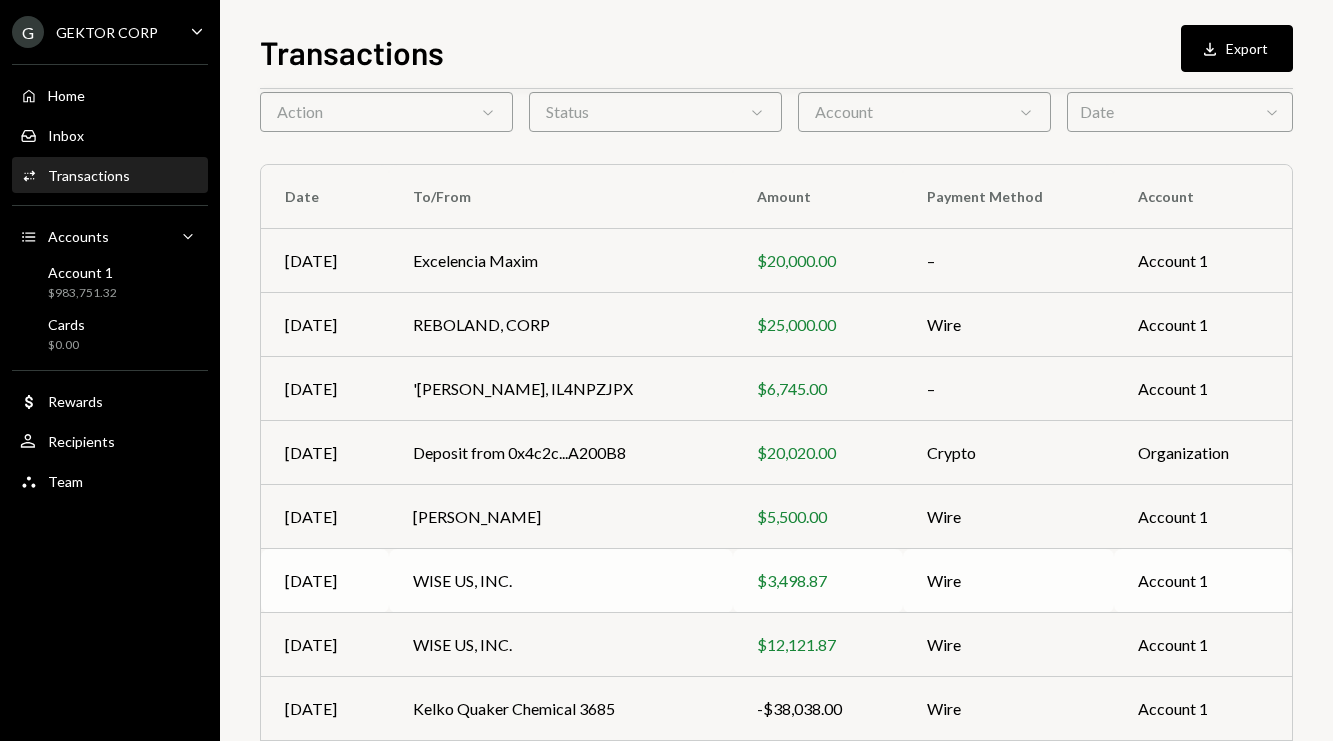 click on "WISE US, INC." at bounding box center (561, 581) 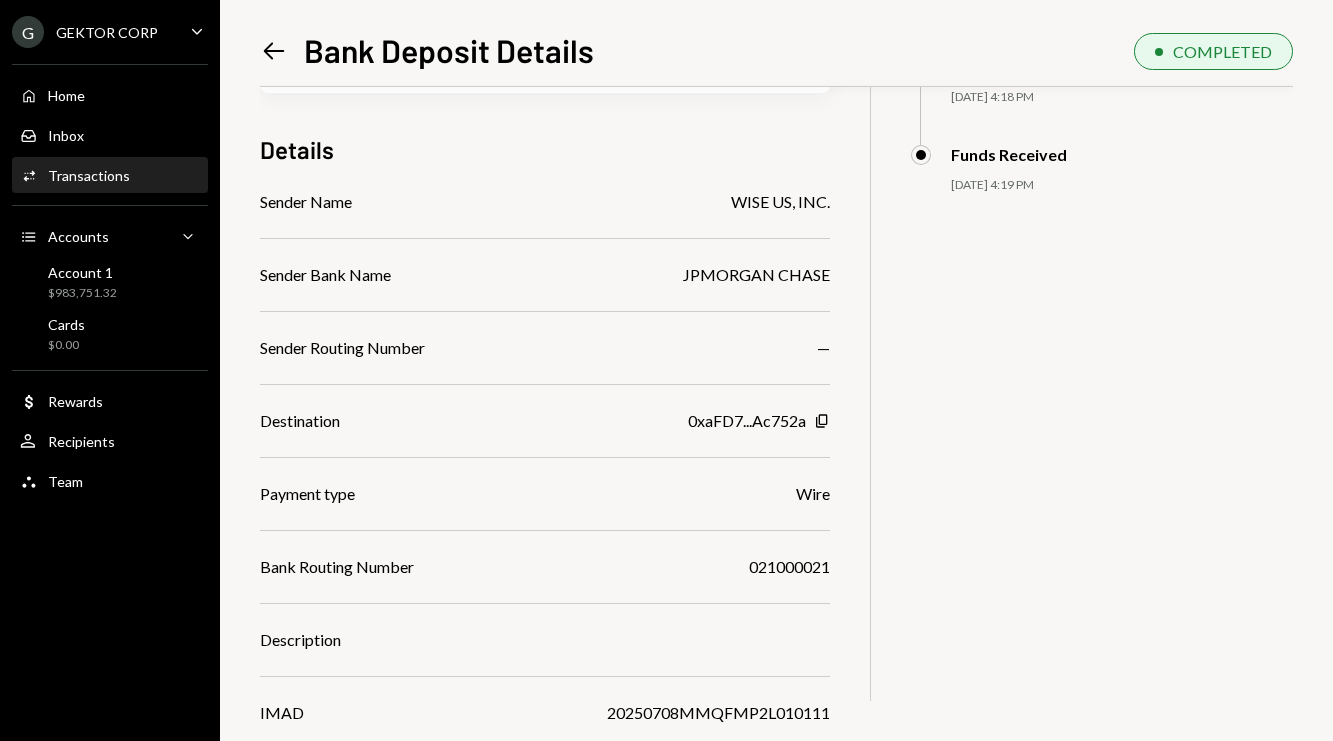 scroll, scrollTop: 183, scrollLeft: 0, axis: vertical 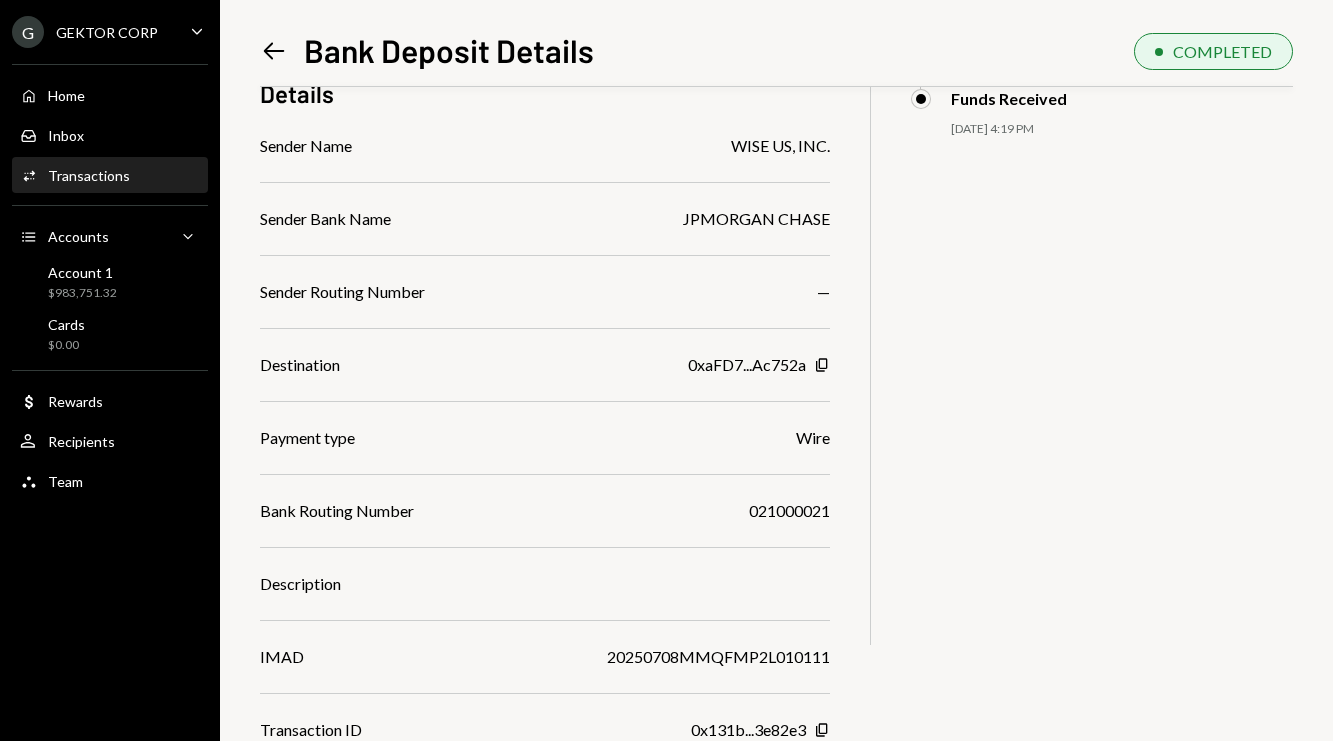 click on "Left Arrow" 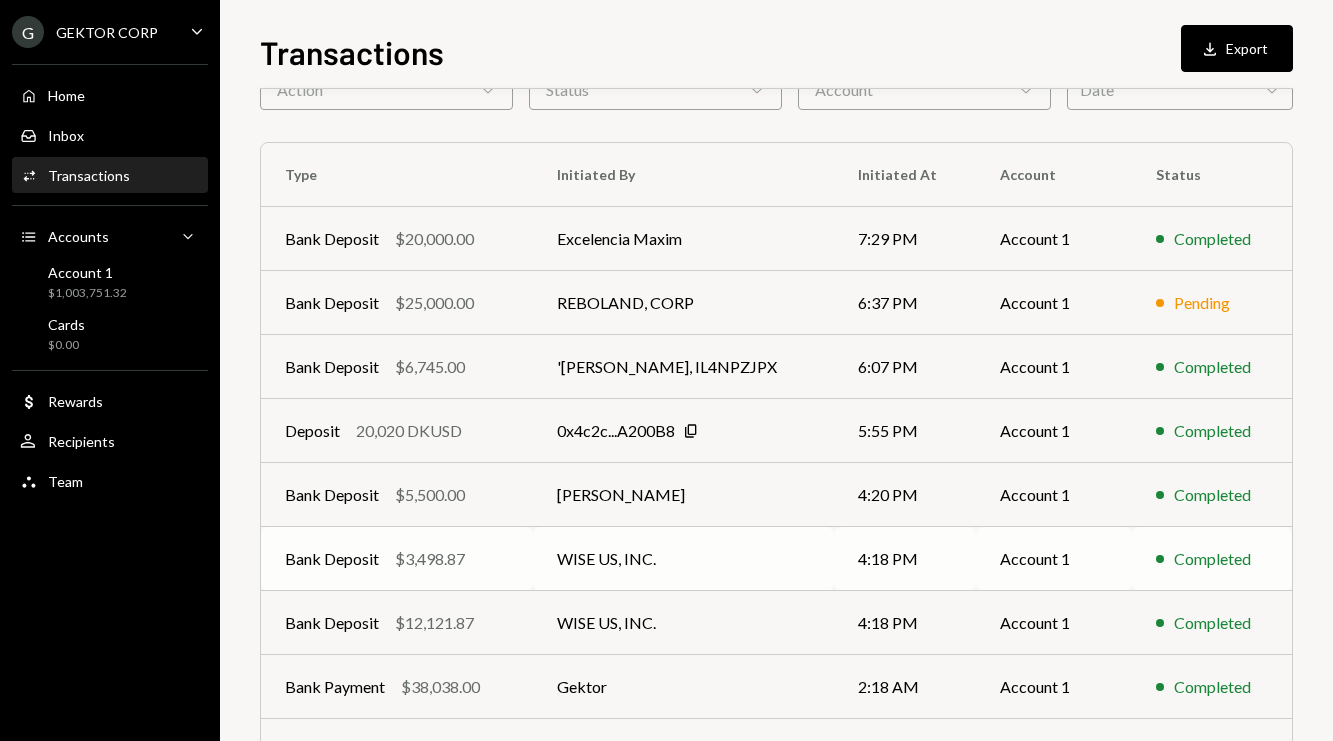 scroll, scrollTop: 132, scrollLeft: 0, axis: vertical 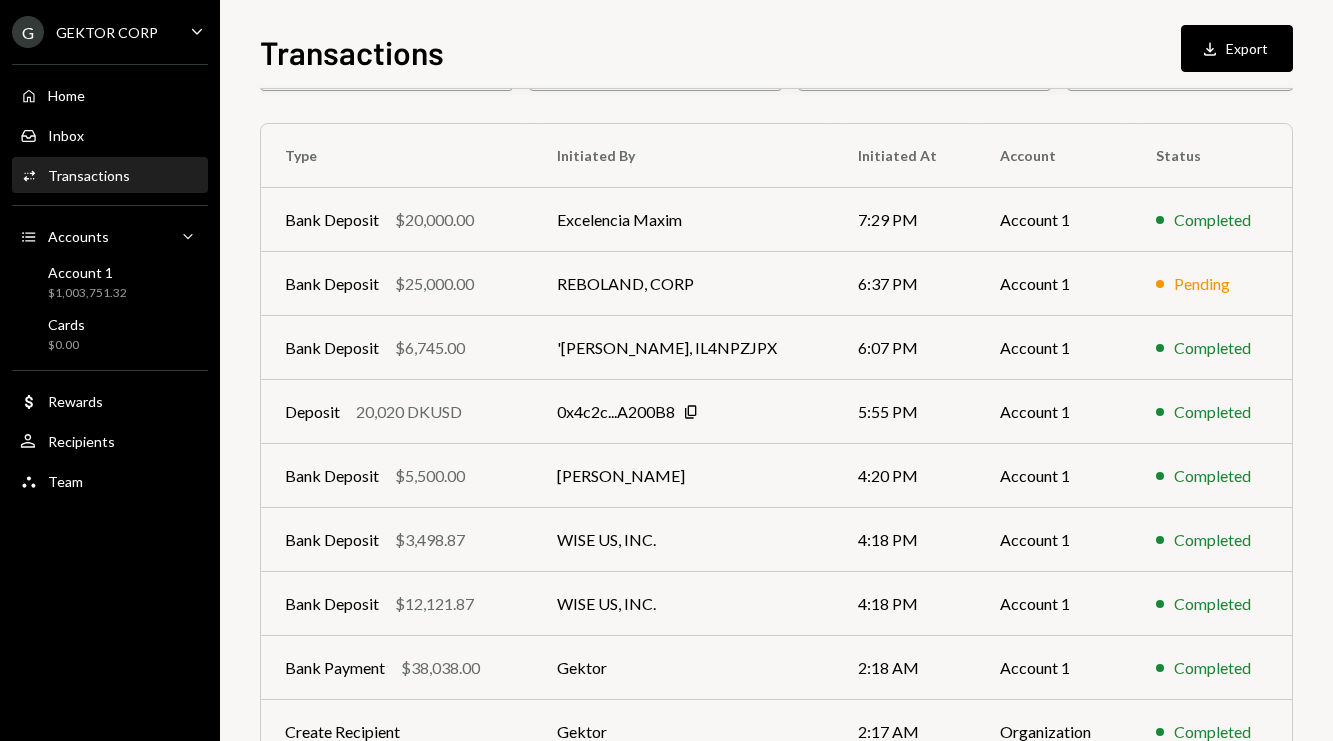 click on "Activities Transactions" at bounding box center [110, 176] 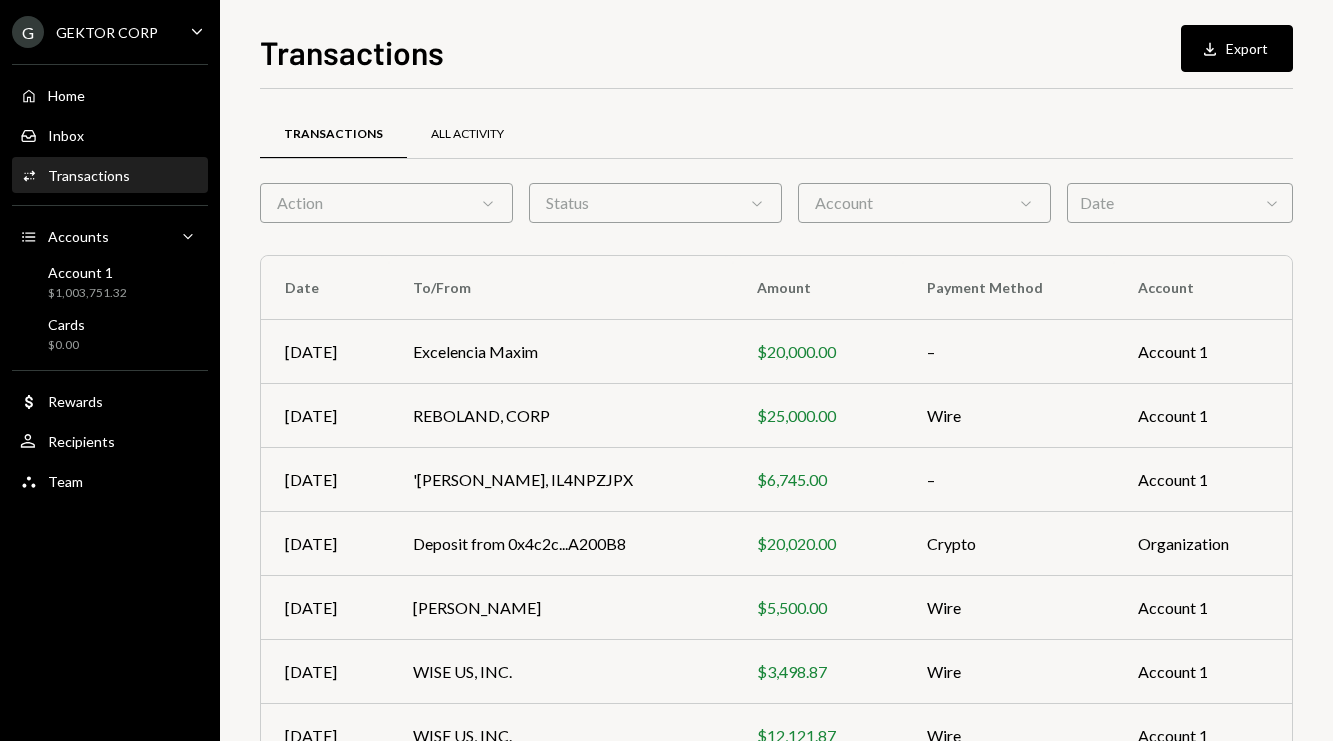 click on "All Activity" at bounding box center (467, 135) 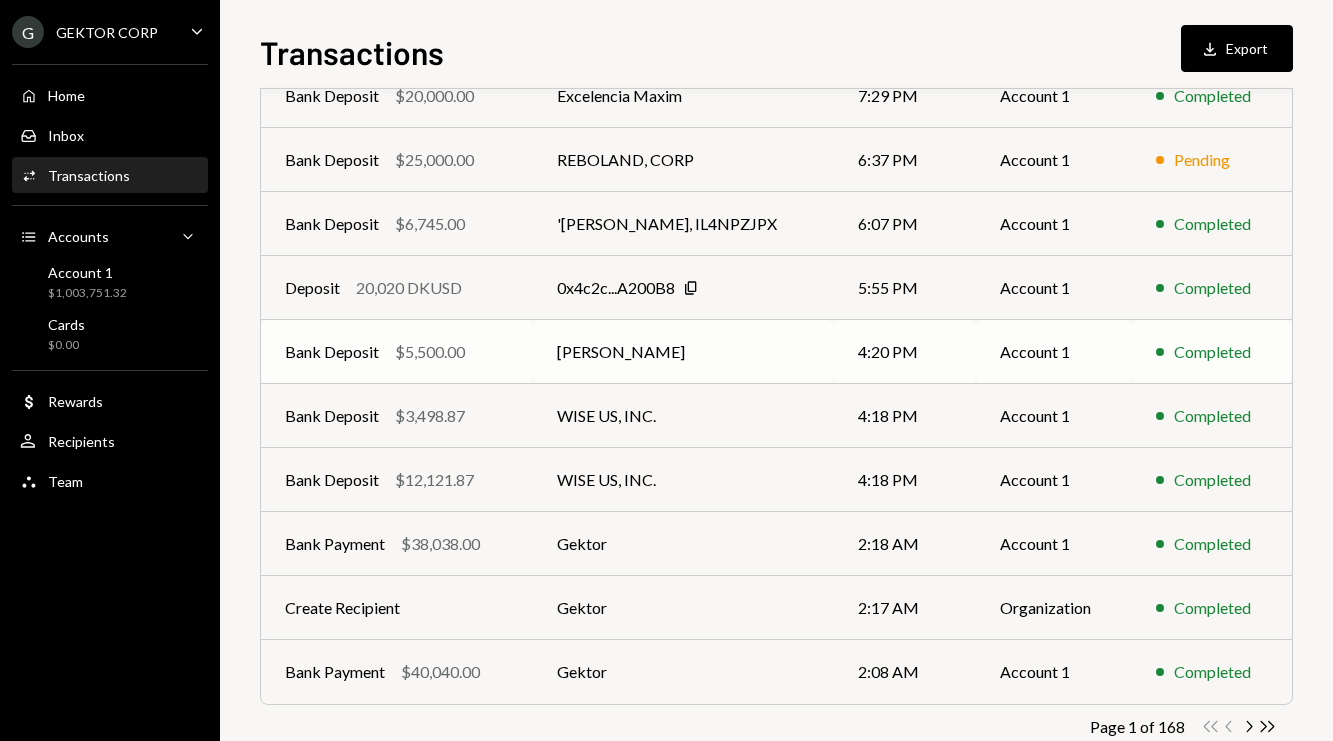 scroll, scrollTop: 262, scrollLeft: 0, axis: vertical 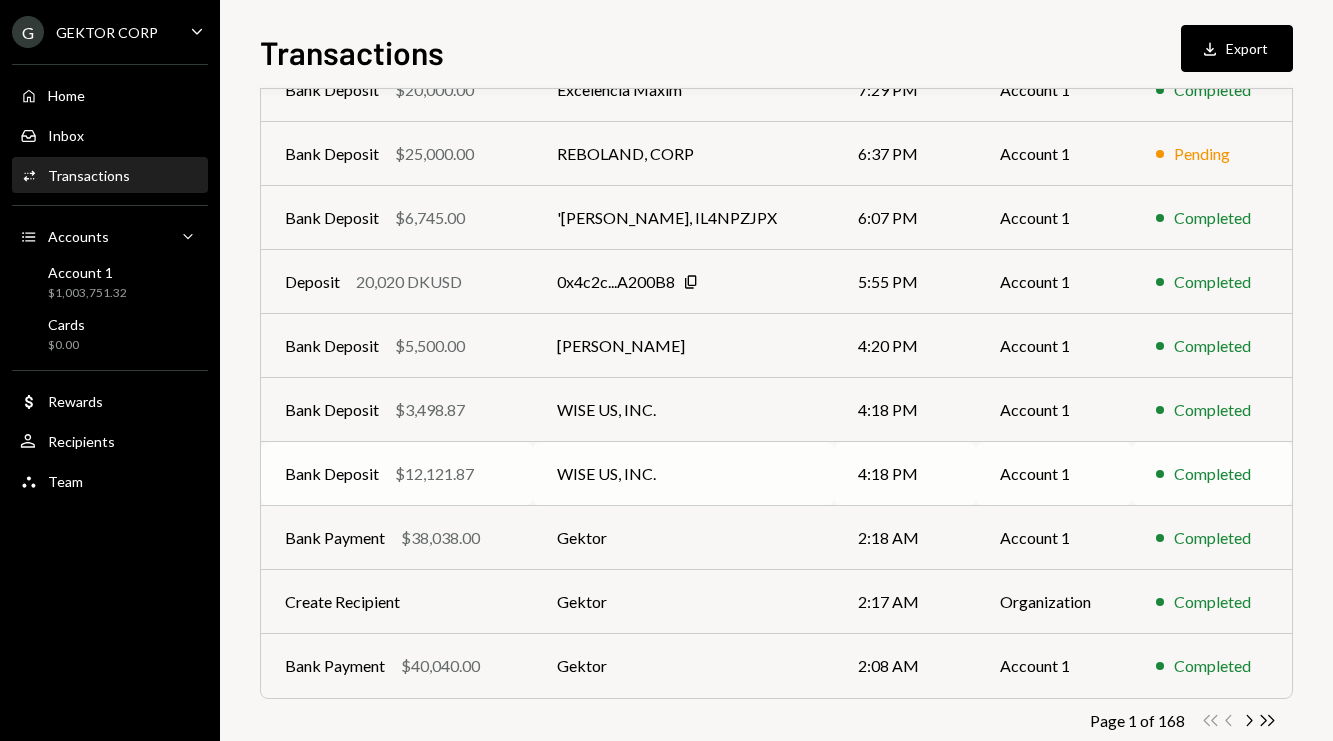 click on "Bank Deposit $12,121.87" at bounding box center [397, 474] 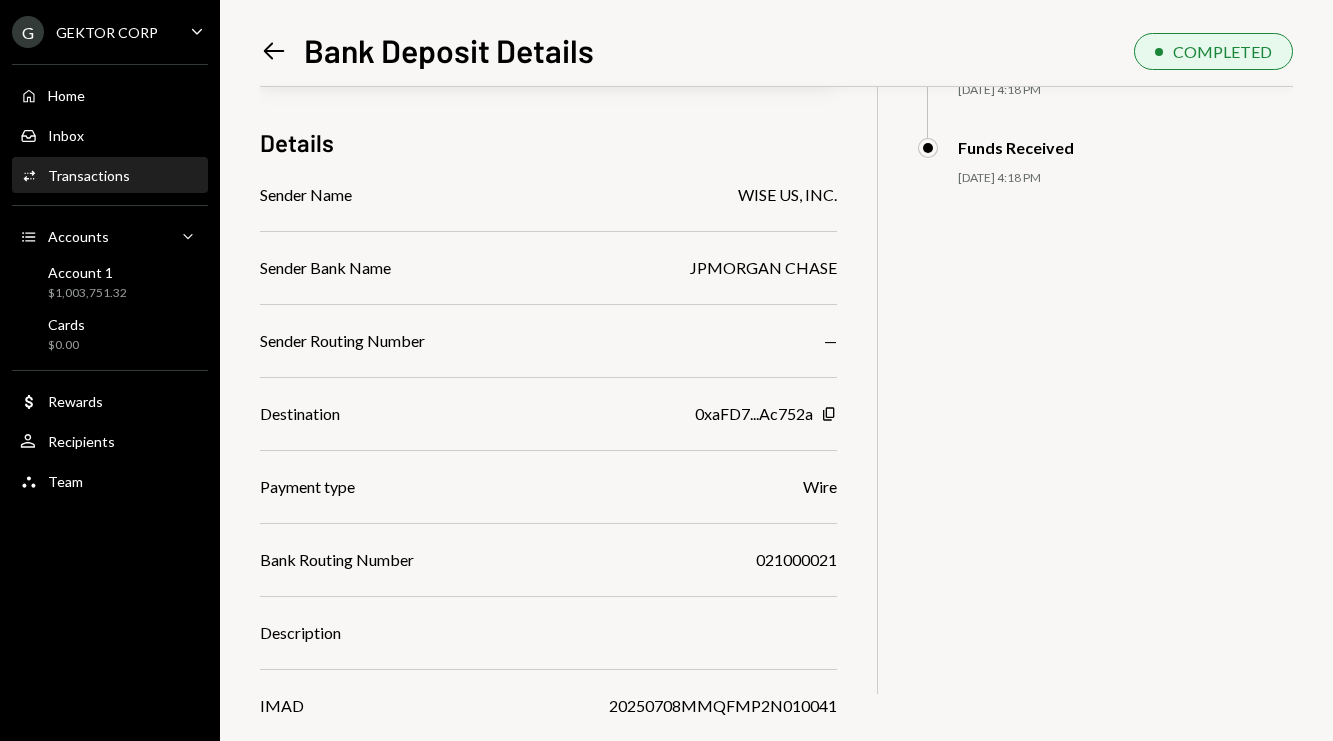 scroll, scrollTop: 183, scrollLeft: 0, axis: vertical 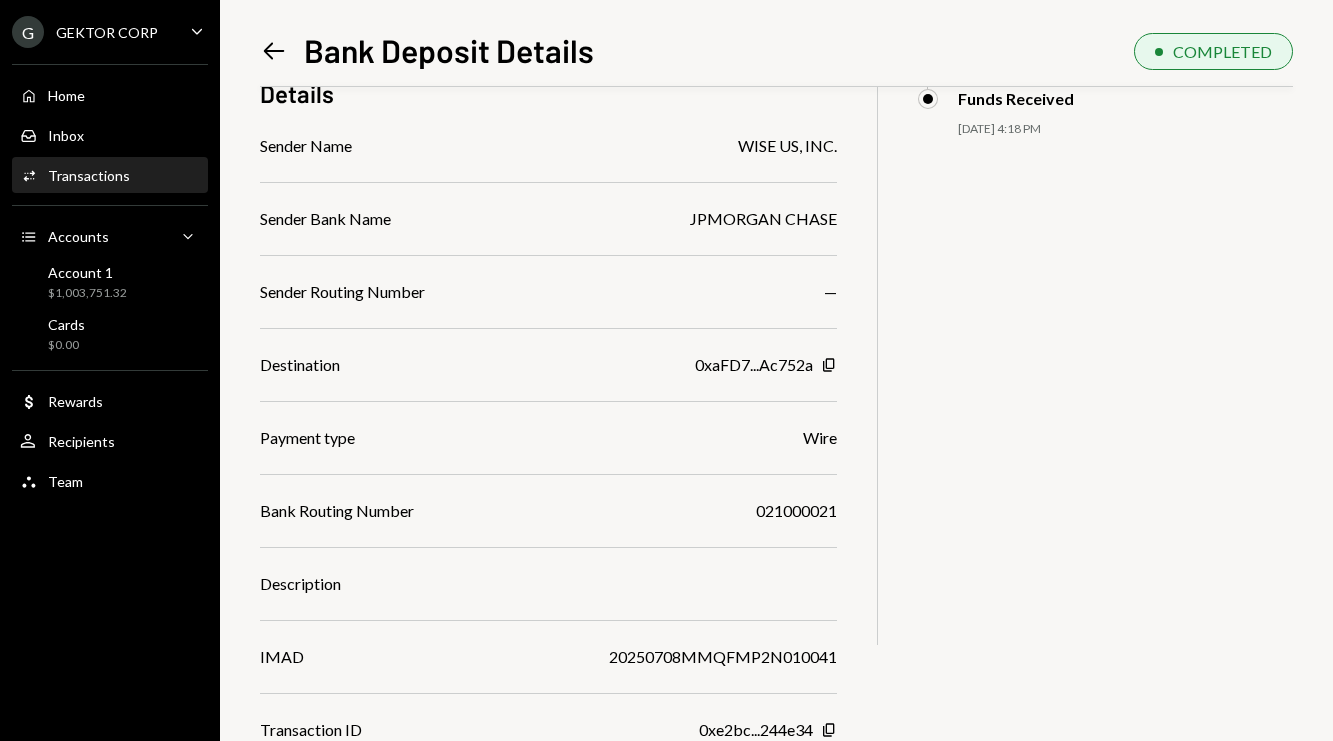 click on "Left Arrow" 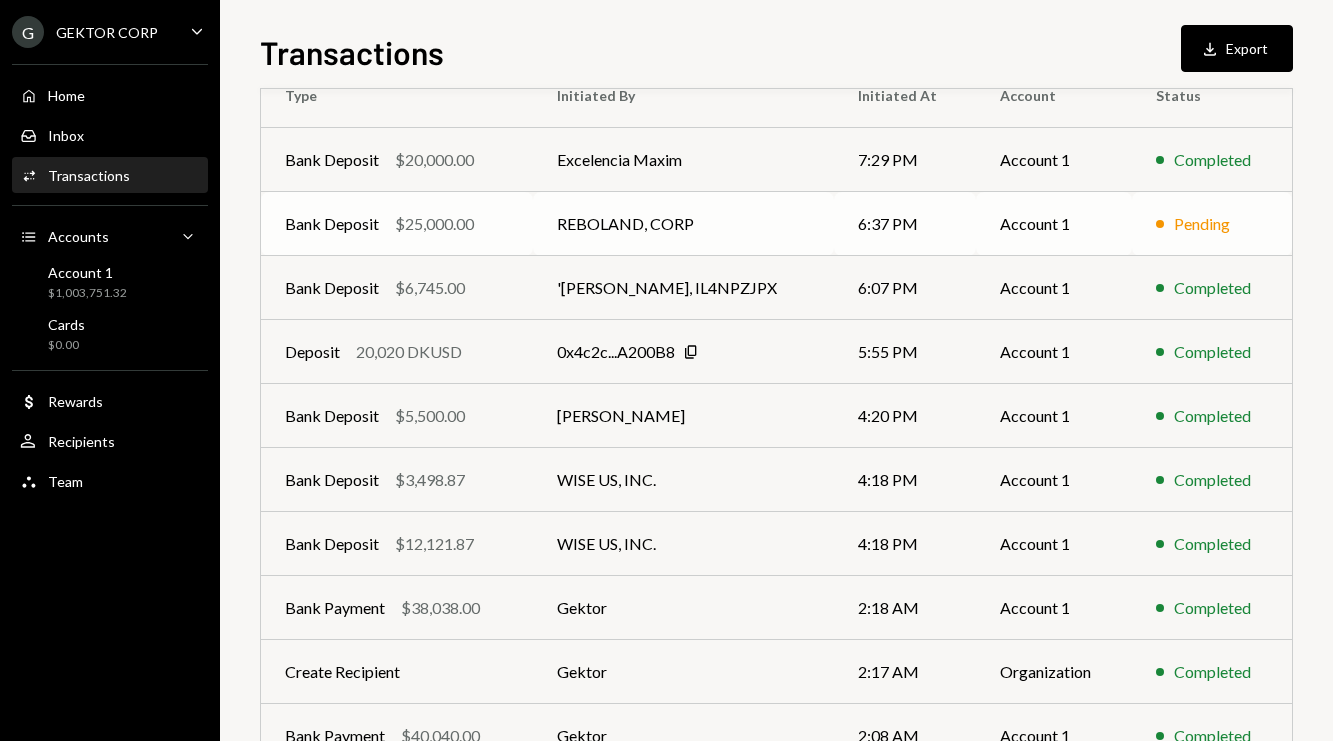 scroll, scrollTop: 303, scrollLeft: 0, axis: vertical 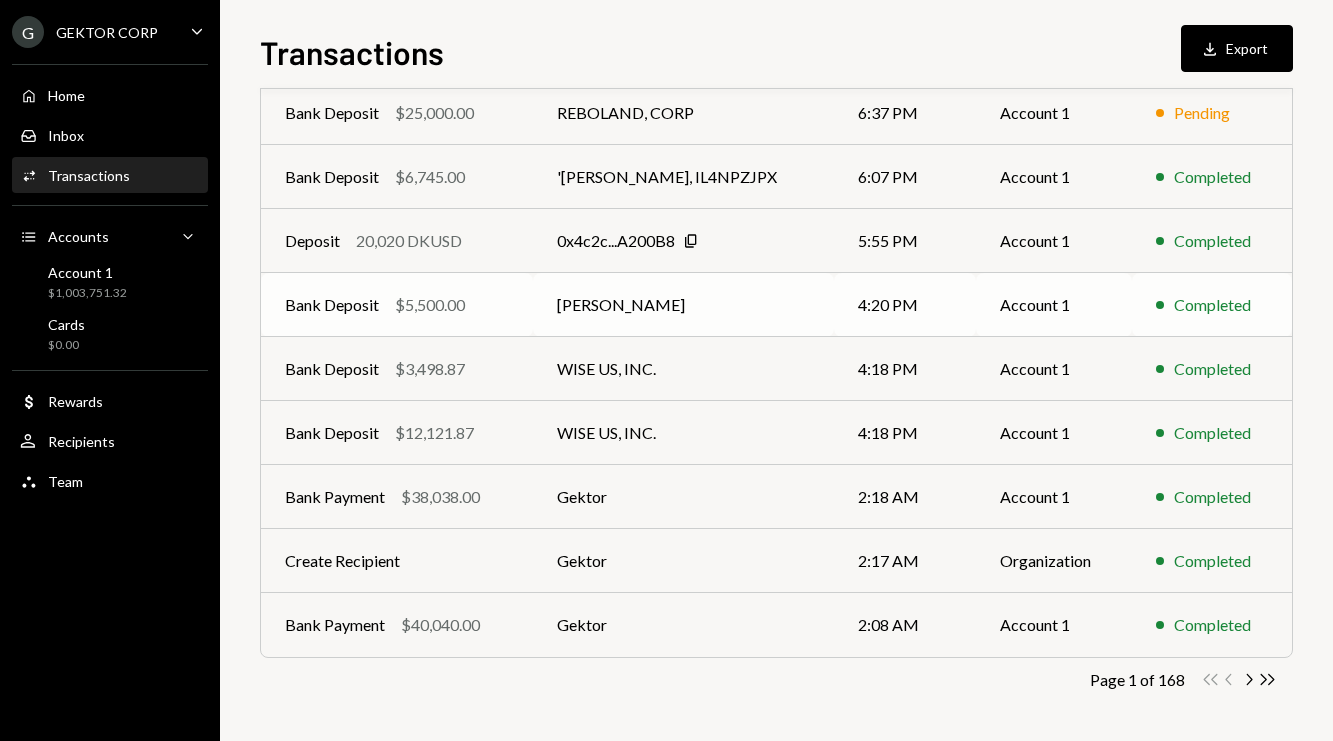 click on "Bank Deposit $5,500.00" at bounding box center [397, 305] 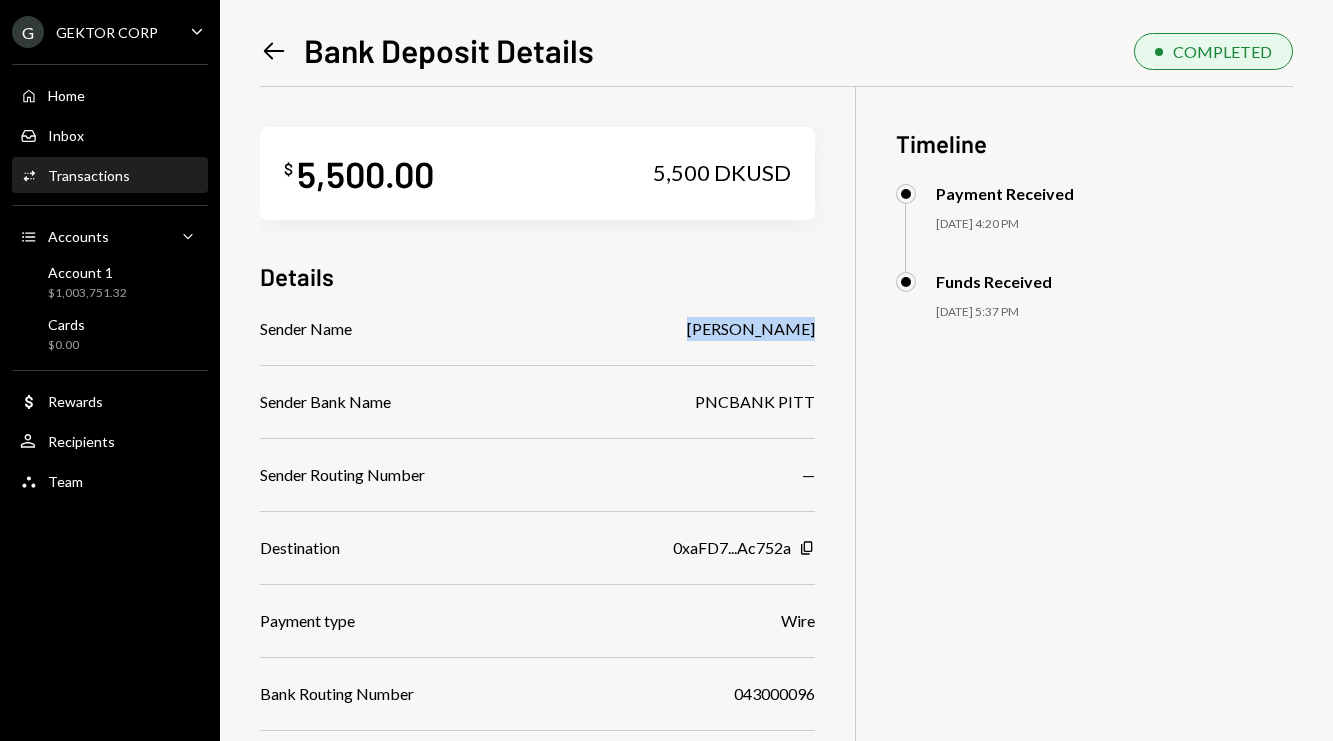drag, startPoint x: 696, startPoint y: 327, endPoint x: 817, endPoint y: 330, distance: 121.037186 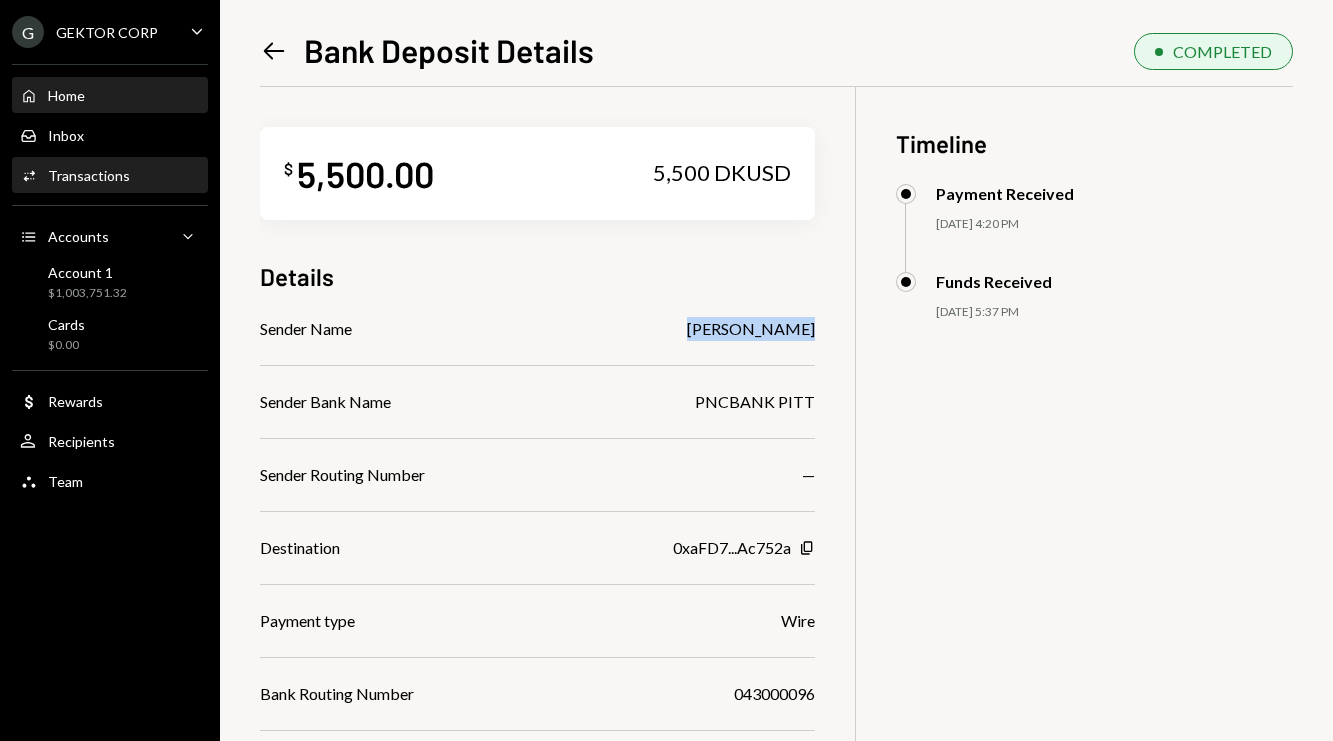 click on "Home Home" at bounding box center [110, 96] 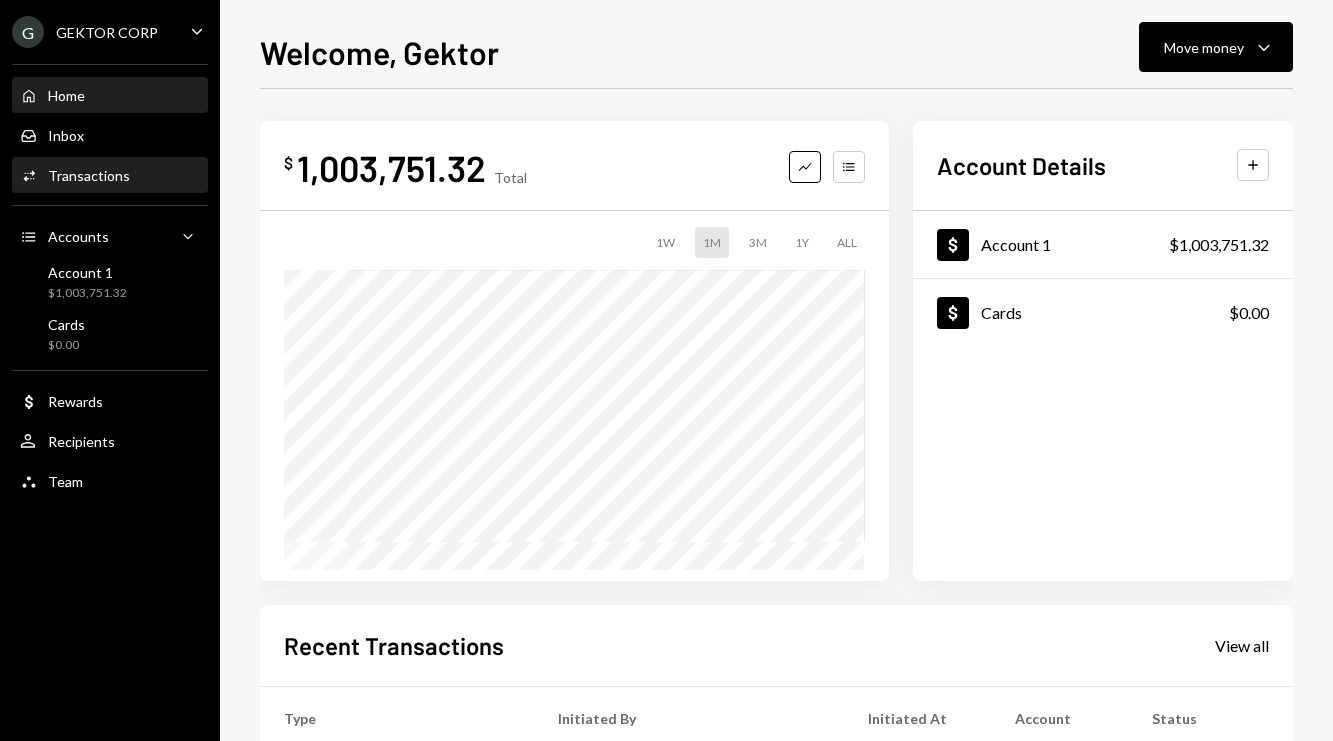 click on "Transactions" at bounding box center (89, 175) 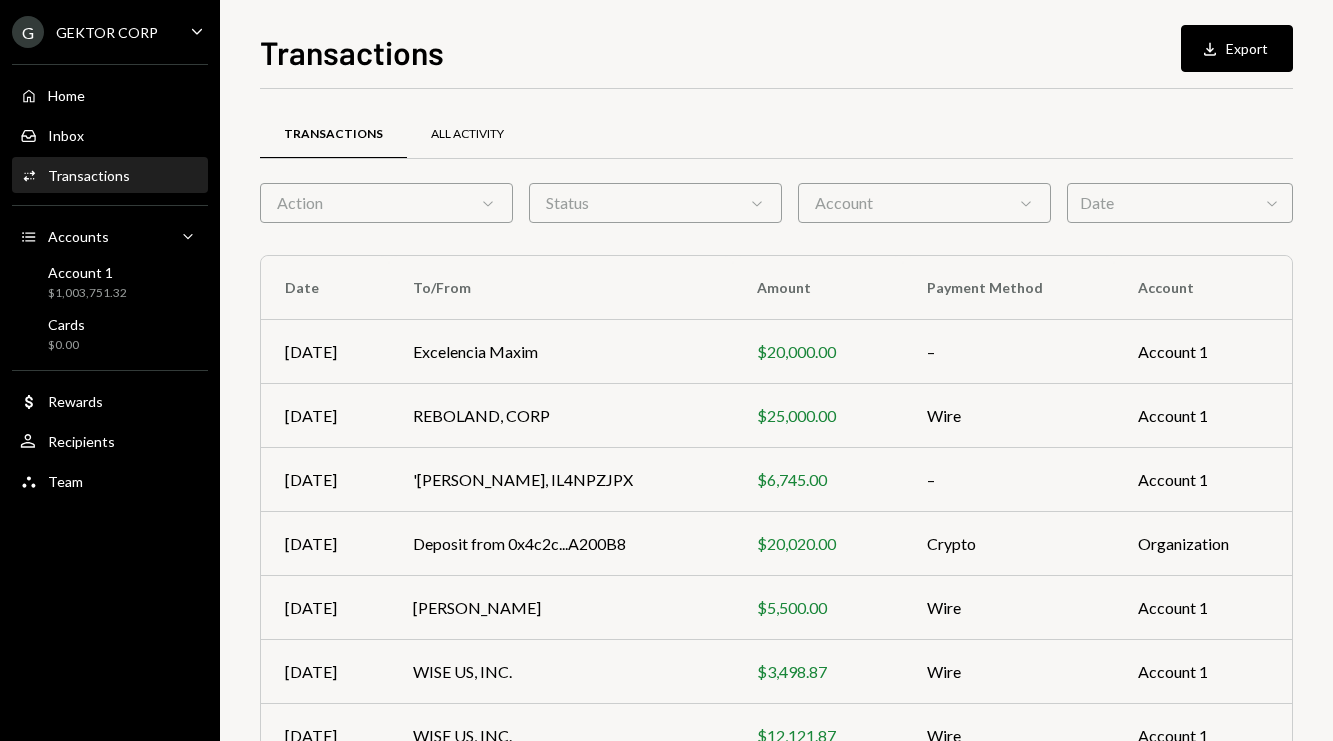 click on "All Activity" at bounding box center (467, 134) 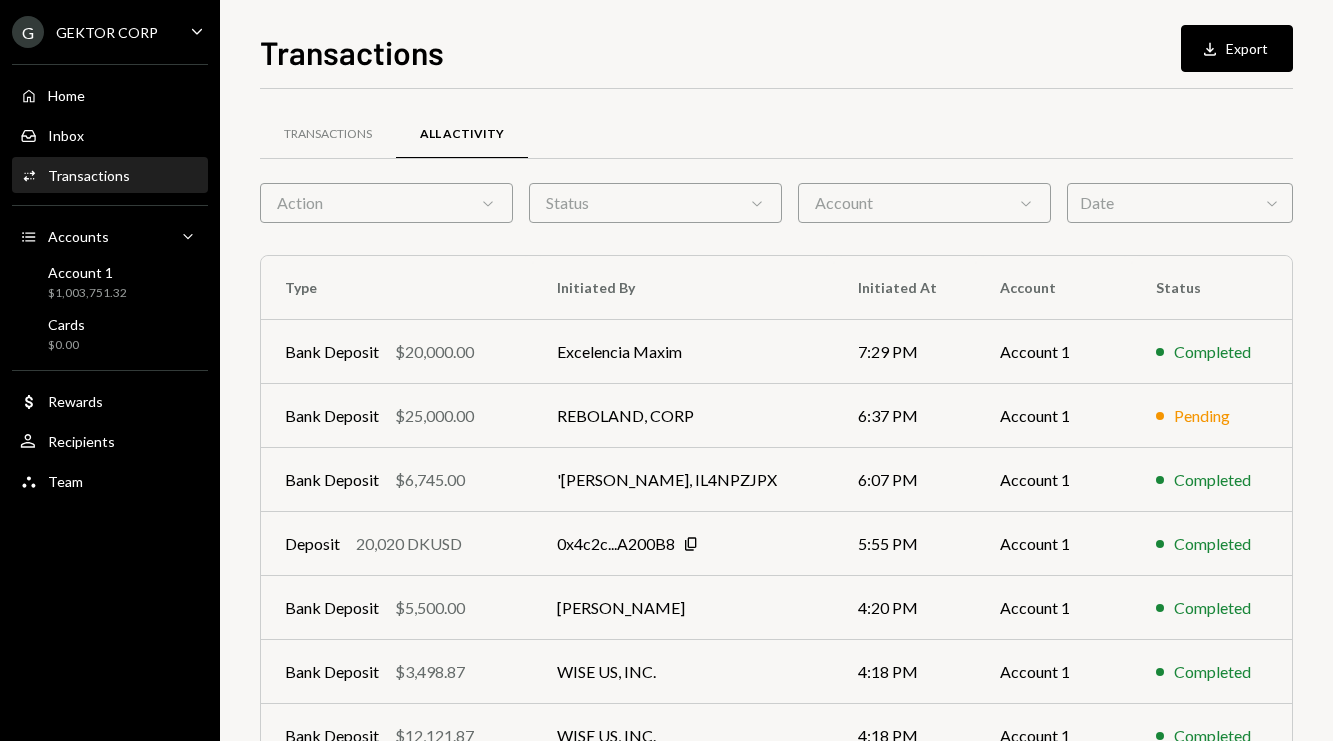 scroll, scrollTop: 0, scrollLeft: 0, axis: both 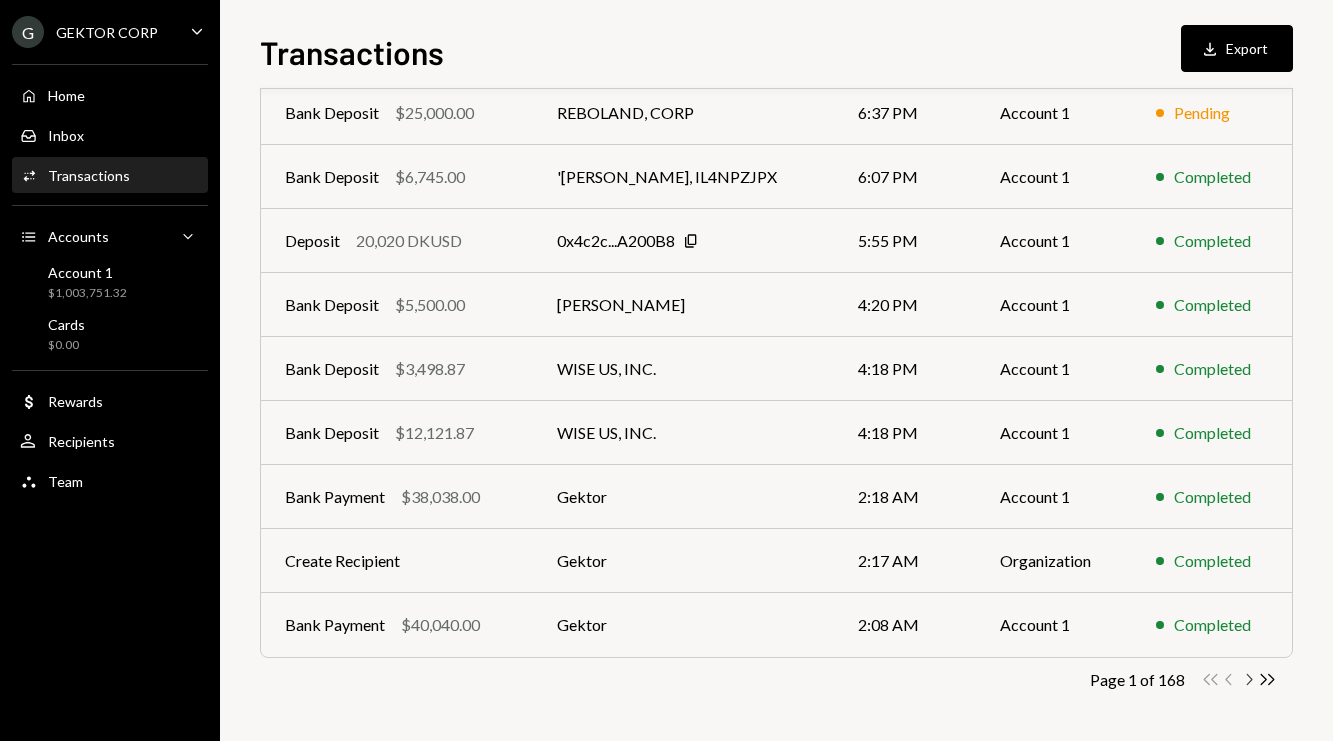 click on "Chevron Right" 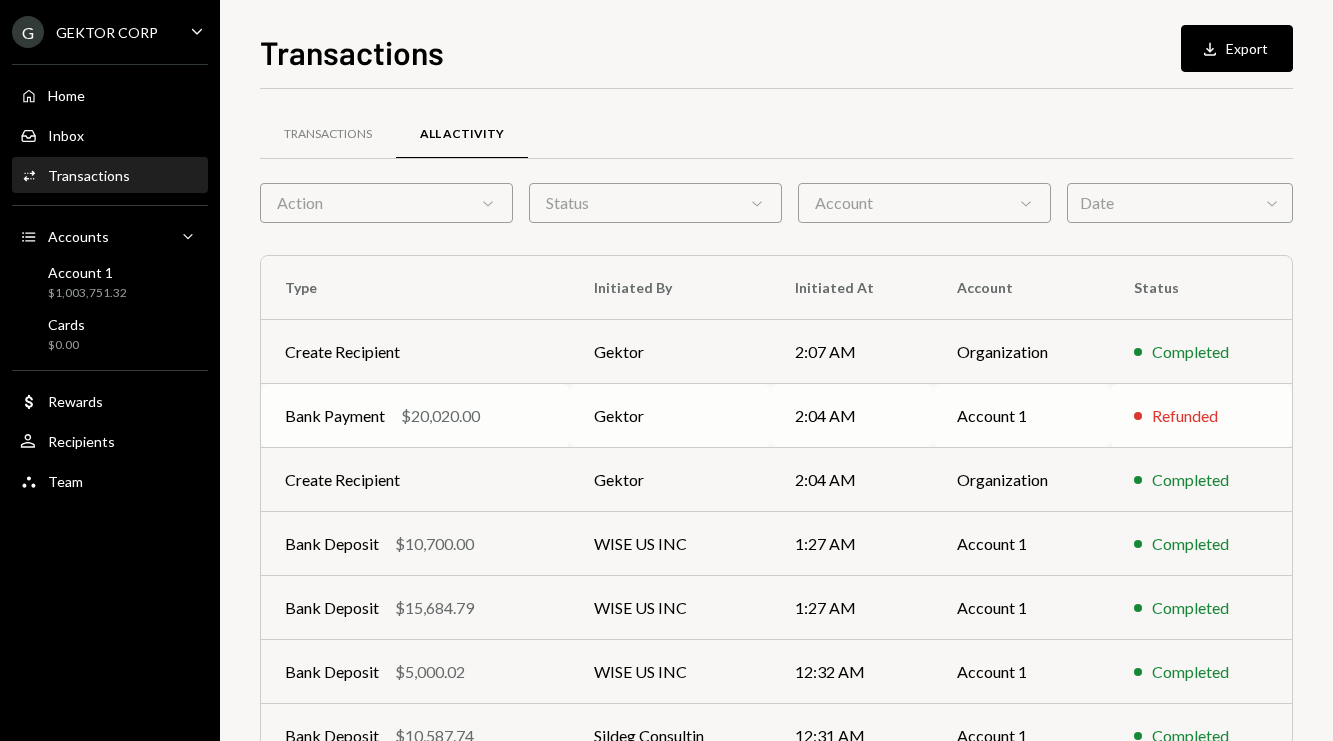 click on "2:04 AM" at bounding box center (852, 416) 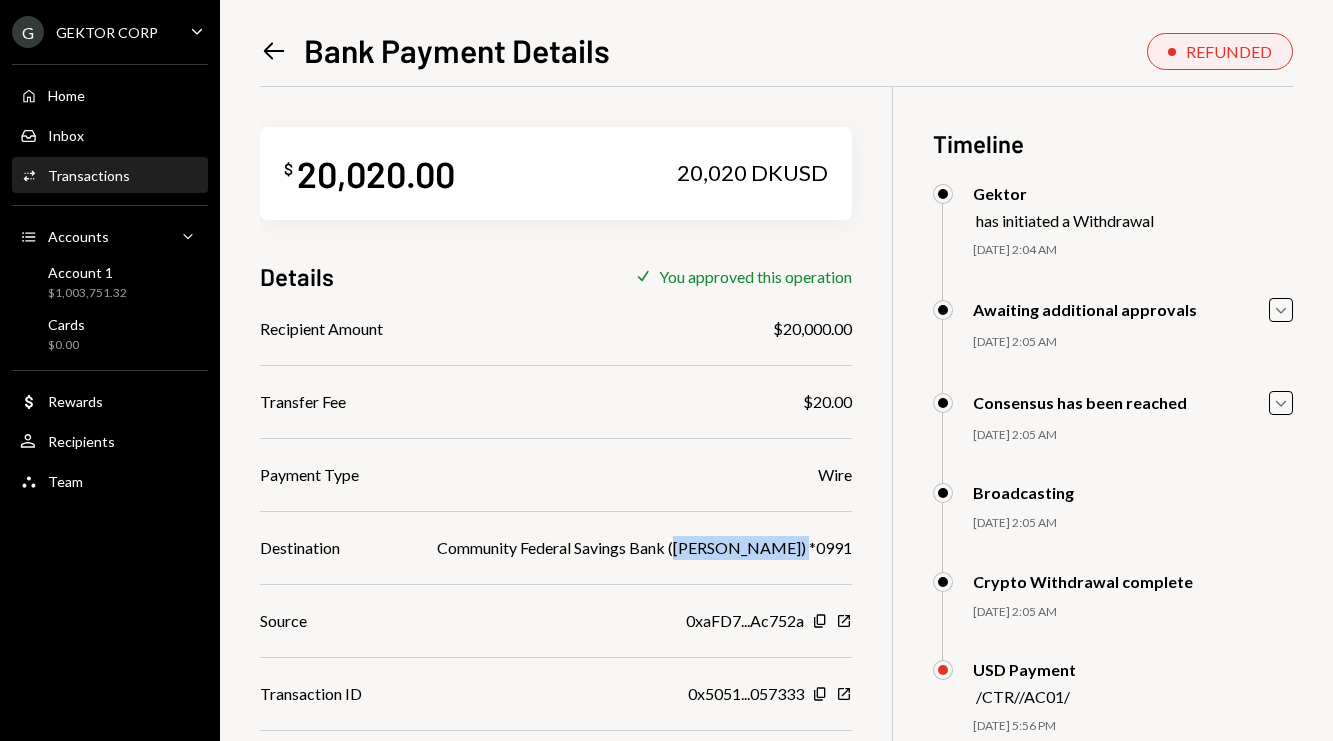 drag, startPoint x: 695, startPoint y: 551, endPoint x: 793, endPoint y: 549, distance: 98.02041 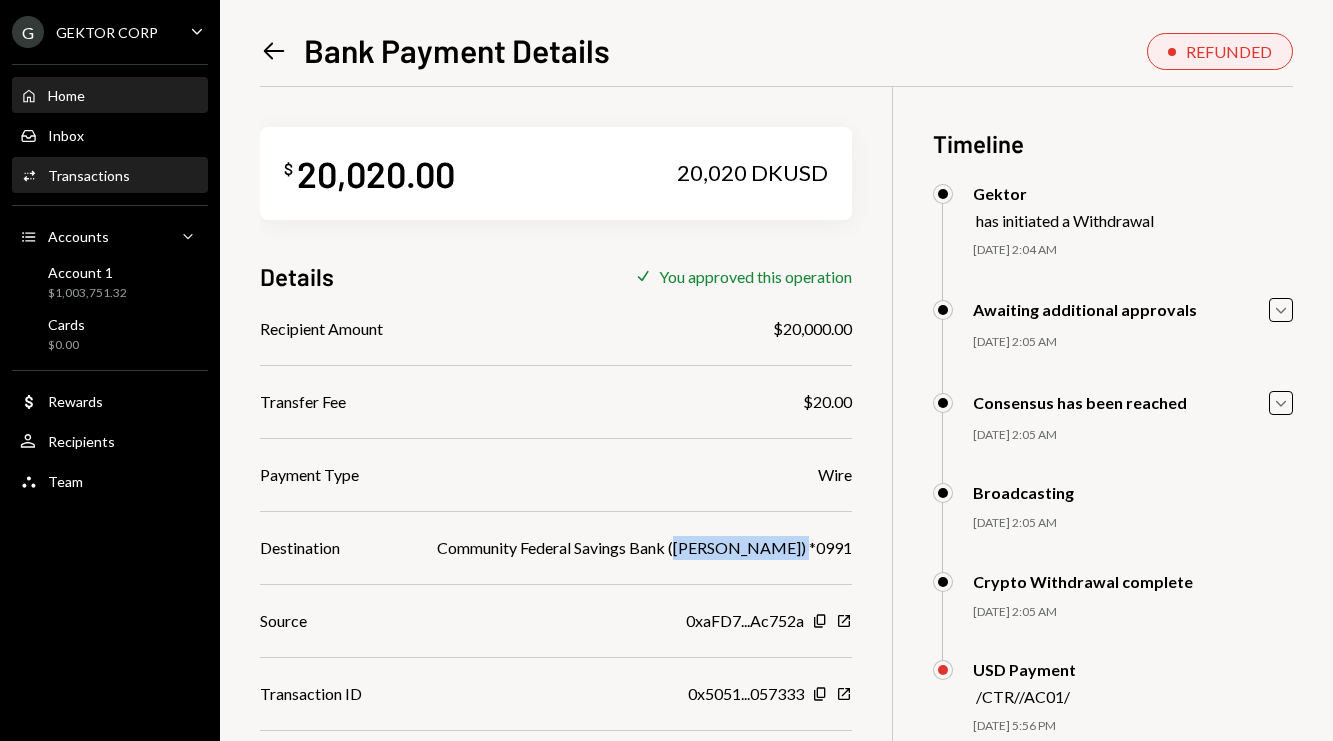 click on "Home Home" at bounding box center (110, 96) 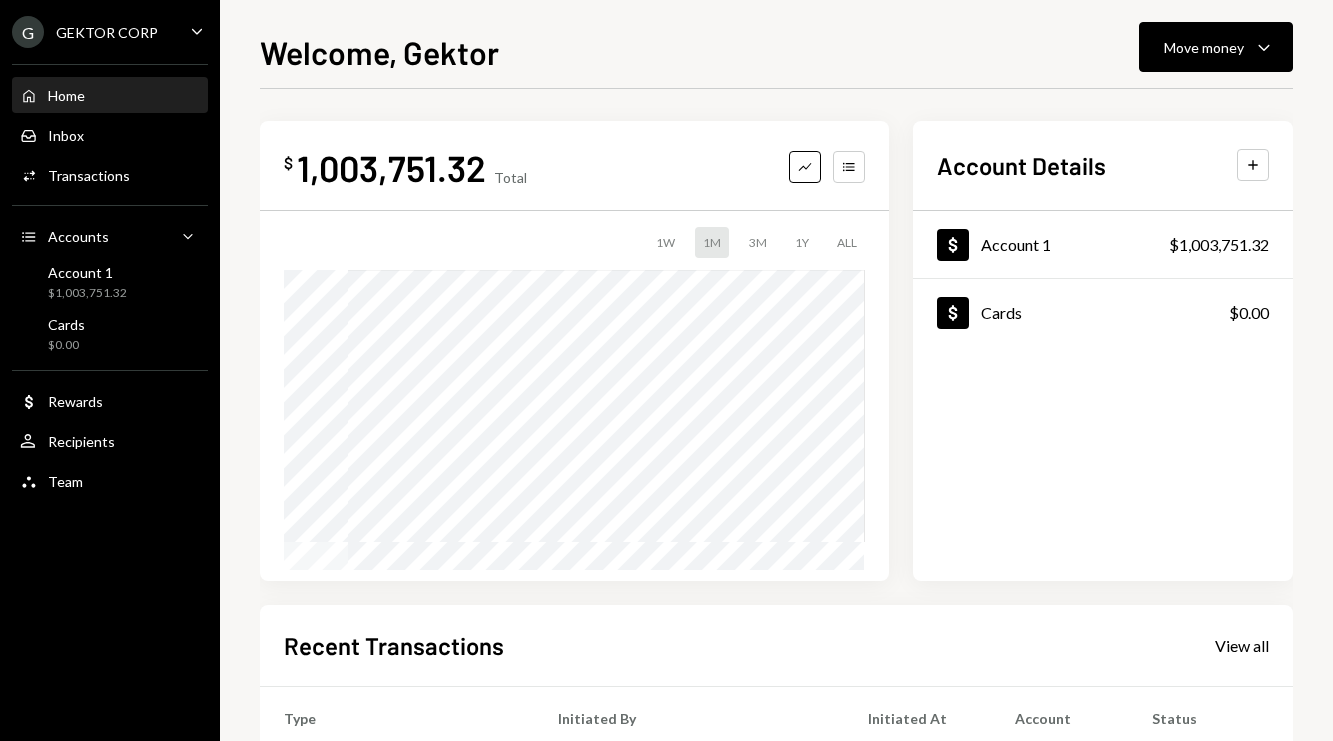 click on "Welcome, Gektor Move money Caret Down $ 1,003,751.32 Total Graph Accounts 1W 1M 3M 1Y ALL Account Details Plus Dollar Account 1 $1,003,751.32 Dollar Cards $0.00 Recent Transactions View all Type Initiated By Initiated At Account Status Bank Deposit $20,000.00 Excelencia Maxim 7:29 PM Account 1 Completed Bank Deposit $25,000.00 REBOLAND, CORP 6:37 PM Account 1 Pending Bank Deposit $6,745.00 'Deel, IL4NPZJPX 6:07 PM Account 1 Completed Deposit 20,020  DKUSD 0x4c2c...A200B8 Copy 5:55 PM Account 1 Completed Bank Deposit $5,500.00 DAVID R YOUNG 4:20 PM Account 1 Completed" at bounding box center (776, 384) 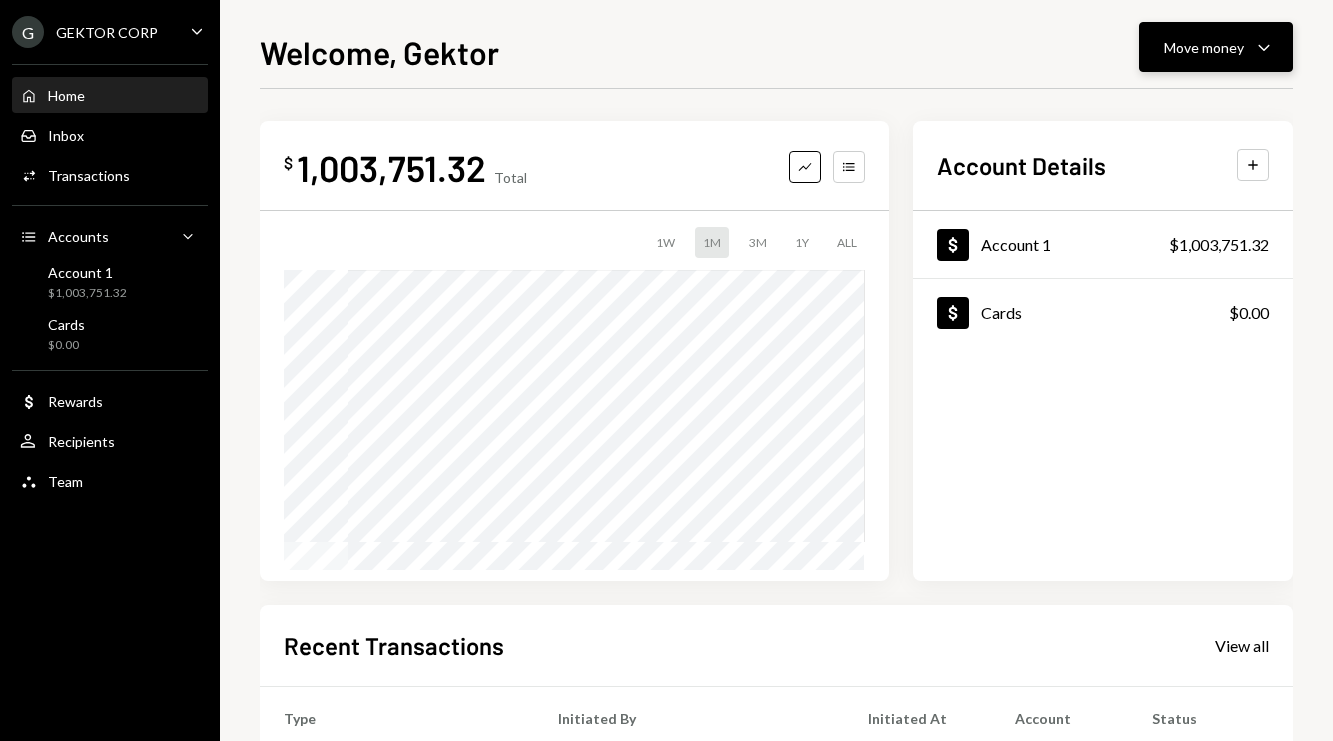 click on "Caret Down" 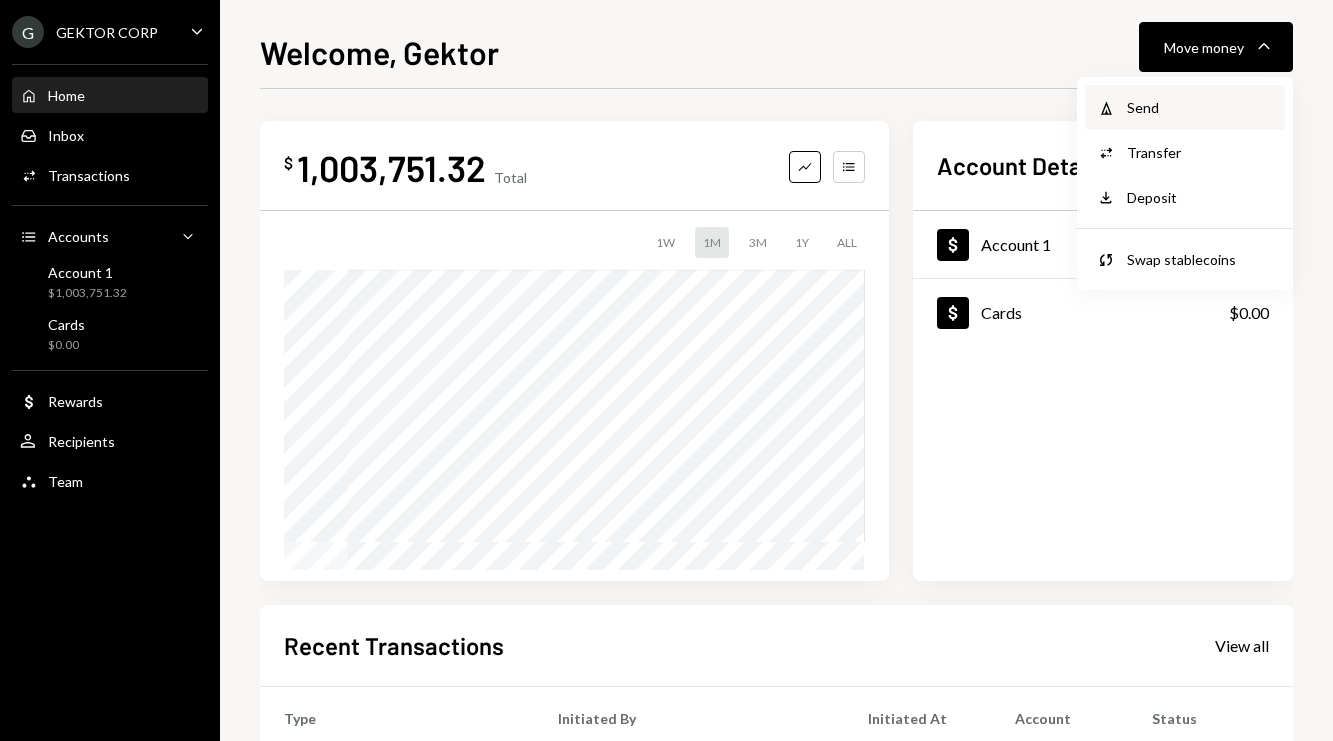 click on "Withdraw Send" at bounding box center (1185, 107) 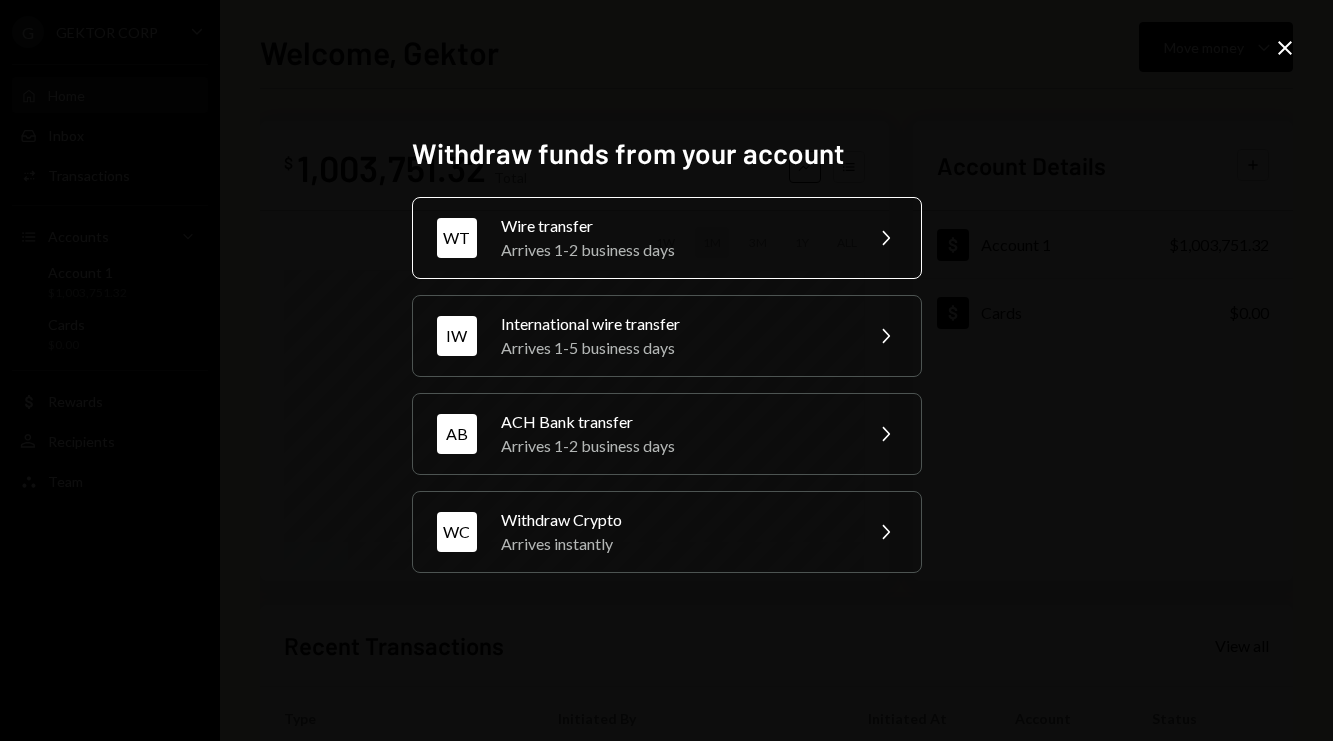 click on "Arrives 1-2 business days" at bounding box center (675, 250) 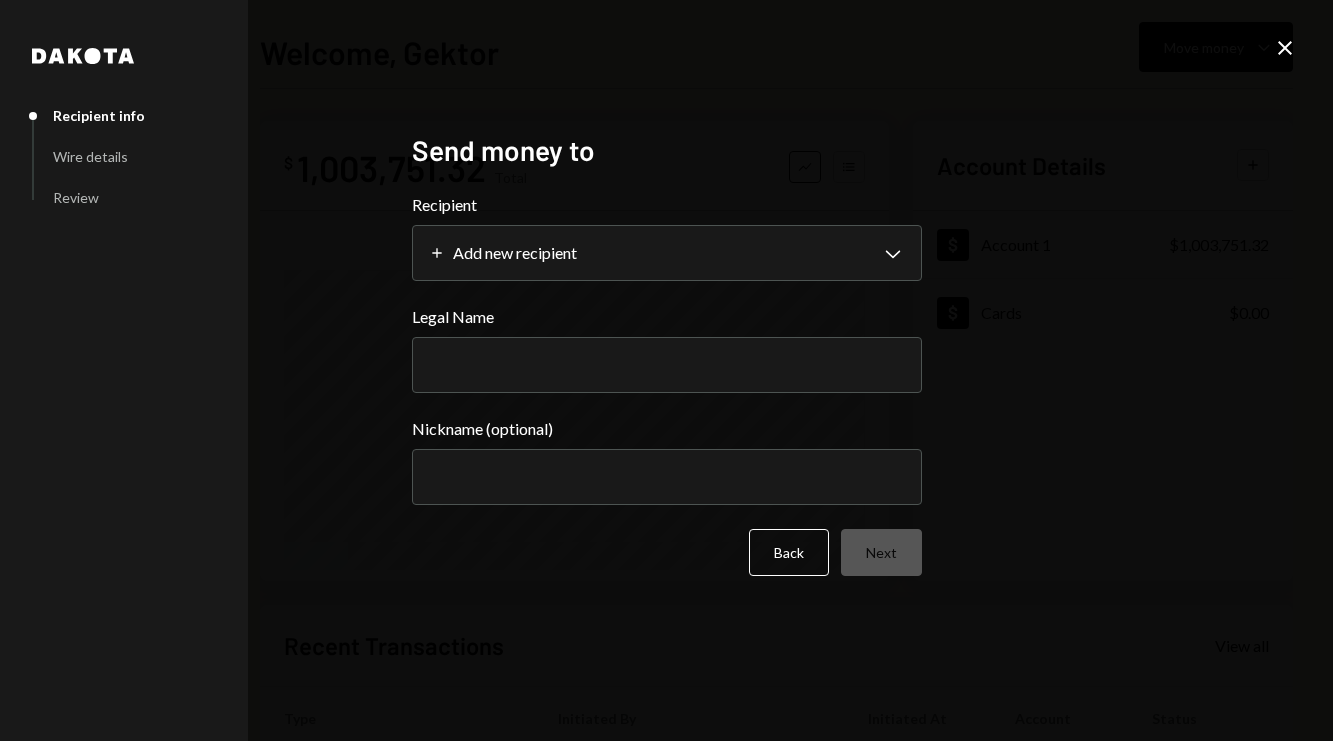 select 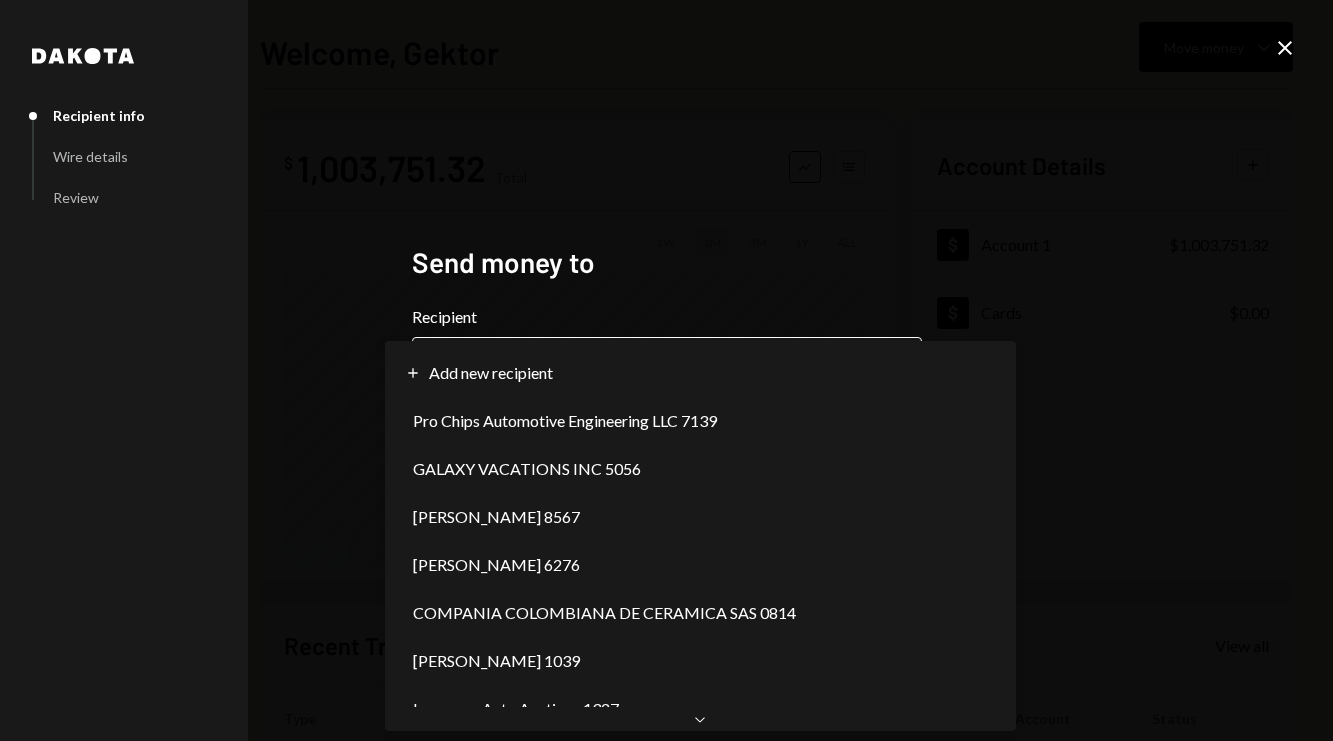 click on "**********" at bounding box center (666, 370) 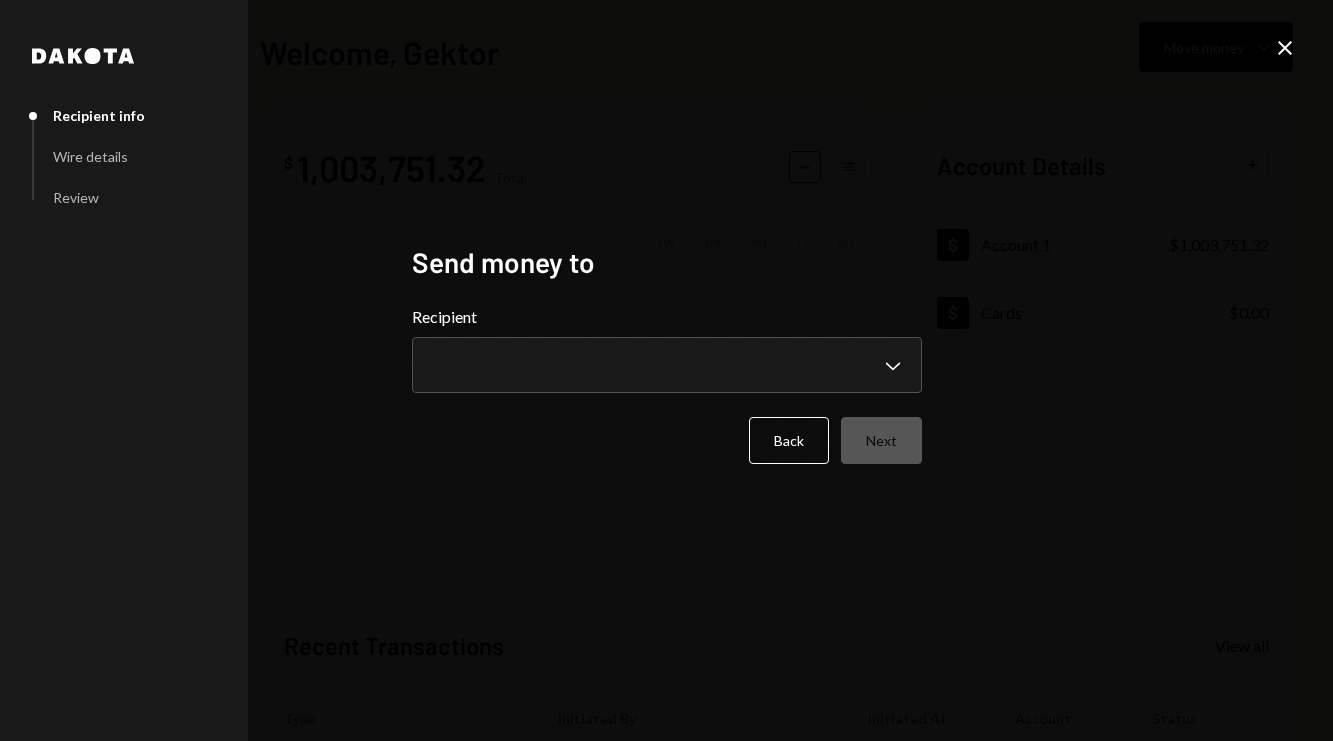 click on "**********" at bounding box center (666, 370) 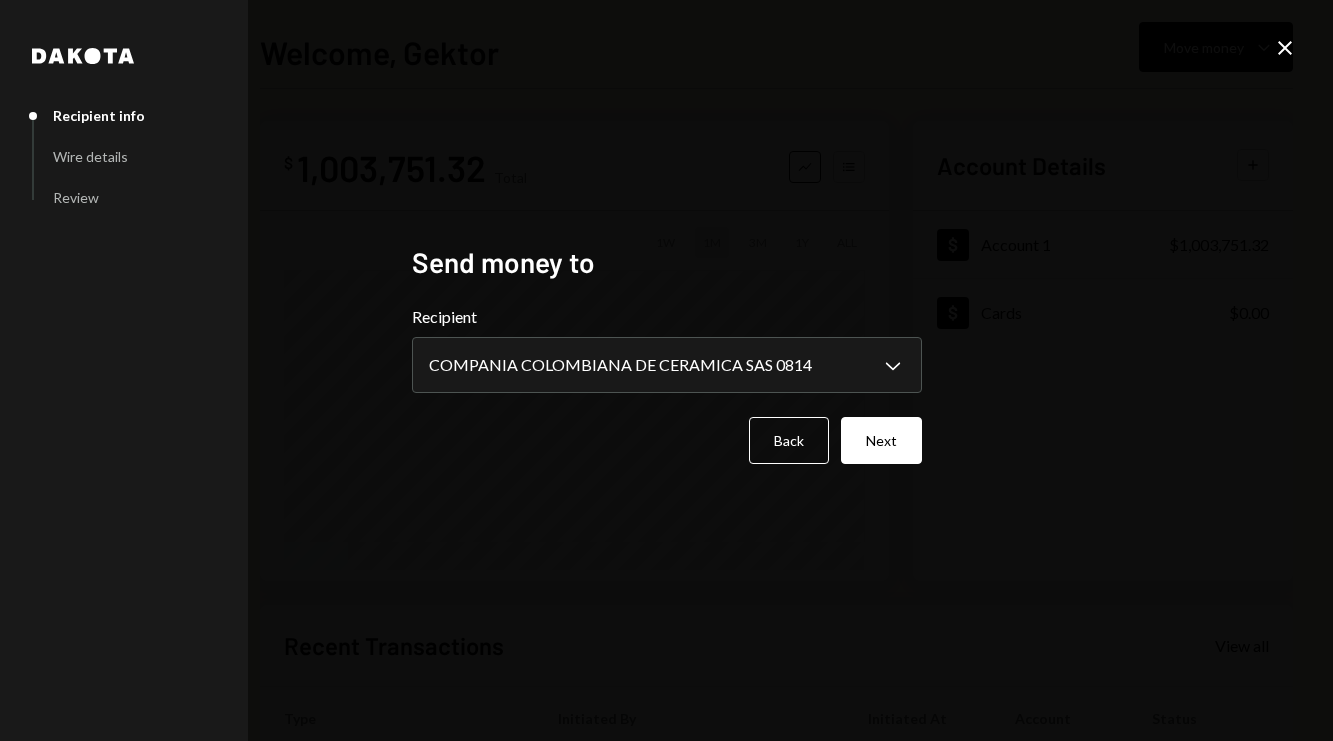 select on "**********" 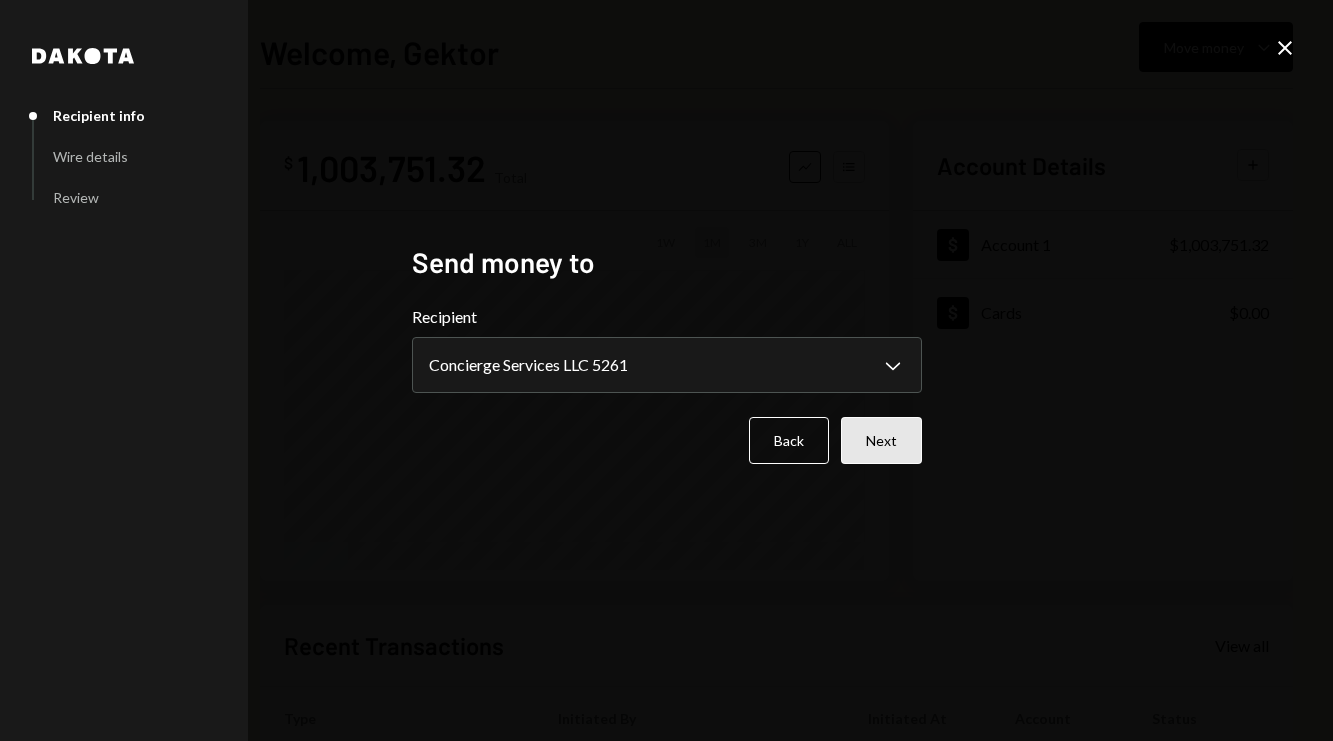 click on "Next" at bounding box center [881, 440] 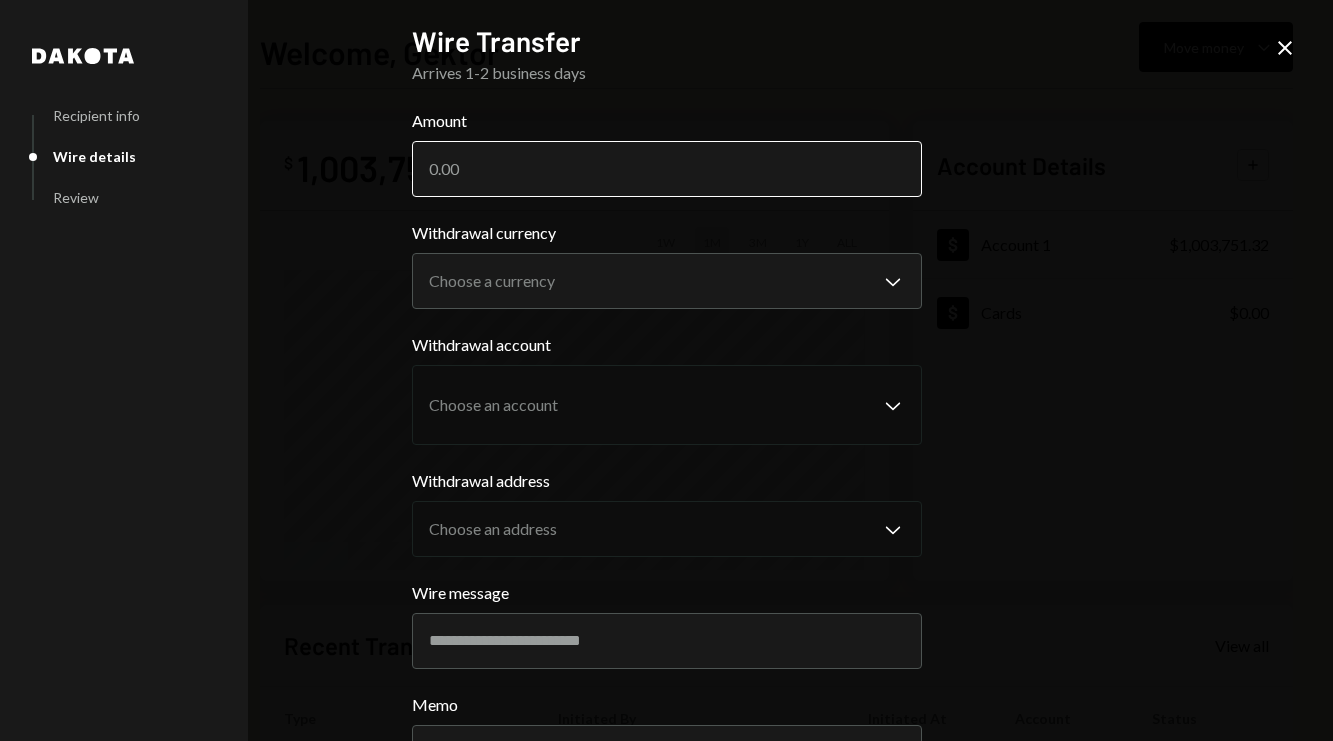 click on "Amount" at bounding box center (667, 169) 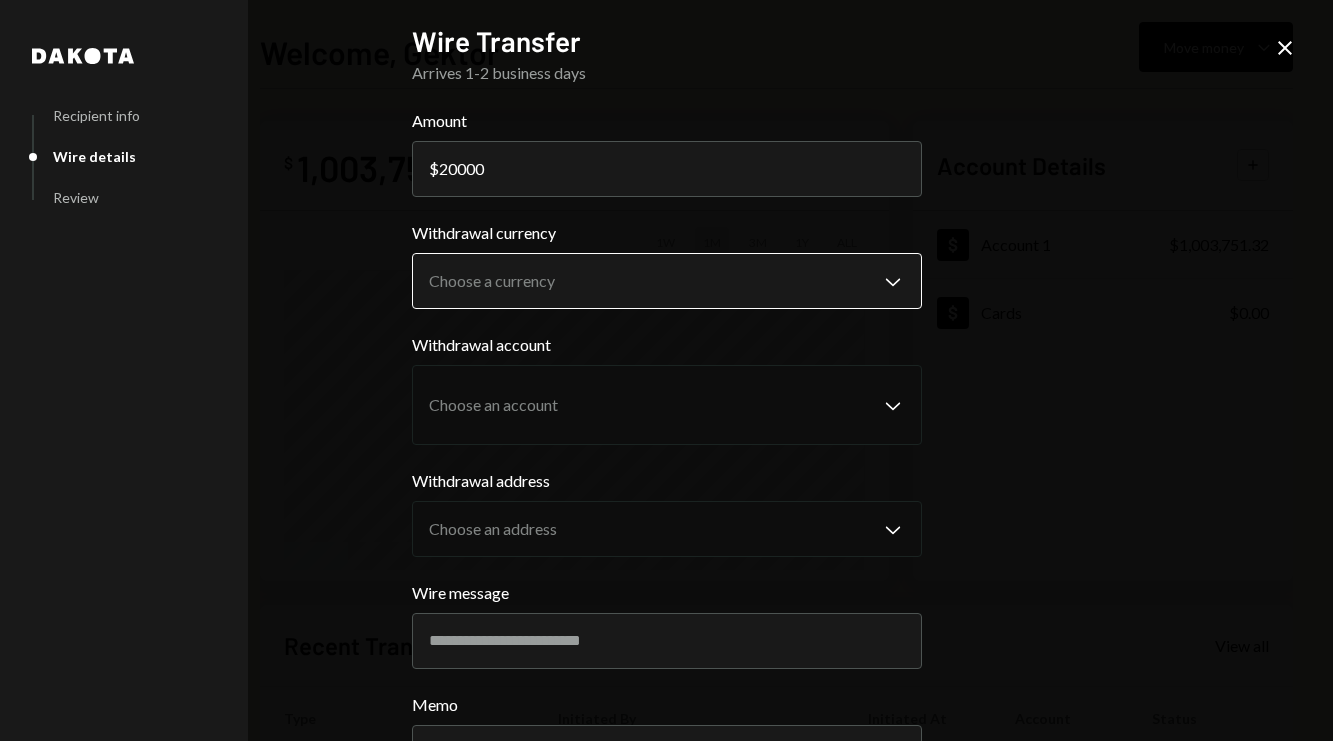 type on "20000" 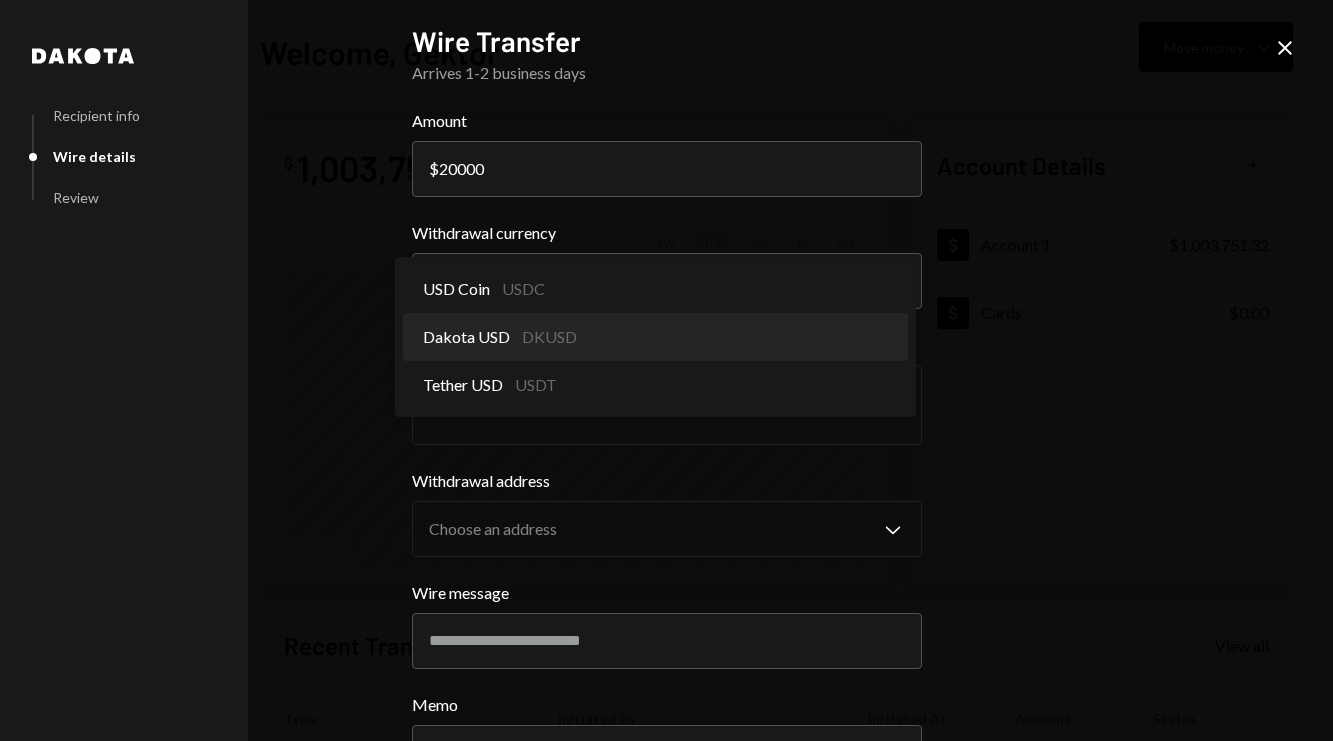 select on "*****" 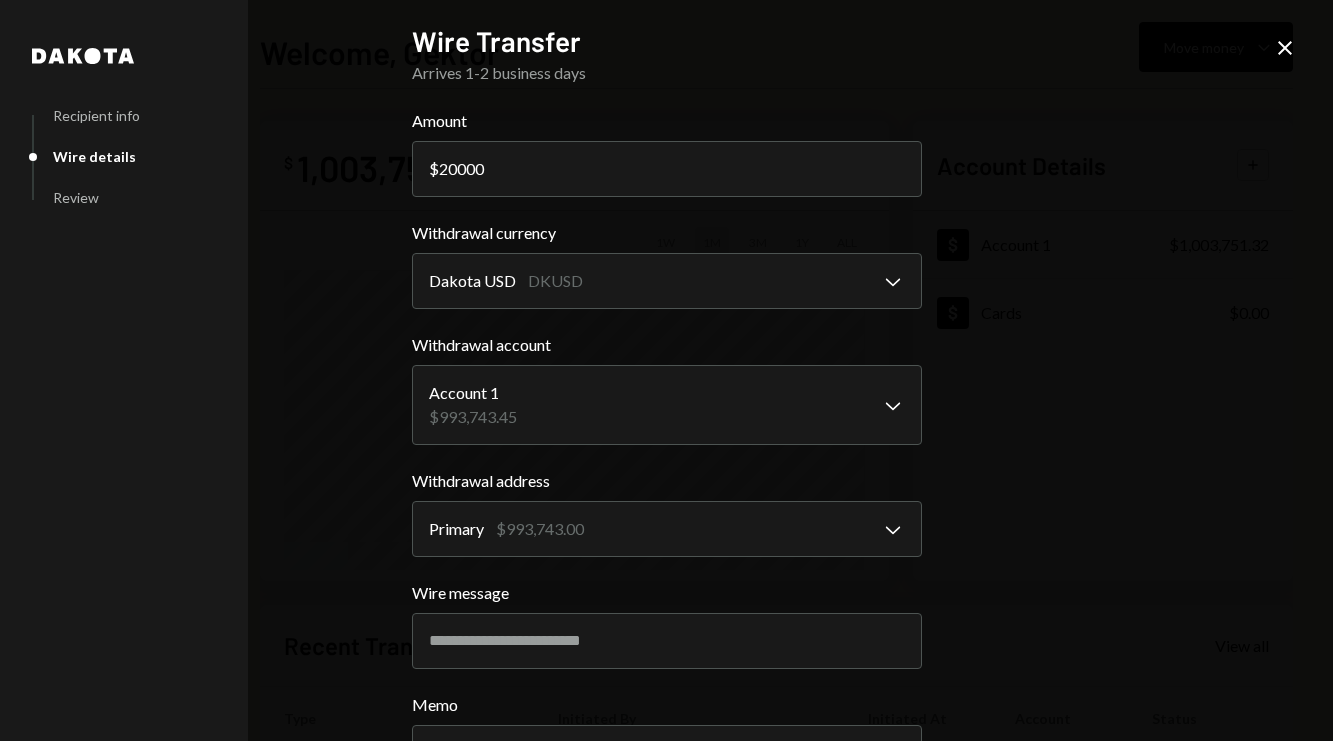 scroll, scrollTop: 166, scrollLeft: 0, axis: vertical 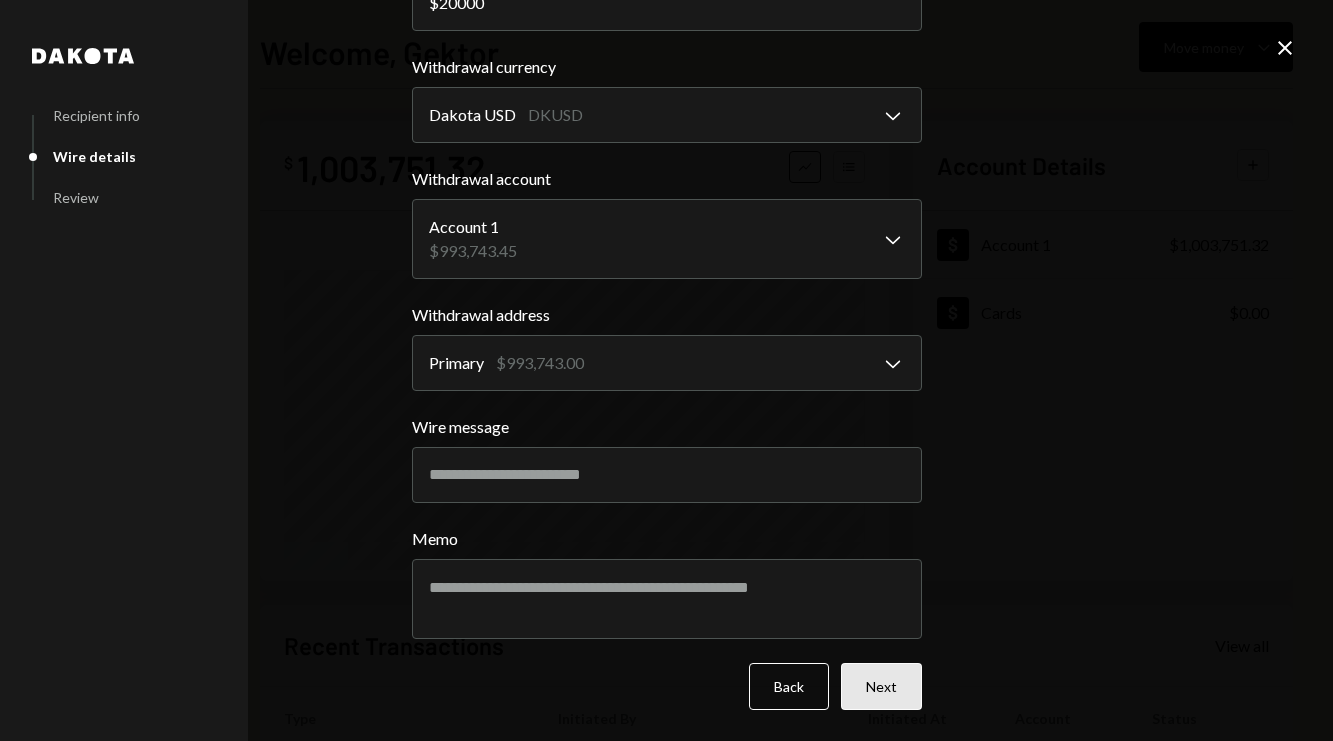 click on "Next" at bounding box center (881, 686) 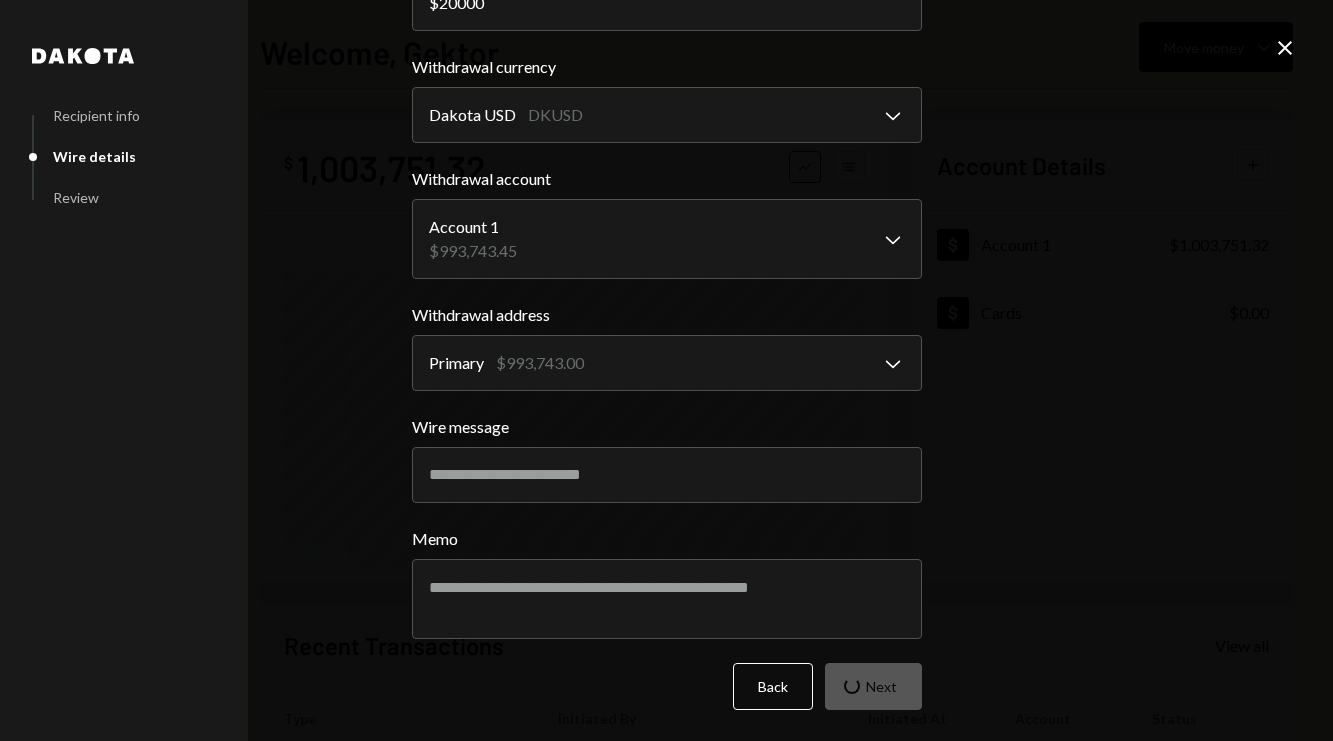 scroll, scrollTop: 0, scrollLeft: 0, axis: both 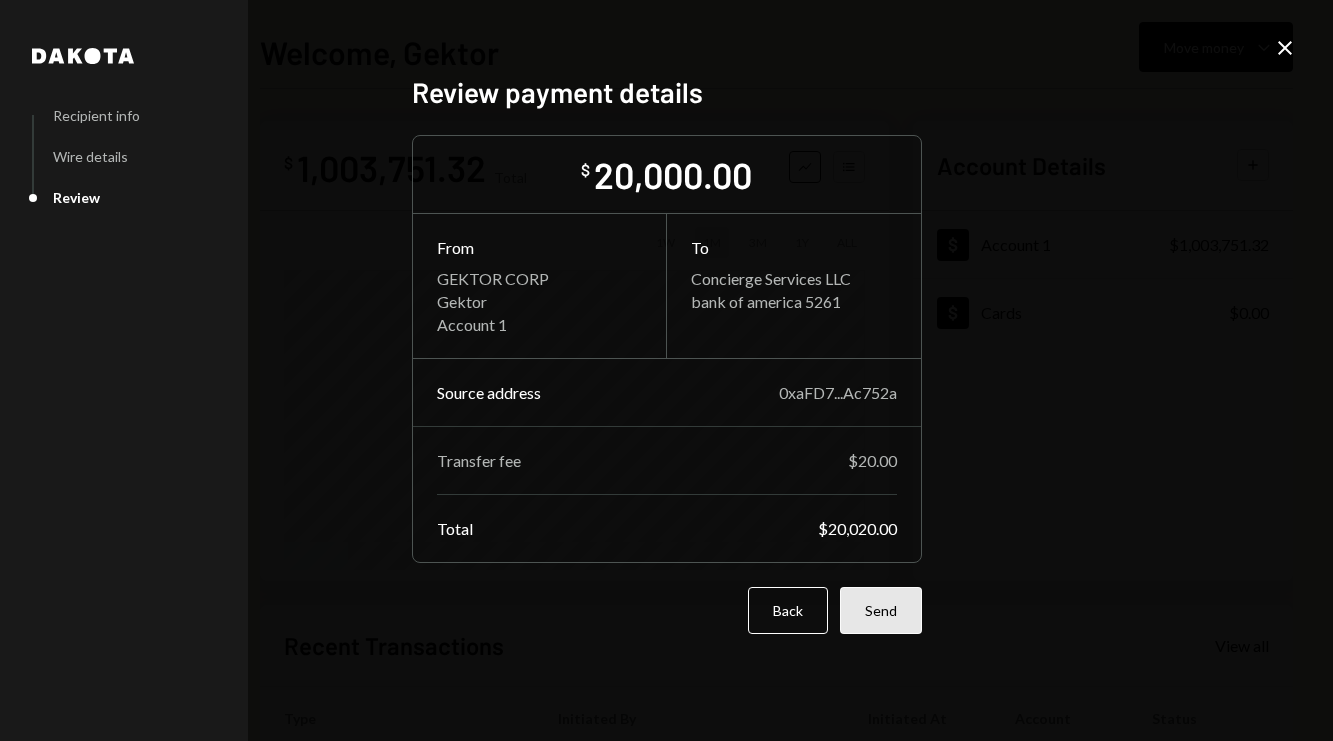 click on "Send" at bounding box center (881, 610) 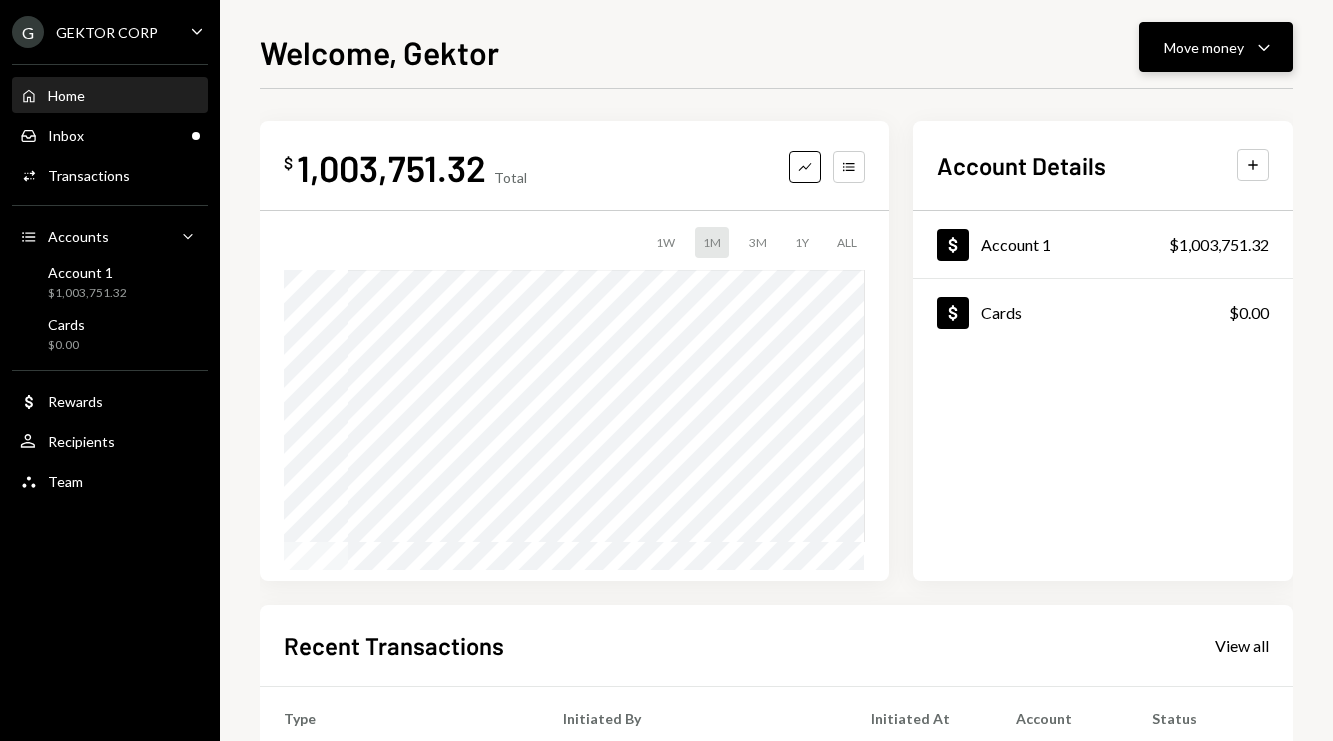 click on "Move money Caret Down" at bounding box center [1216, 47] 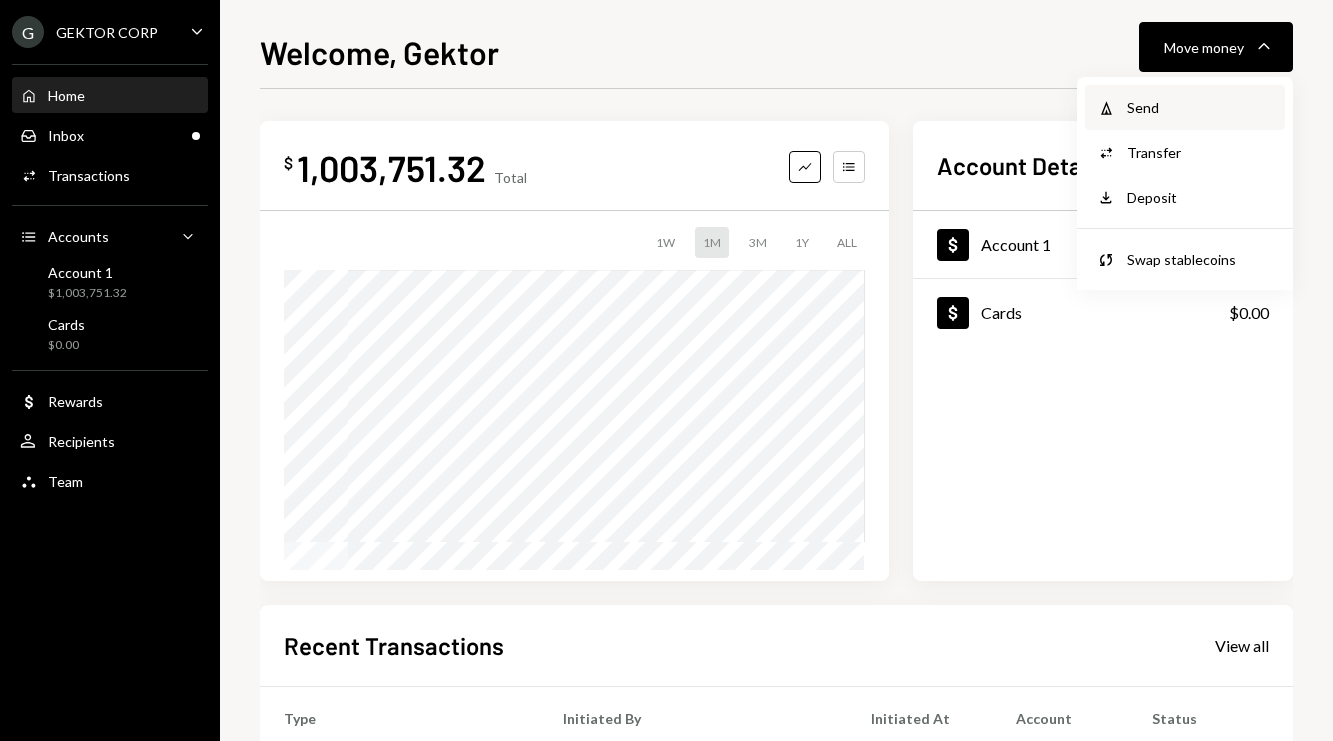 click on "Withdraw Send" at bounding box center (1185, 107) 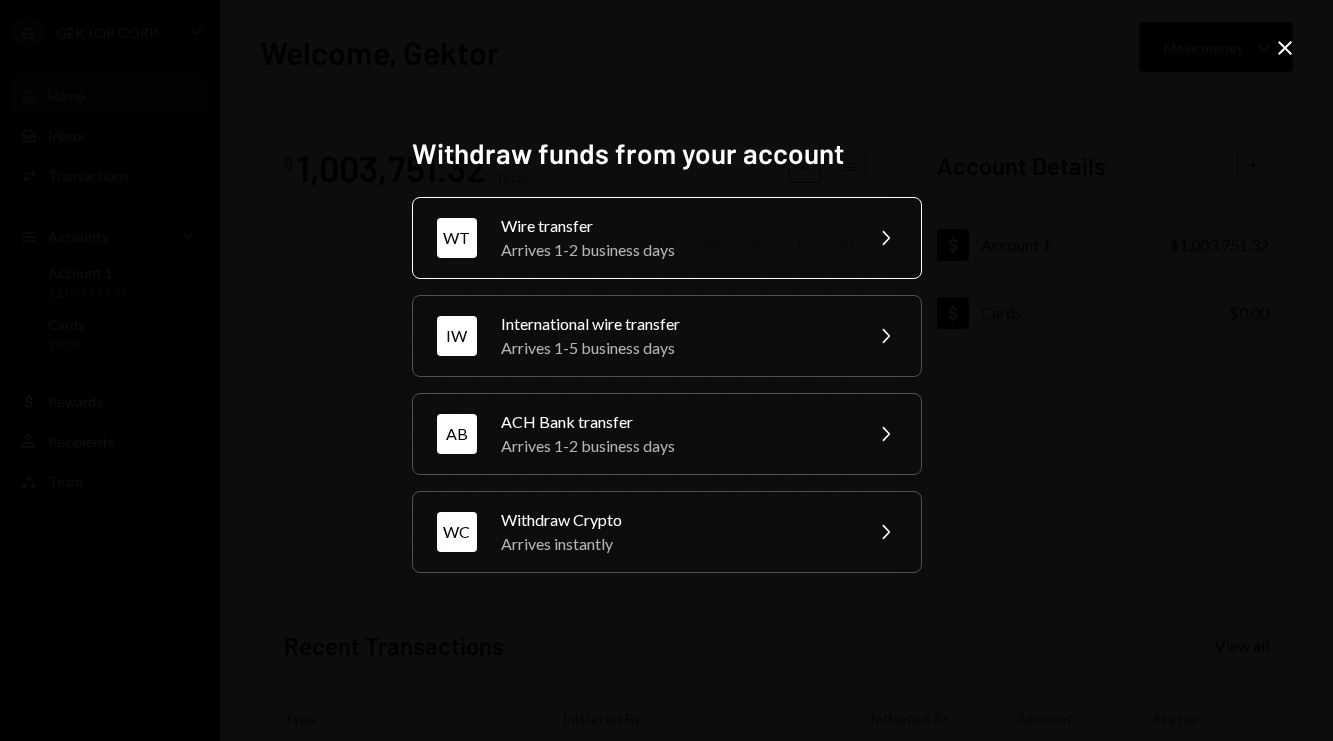 click on "WT Wire transfer Arrives 1-2 business days Chevron Right" at bounding box center [667, 238] 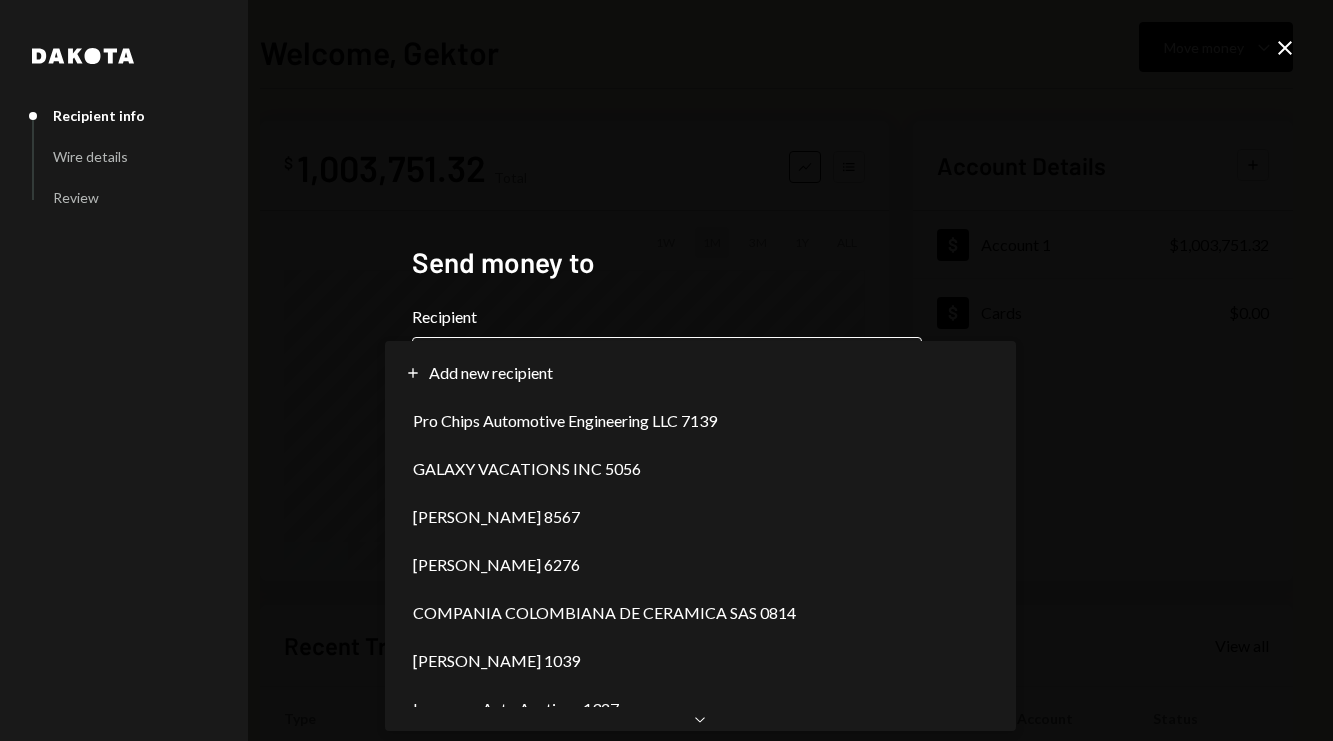 click on "**********" at bounding box center [666, 370] 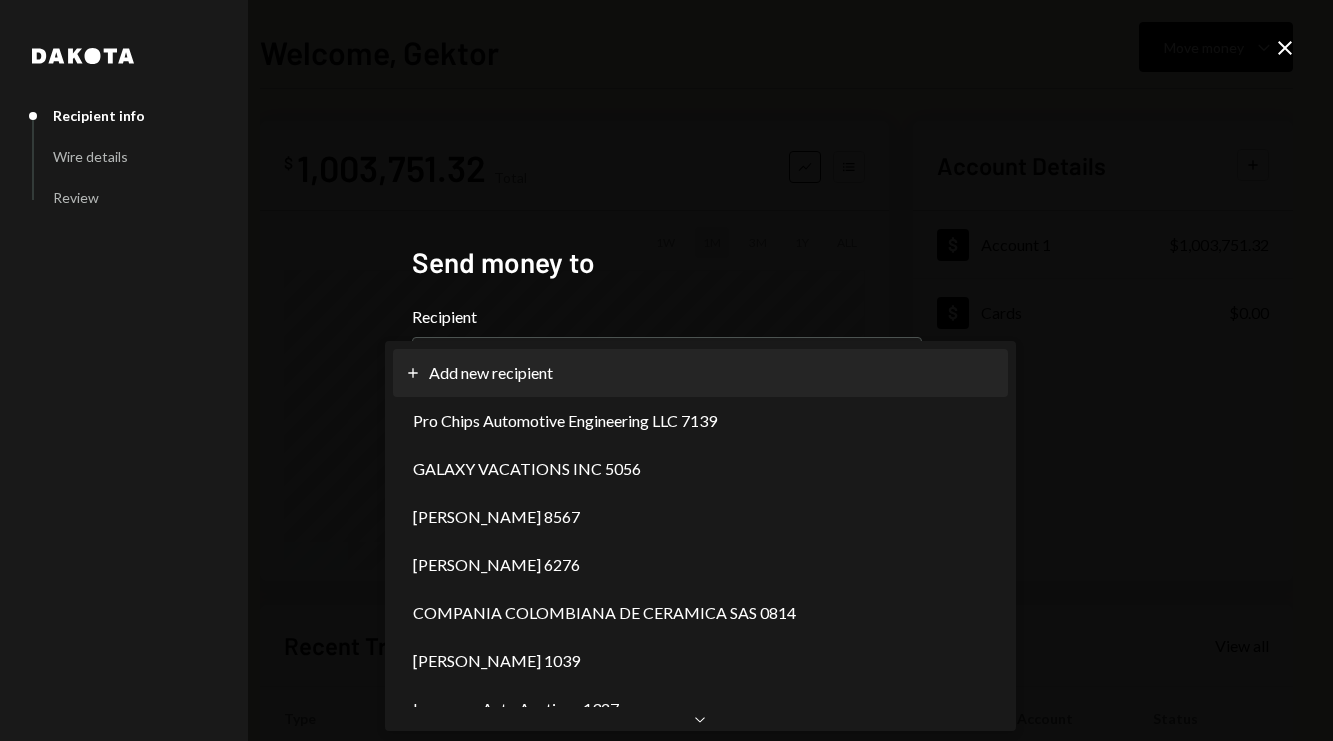 select on "**********" 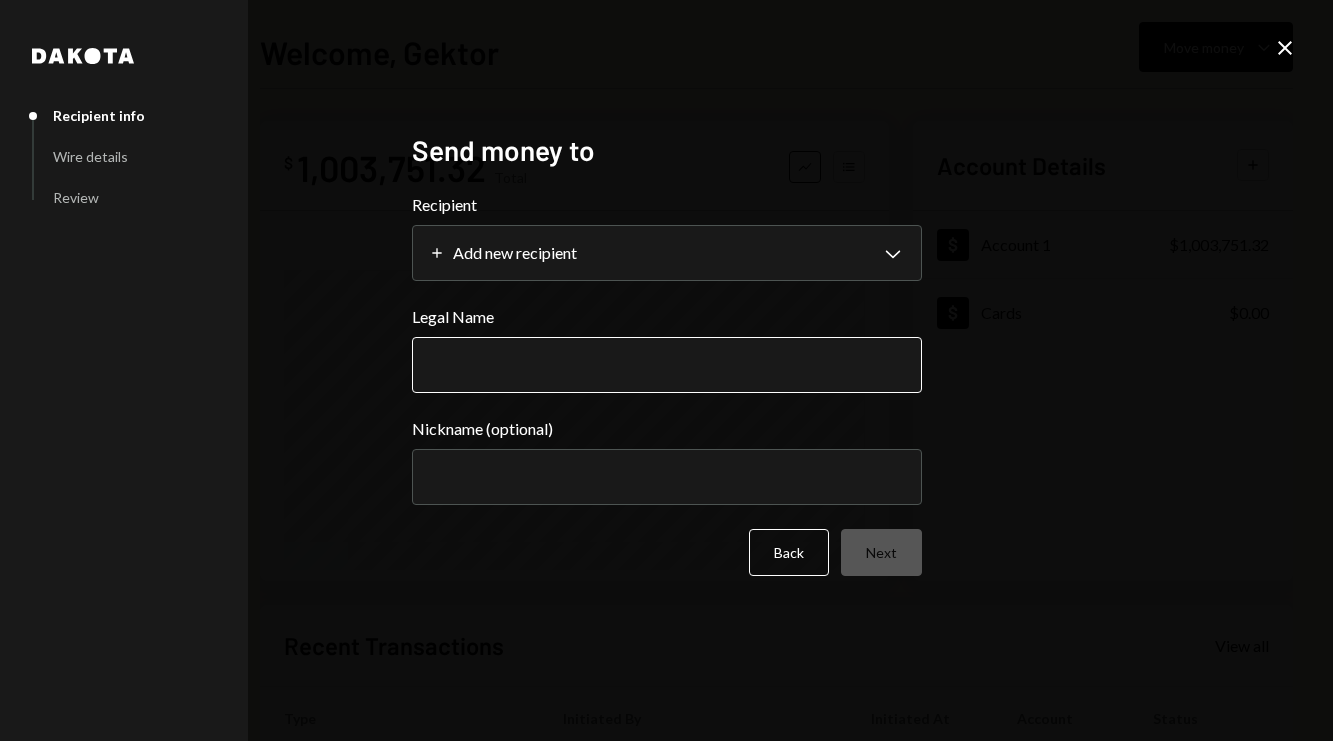click on "Legal Name" at bounding box center [667, 365] 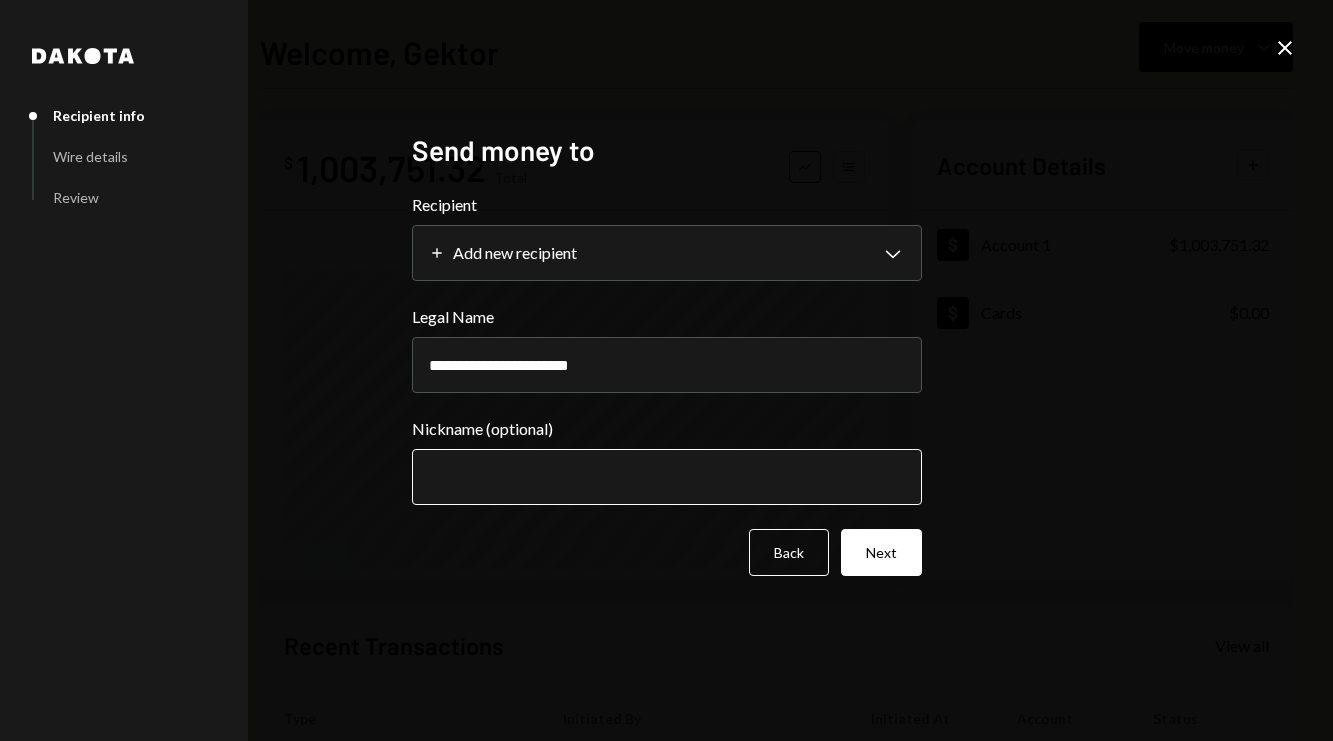 type on "**********" 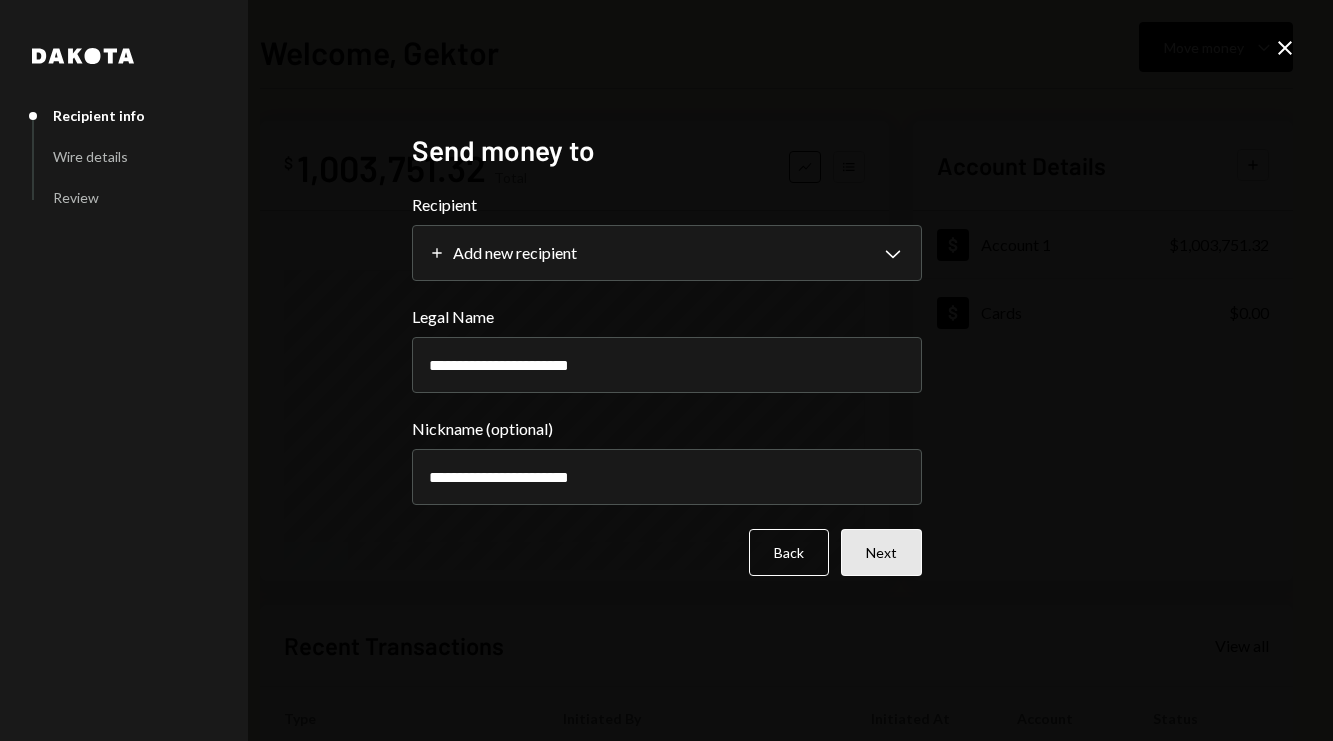 type on "**********" 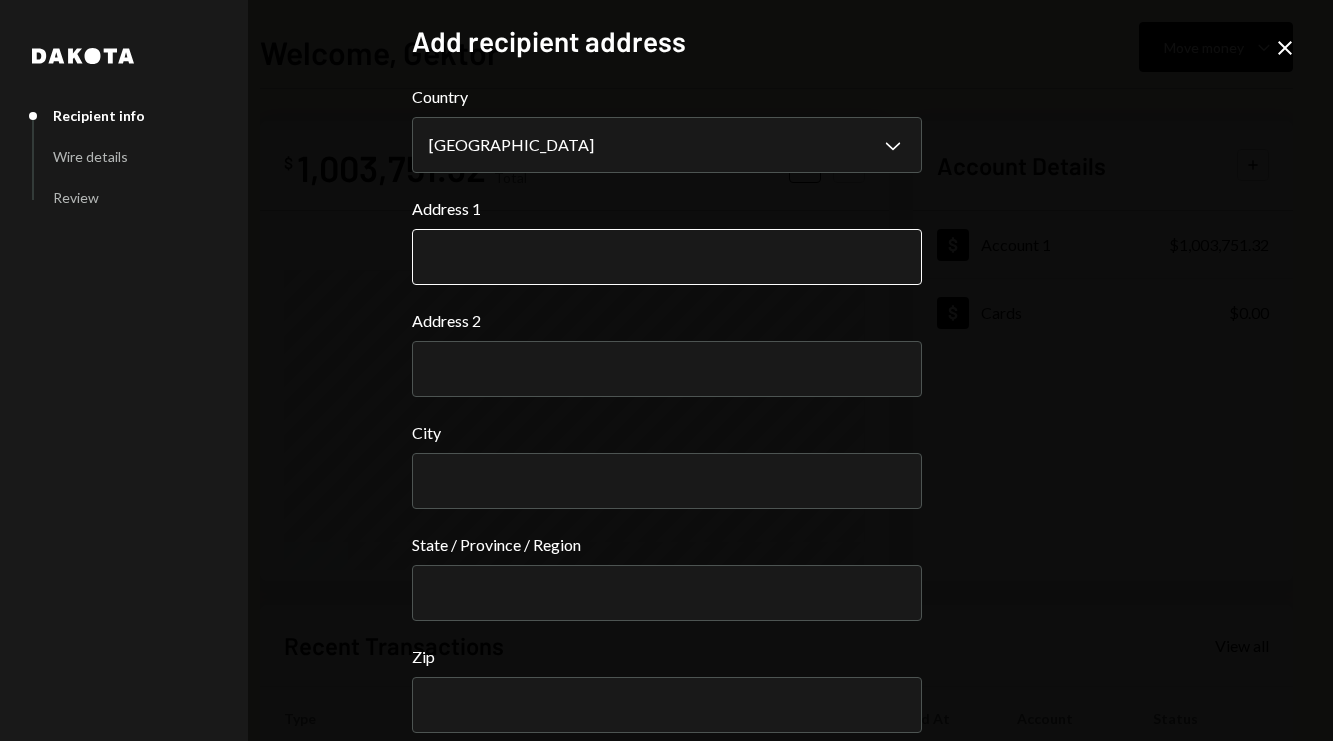 click on "Address 1" at bounding box center [667, 257] 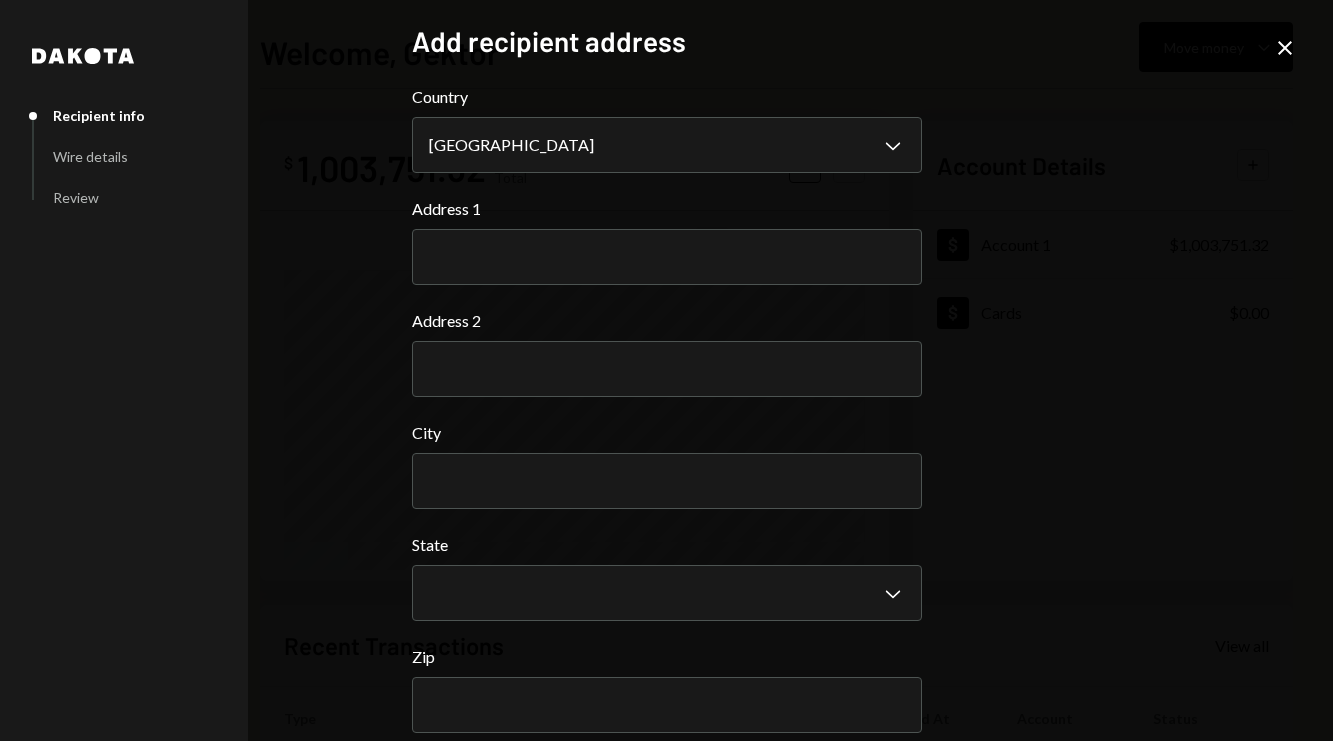 paste on "**********" 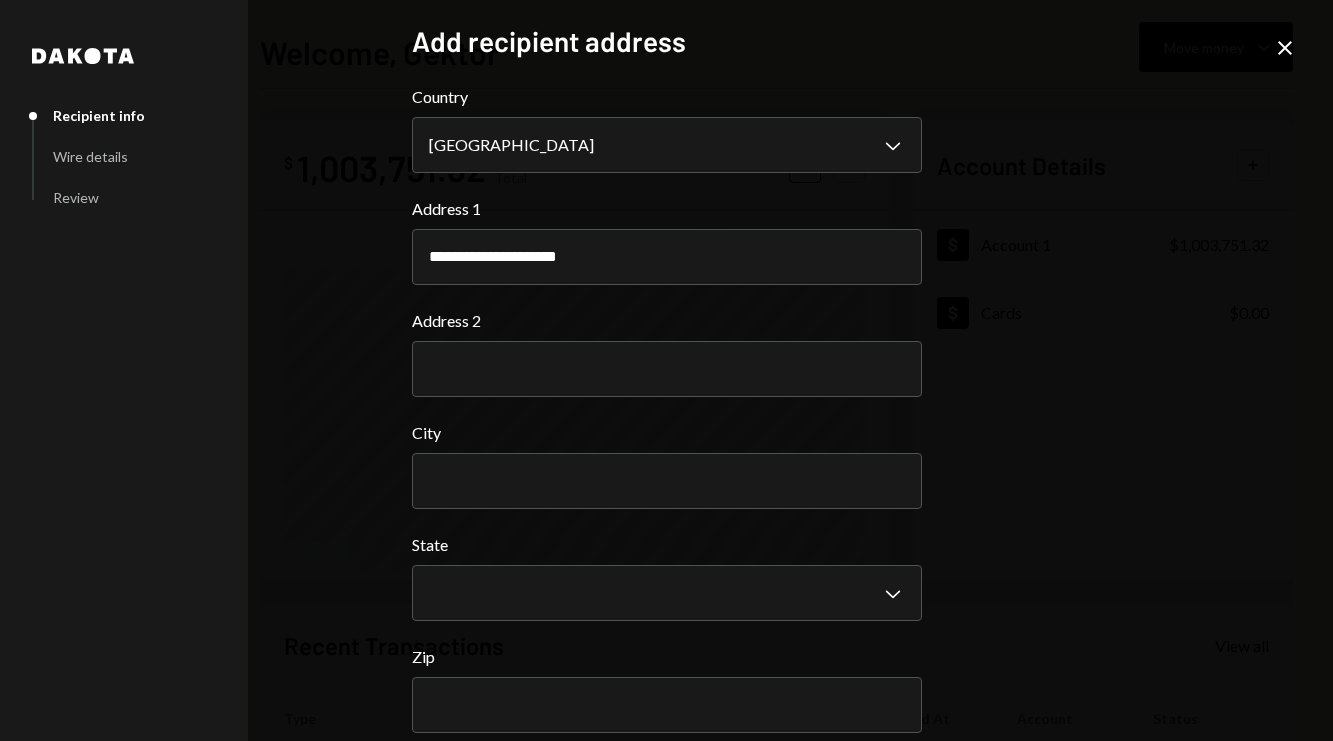type on "**********" 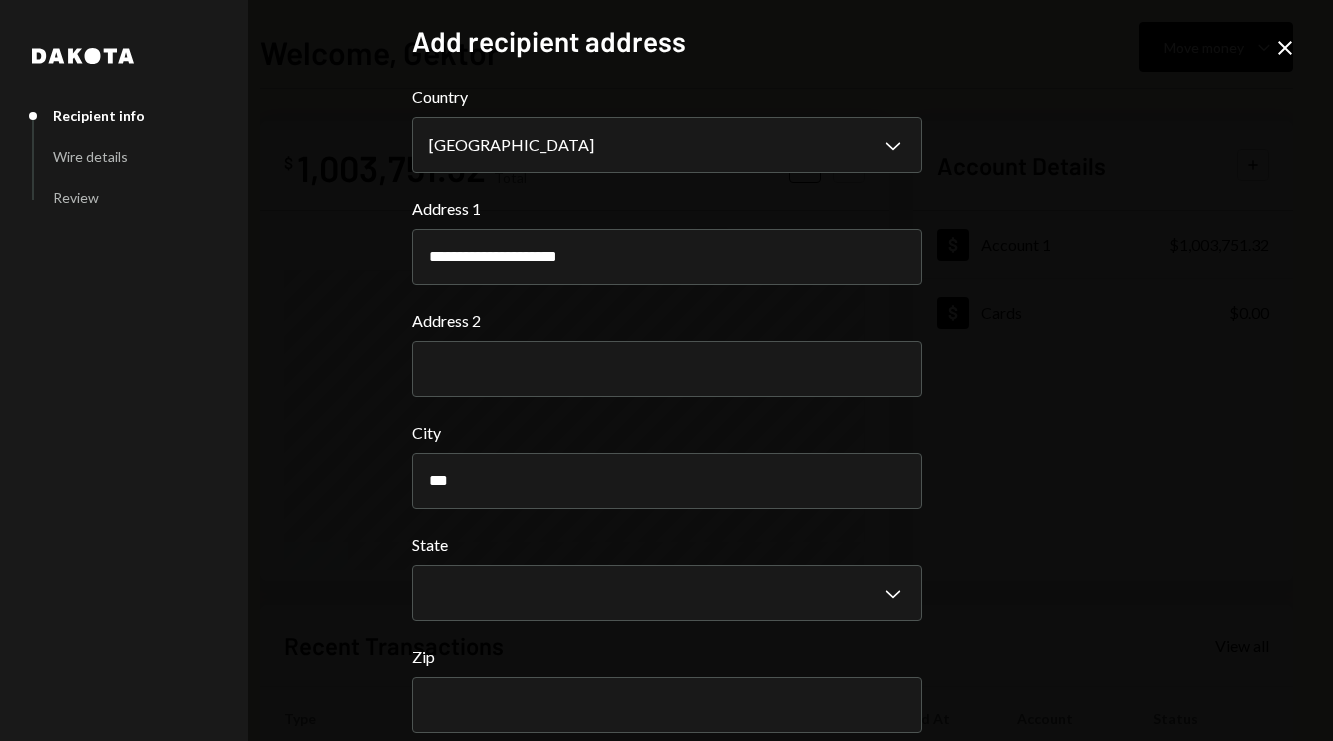 type on "**********" 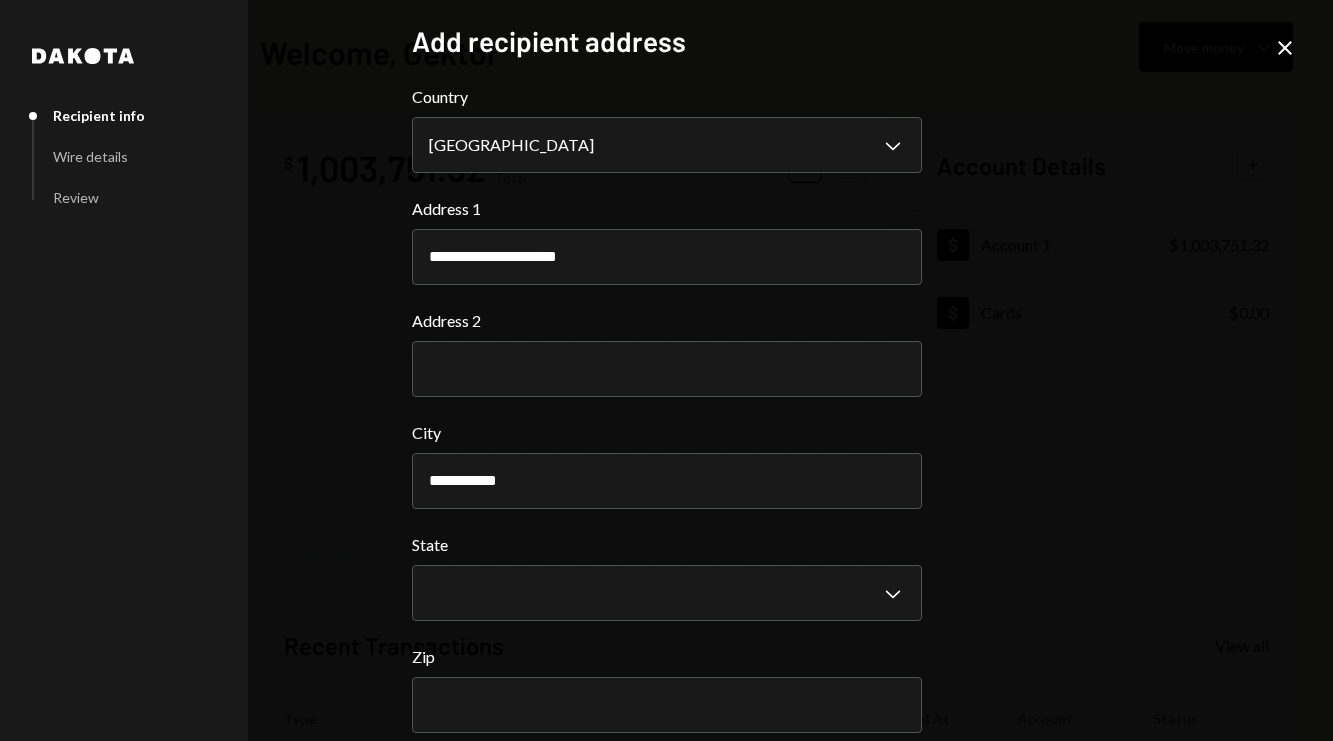 type 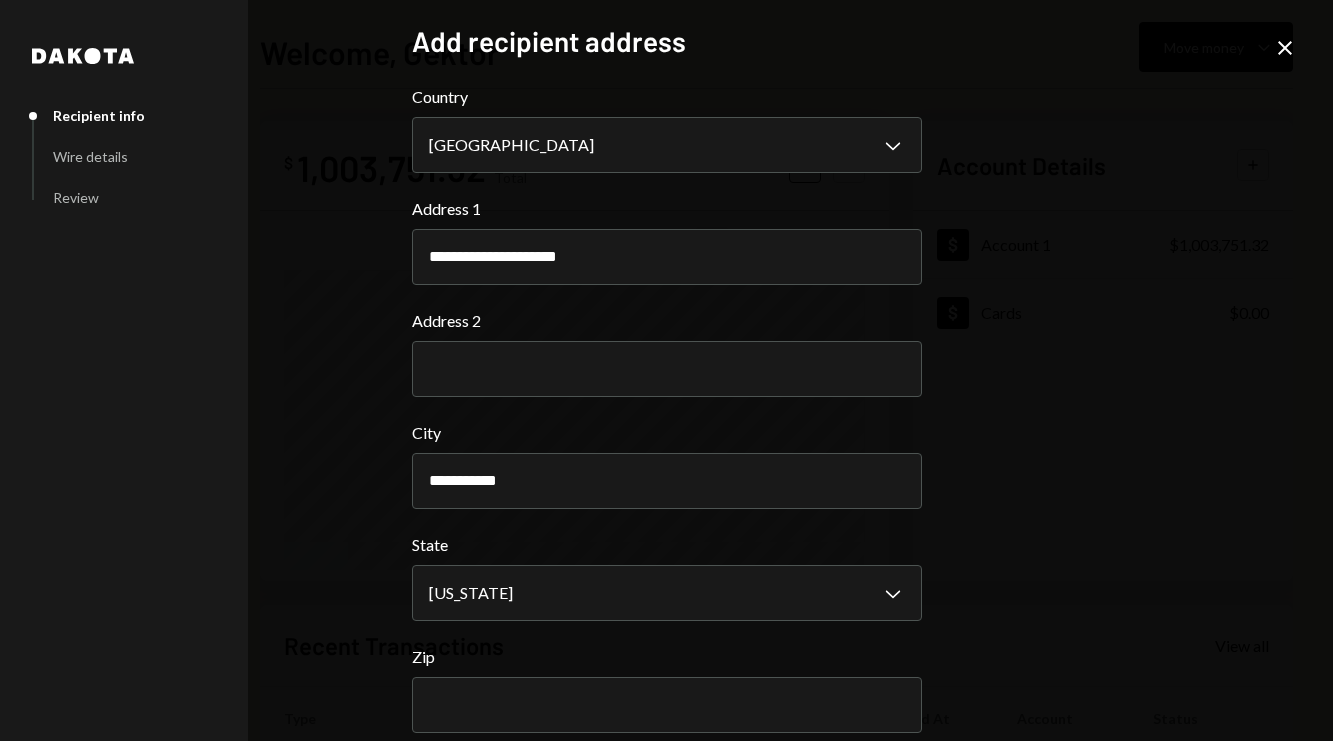 paste on "*****" 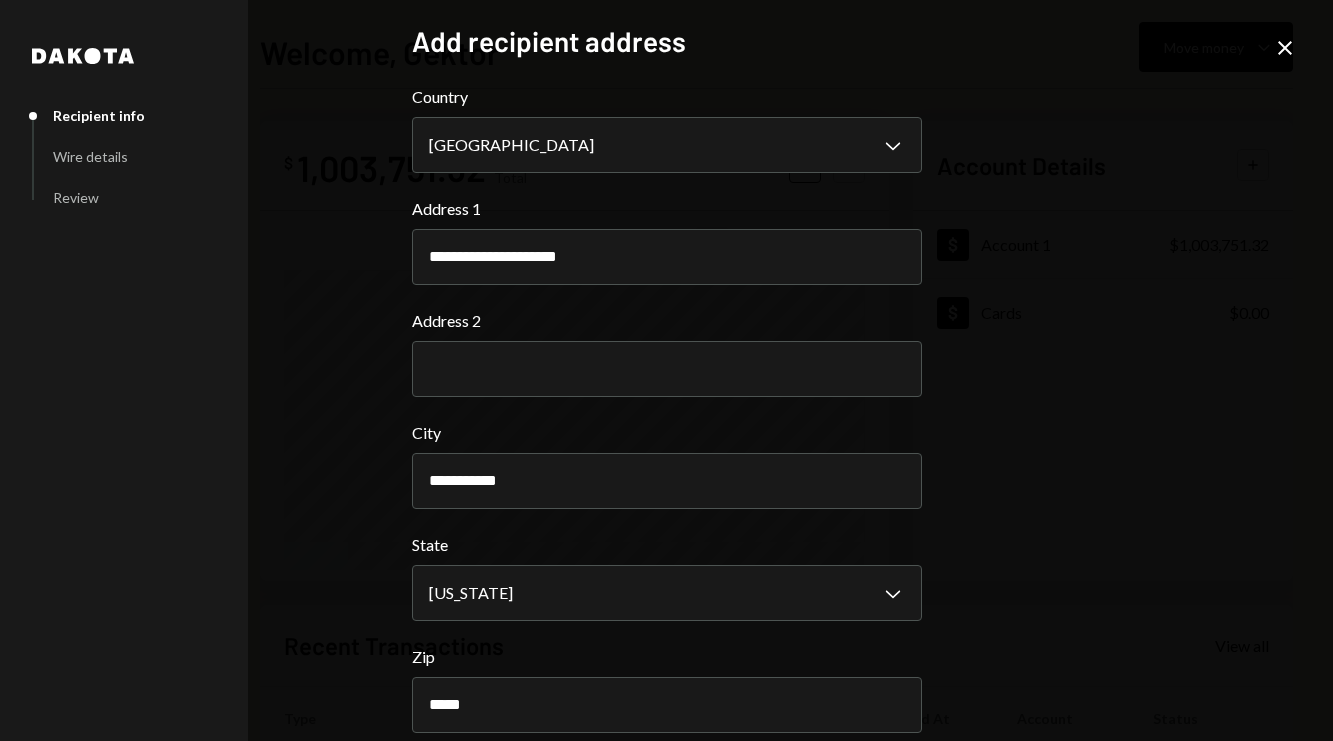 scroll, scrollTop: 94, scrollLeft: 0, axis: vertical 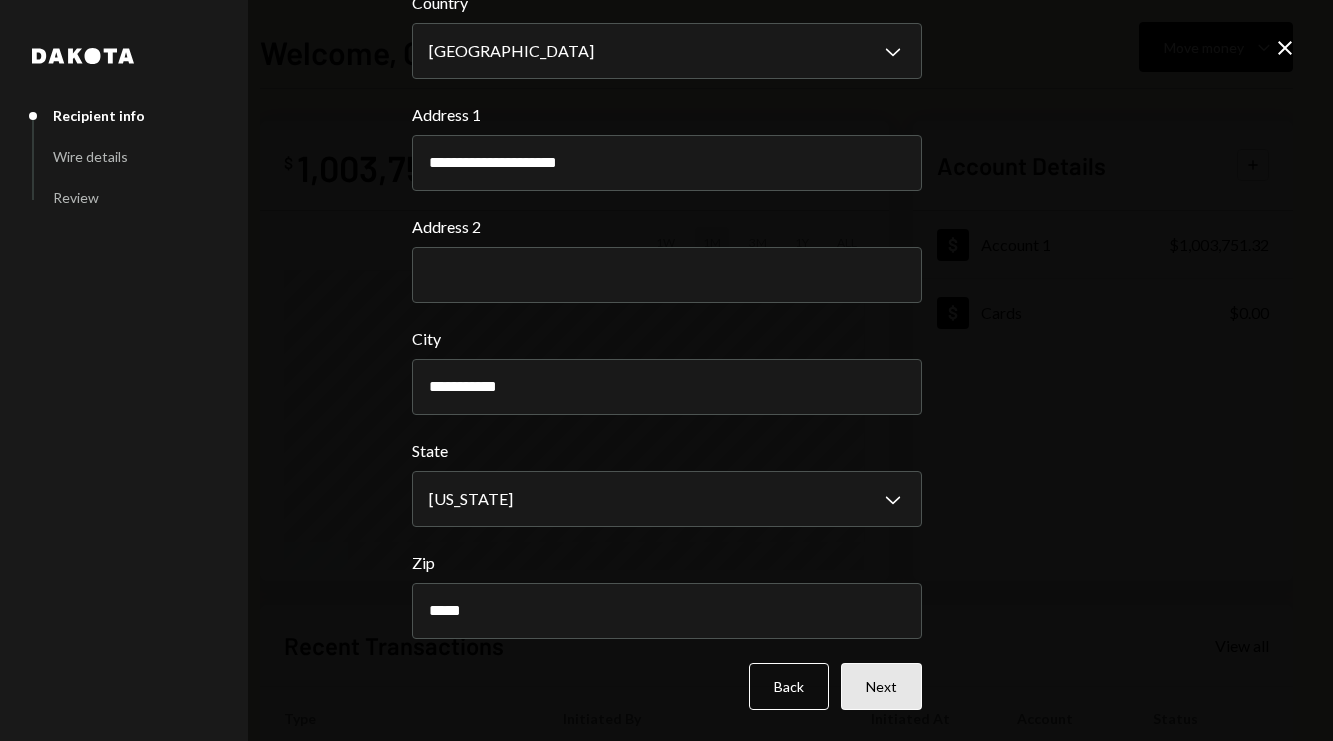 type on "*****" 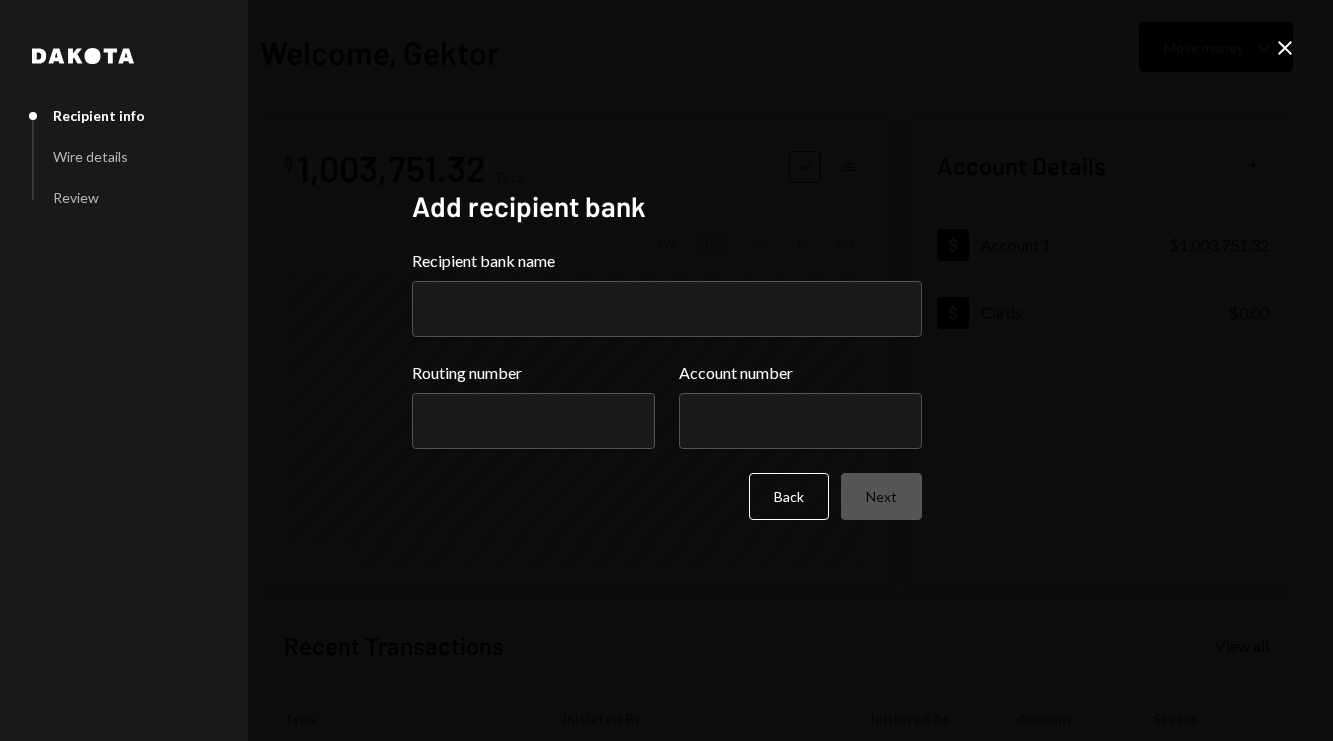scroll, scrollTop: 0, scrollLeft: 0, axis: both 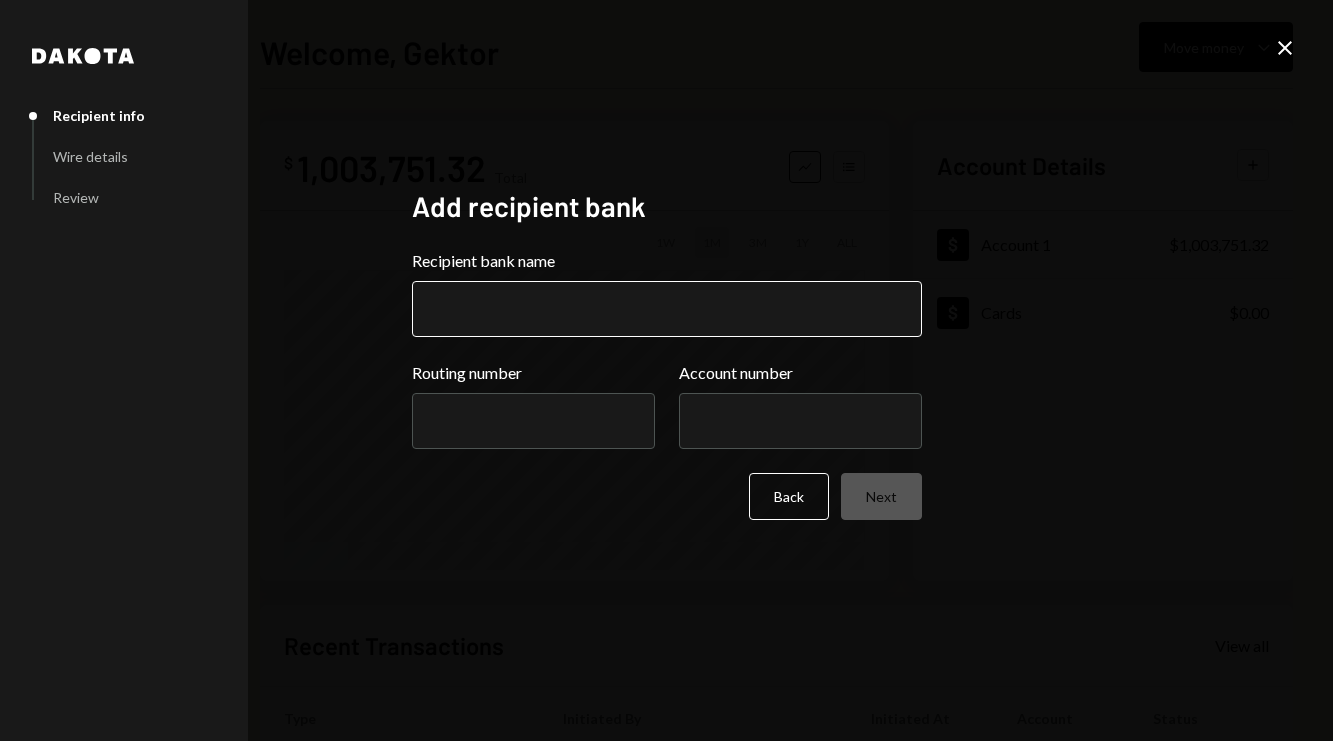 click on "Recipient bank name" at bounding box center [667, 309] 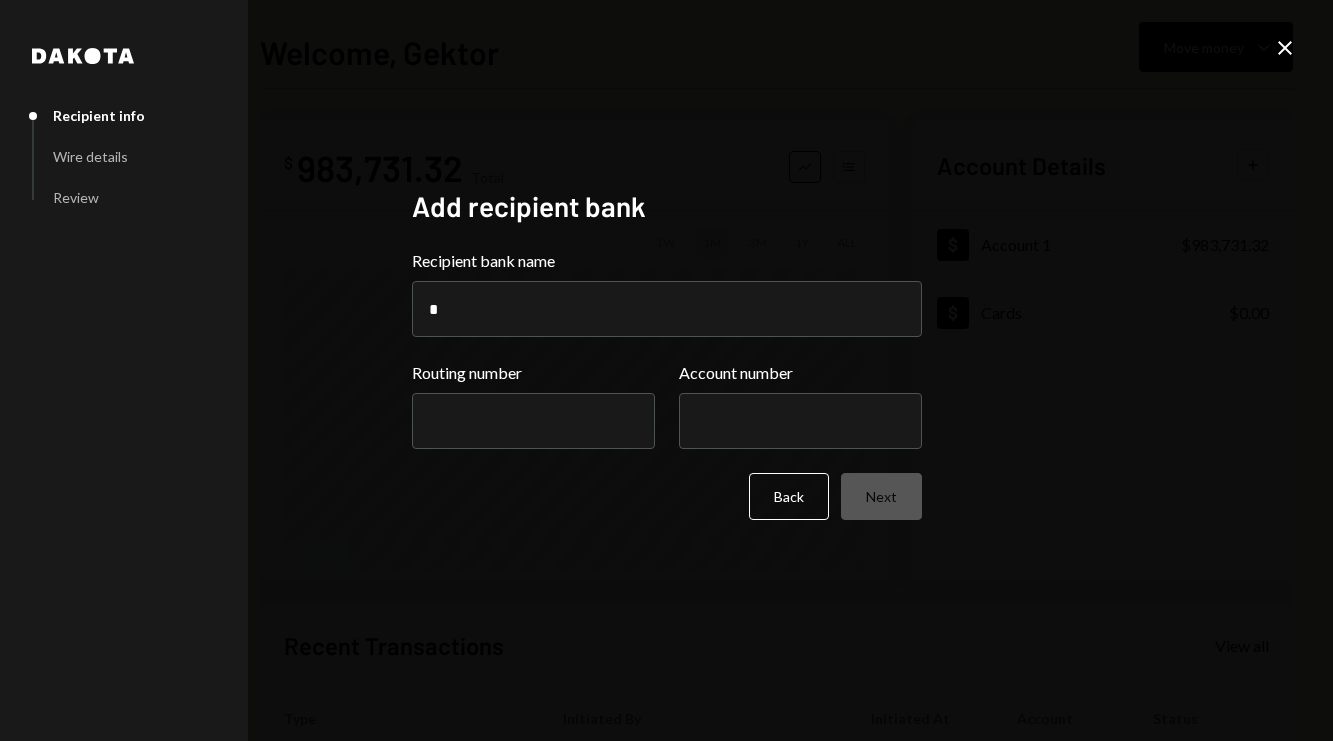 type on "**********" 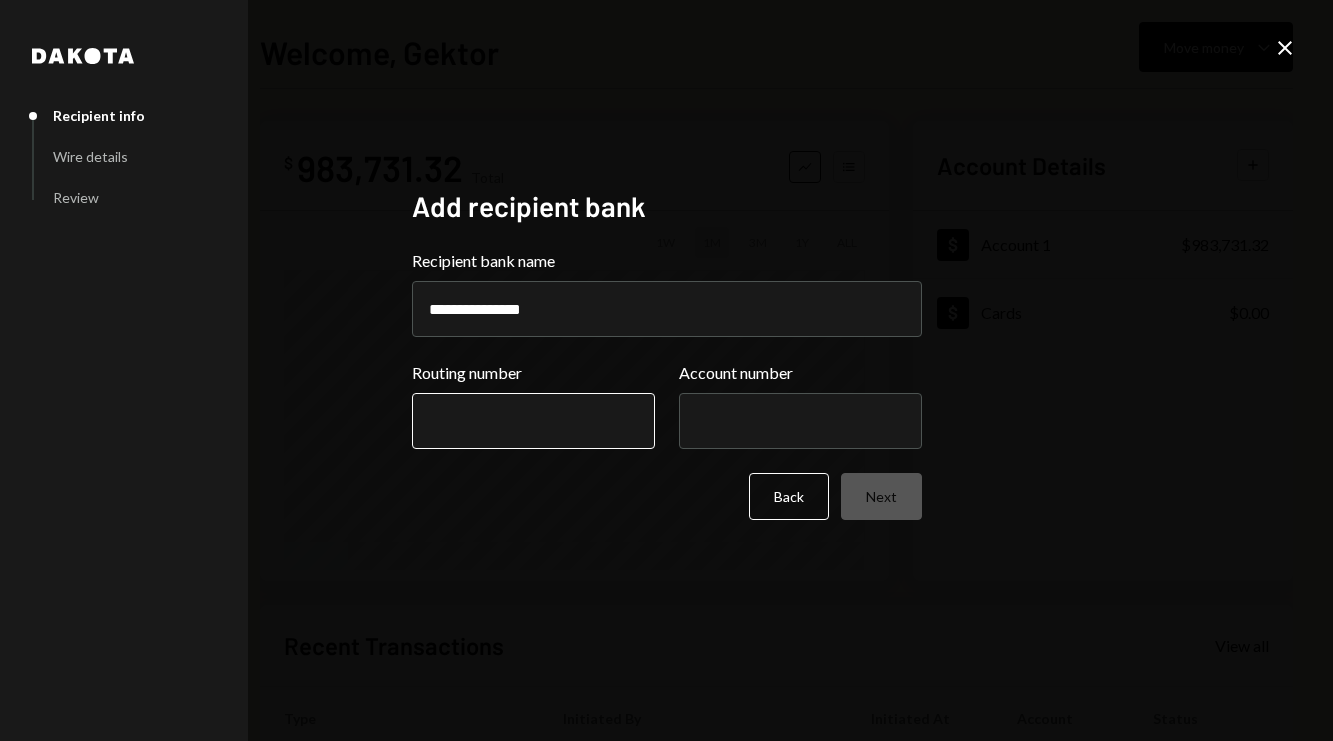 click on "Routing number" at bounding box center [533, 421] 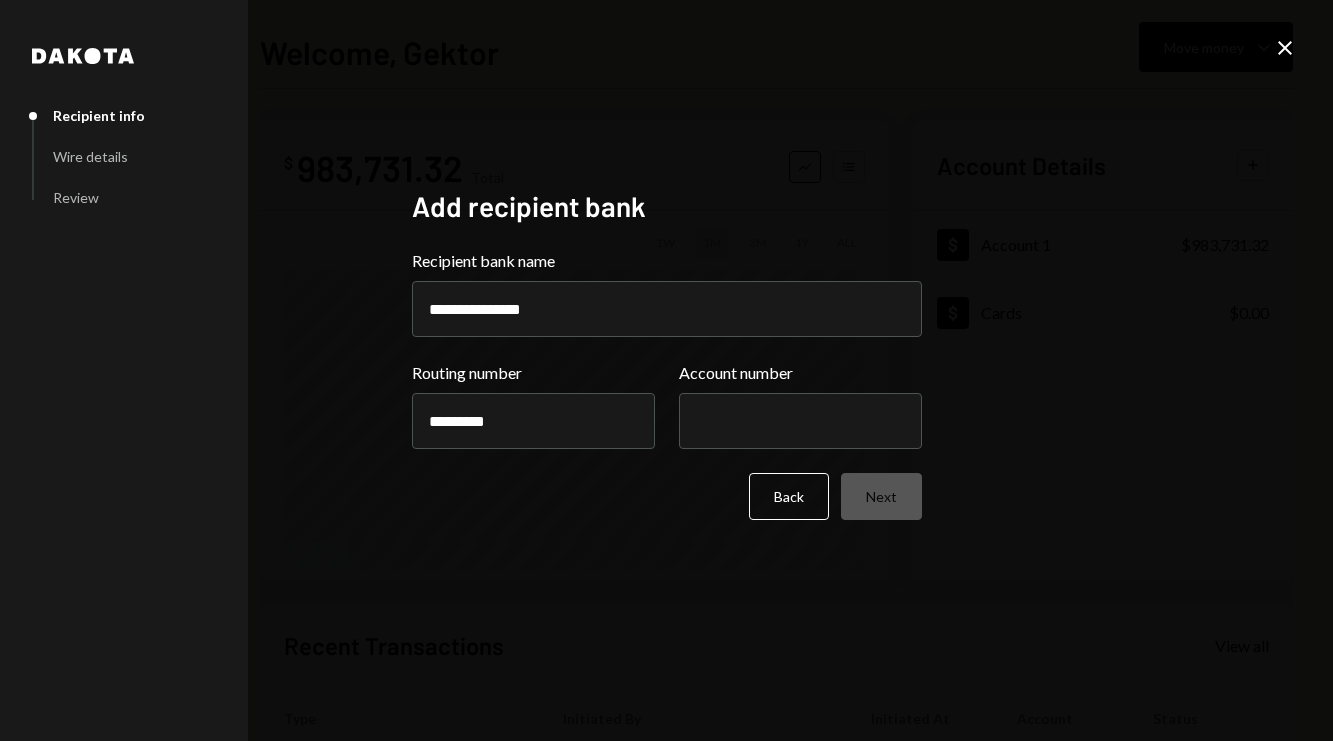 type on "*********" 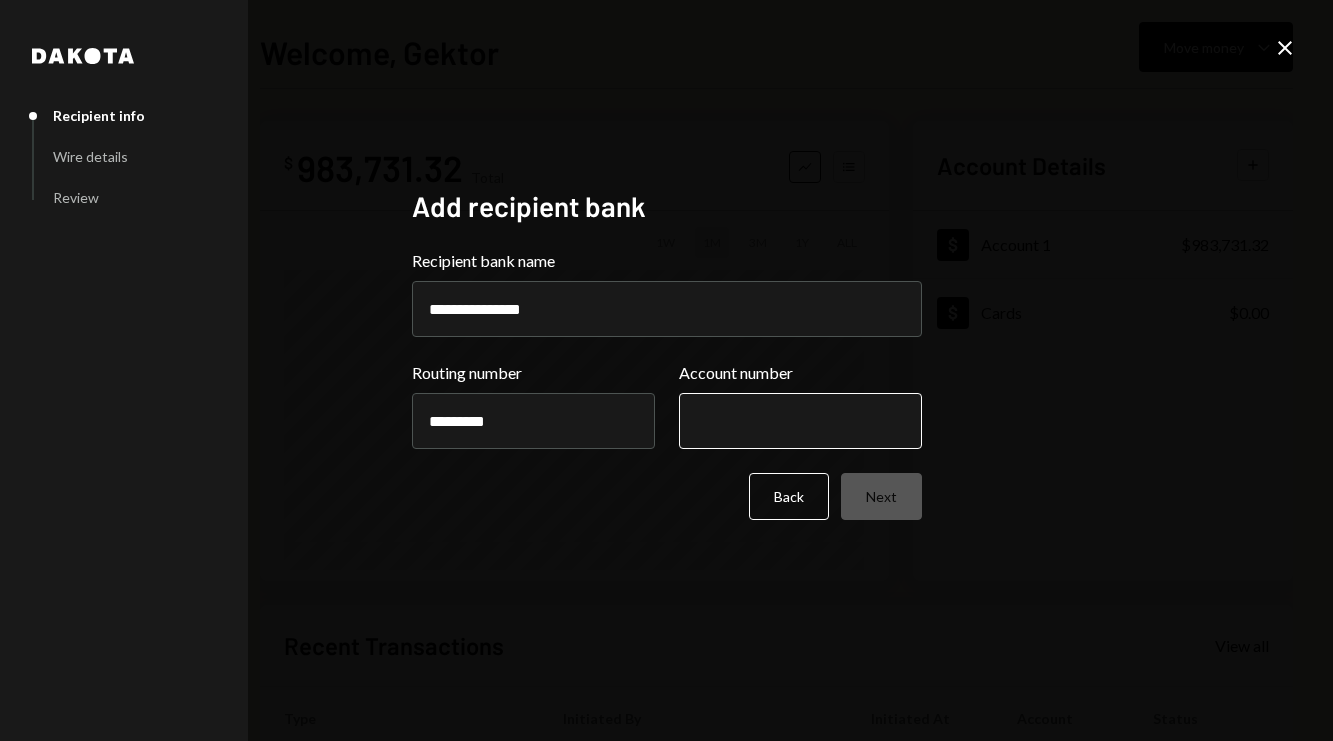 click on "Account number" at bounding box center [800, 421] 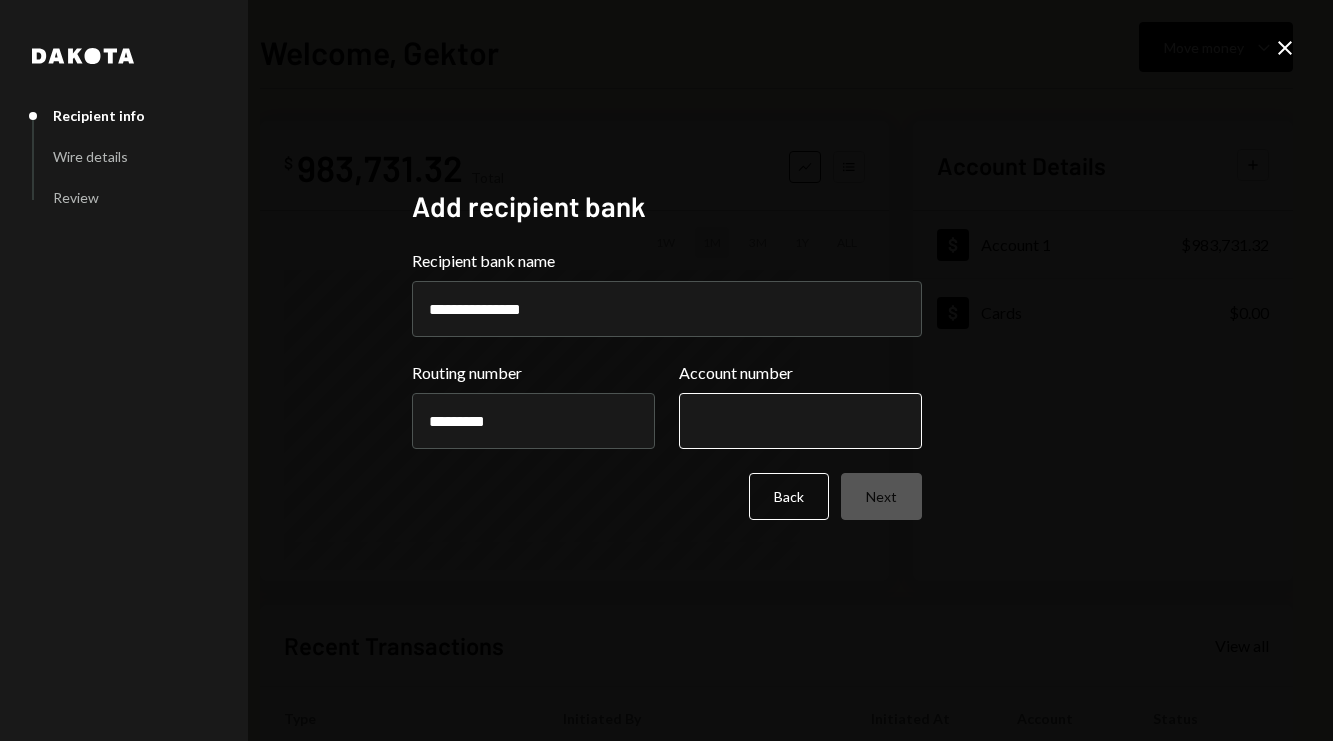 paste on "*********" 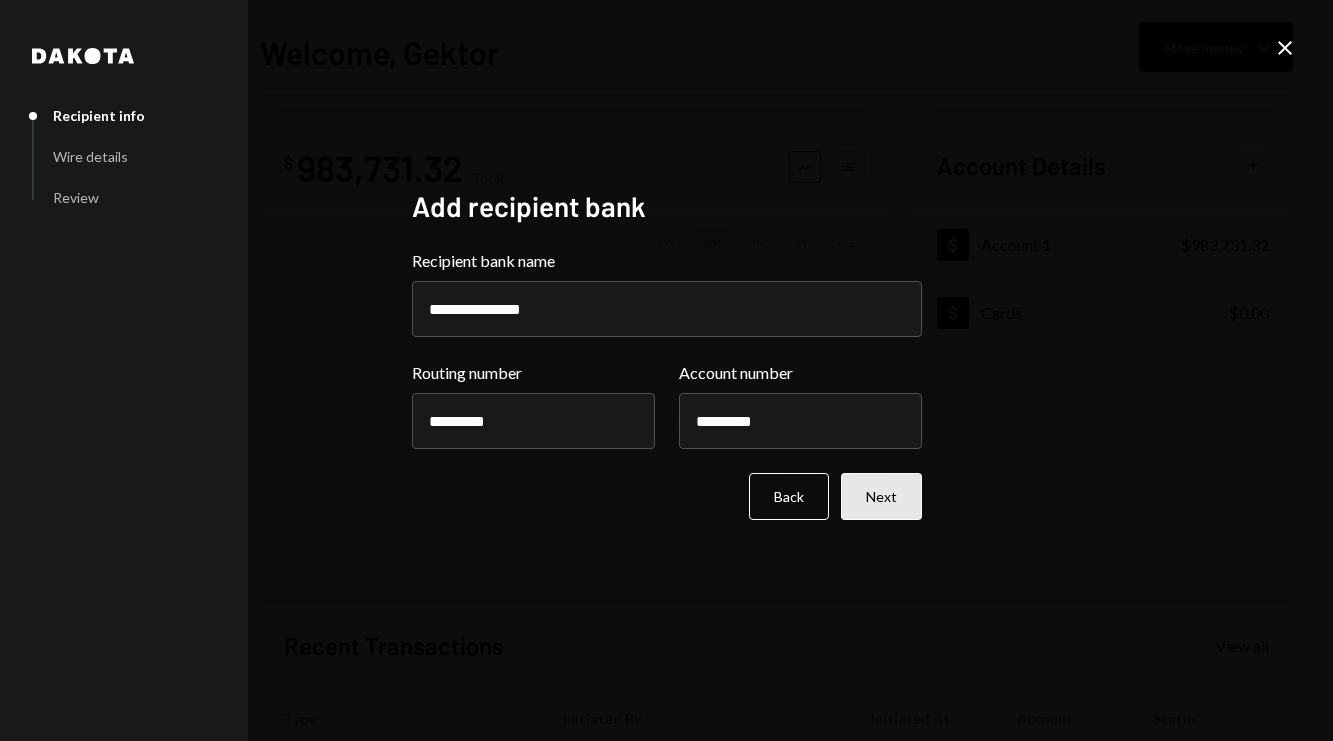 type on "*********" 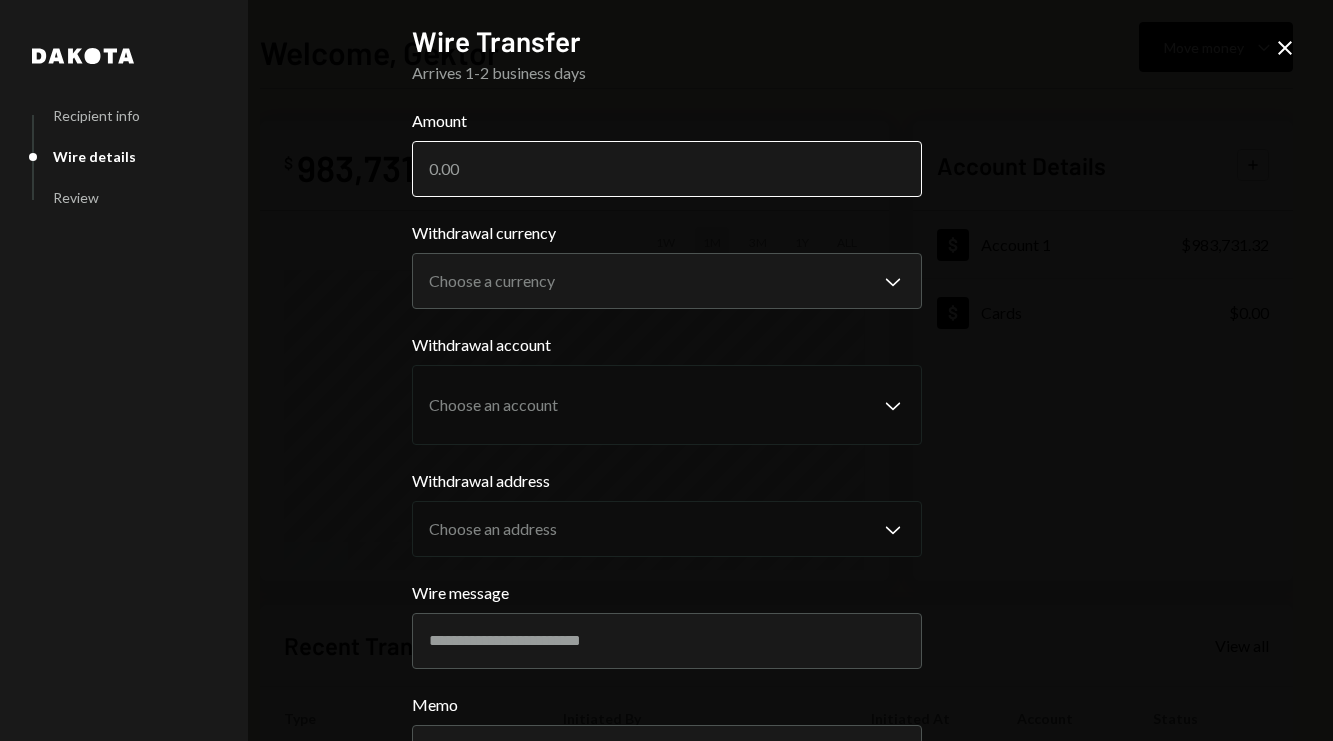 click on "Amount" at bounding box center [667, 169] 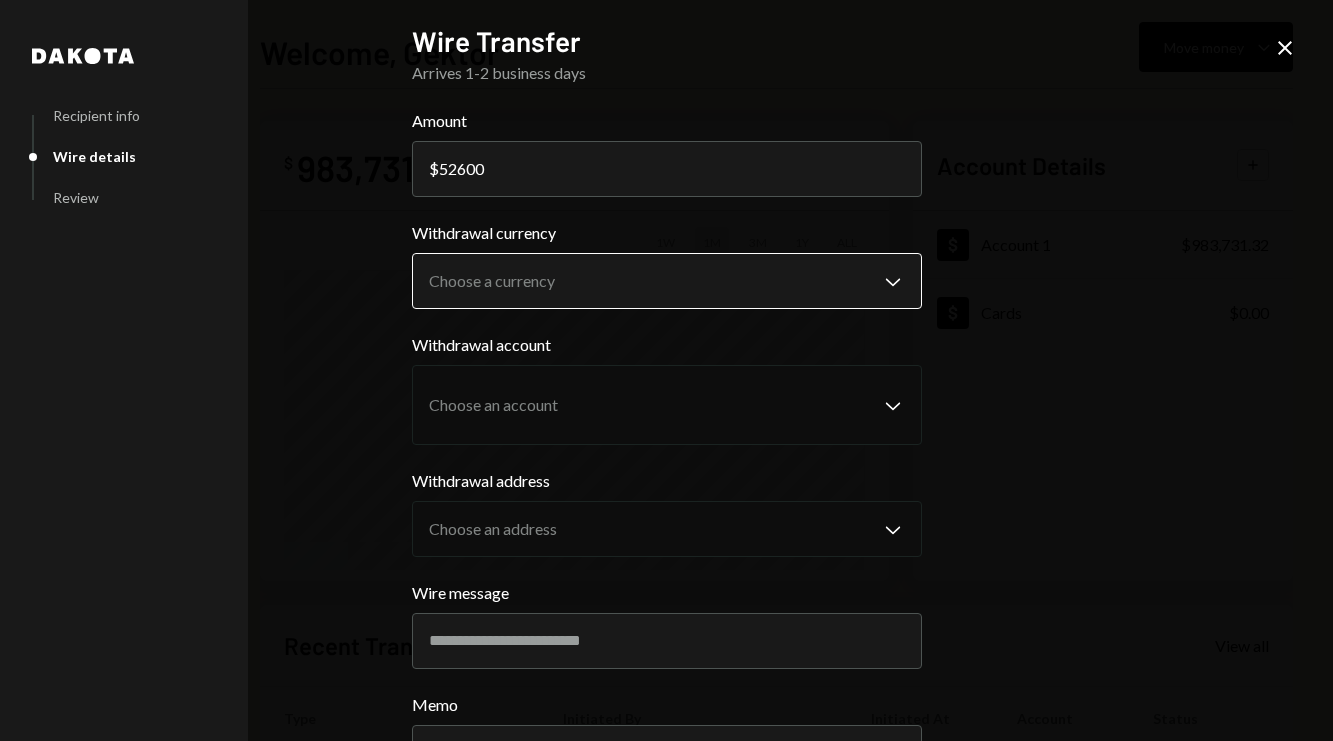 type on "52600" 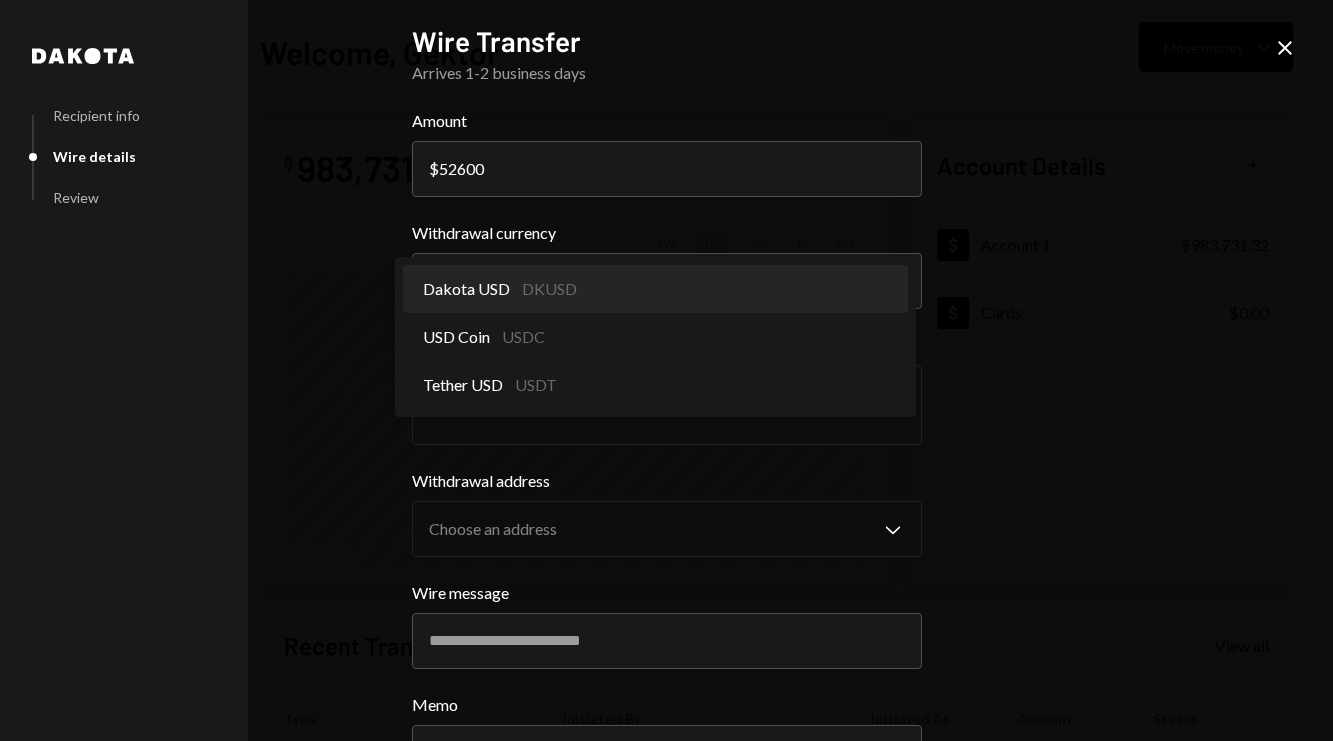 select on "*****" 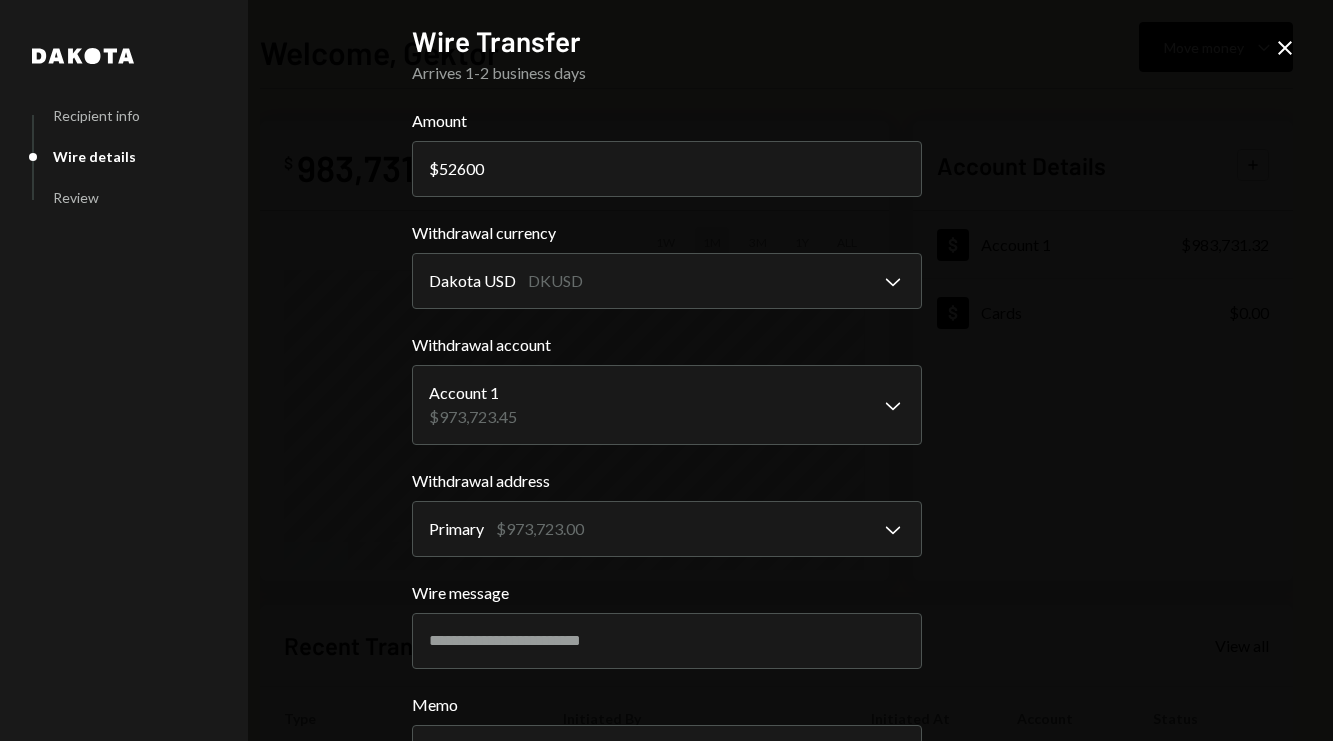 scroll, scrollTop: 166, scrollLeft: 0, axis: vertical 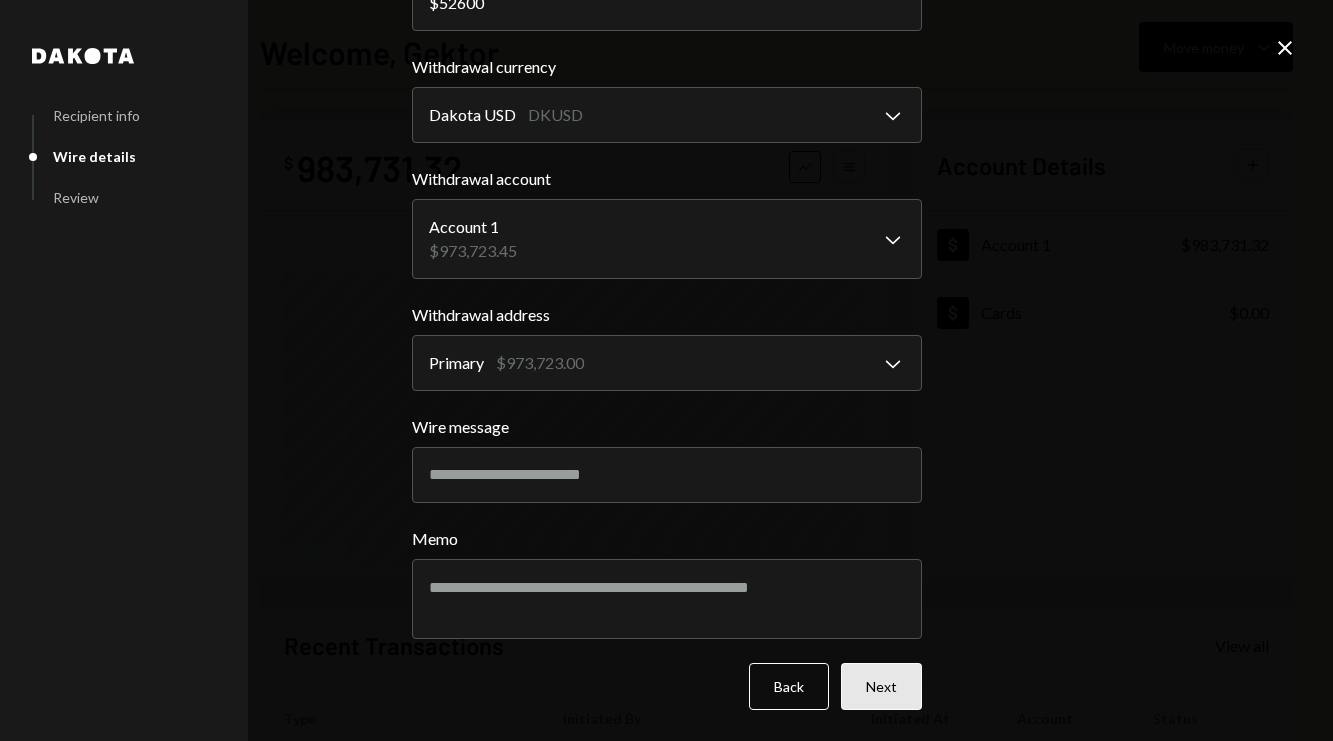 click on "Next" at bounding box center [881, 686] 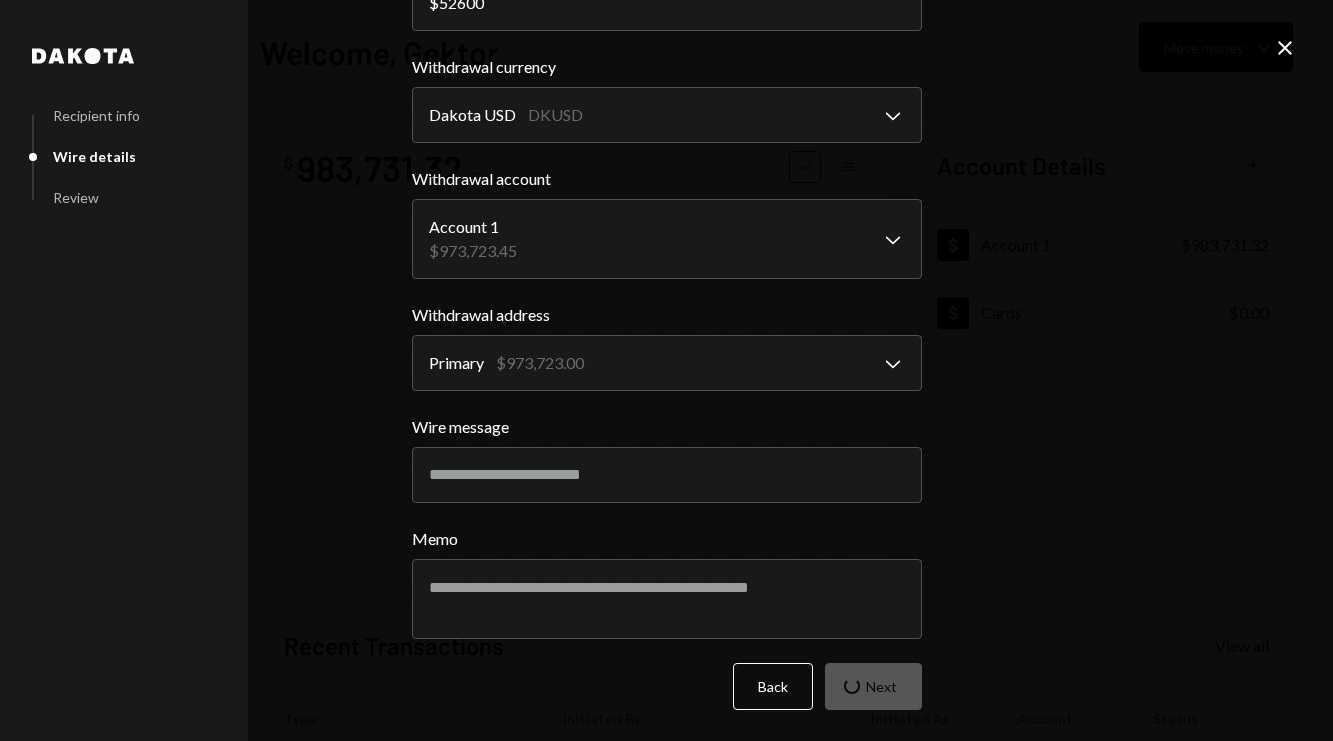 scroll, scrollTop: 0, scrollLeft: 0, axis: both 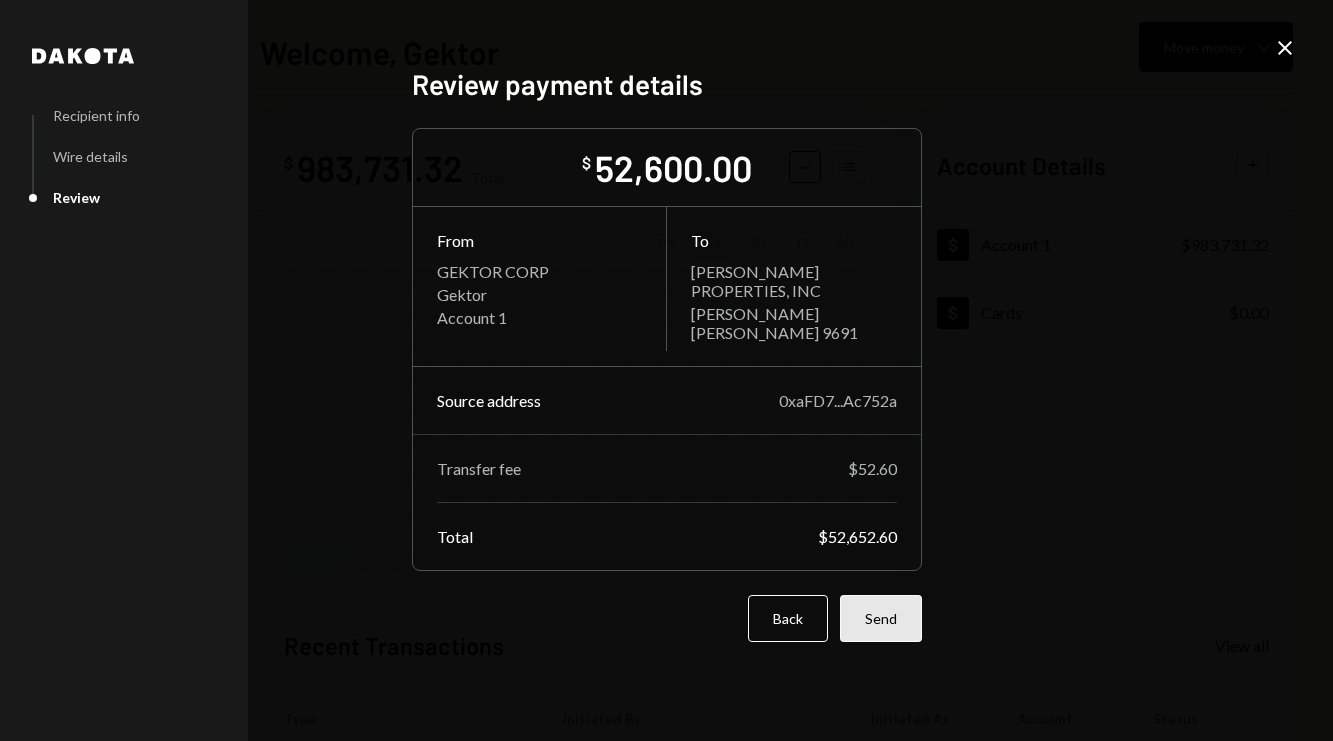 click on "Send" at bounding box center [881, 618] 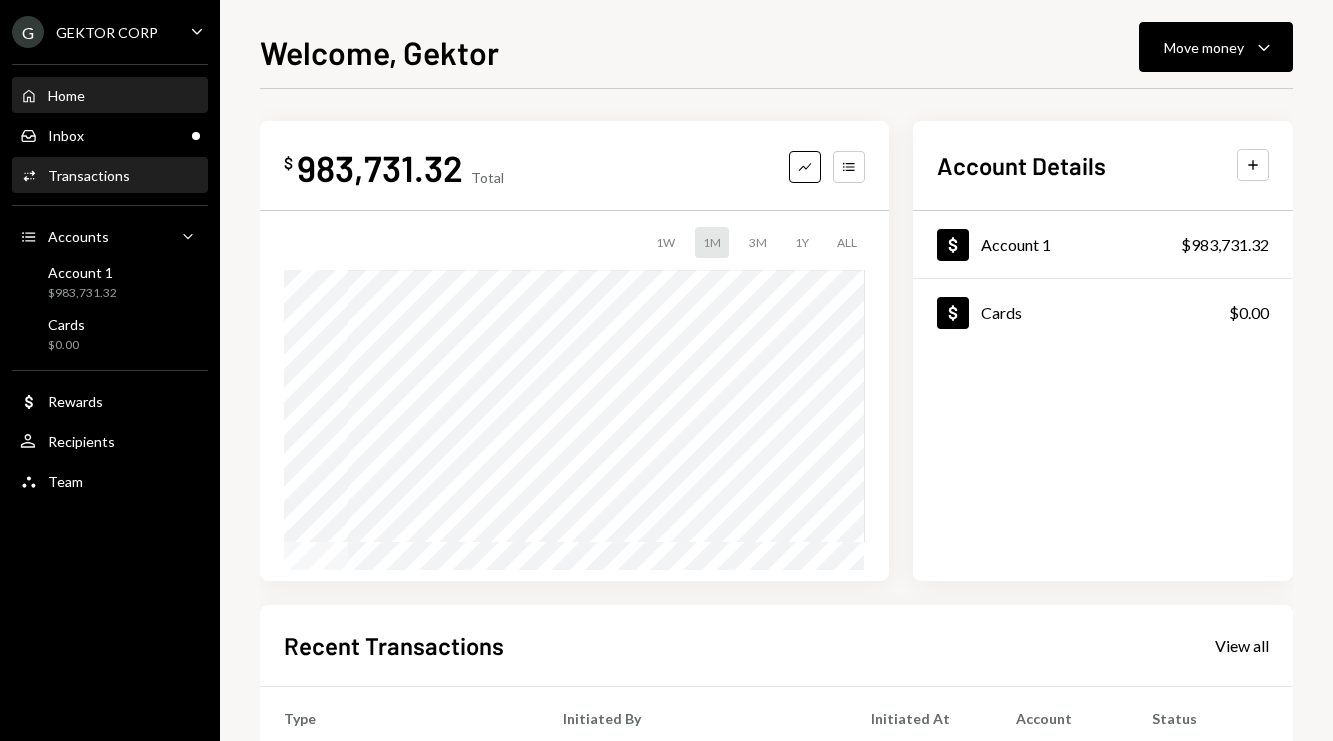 click on "Activities Transactions" at bounding box center (110, 176) 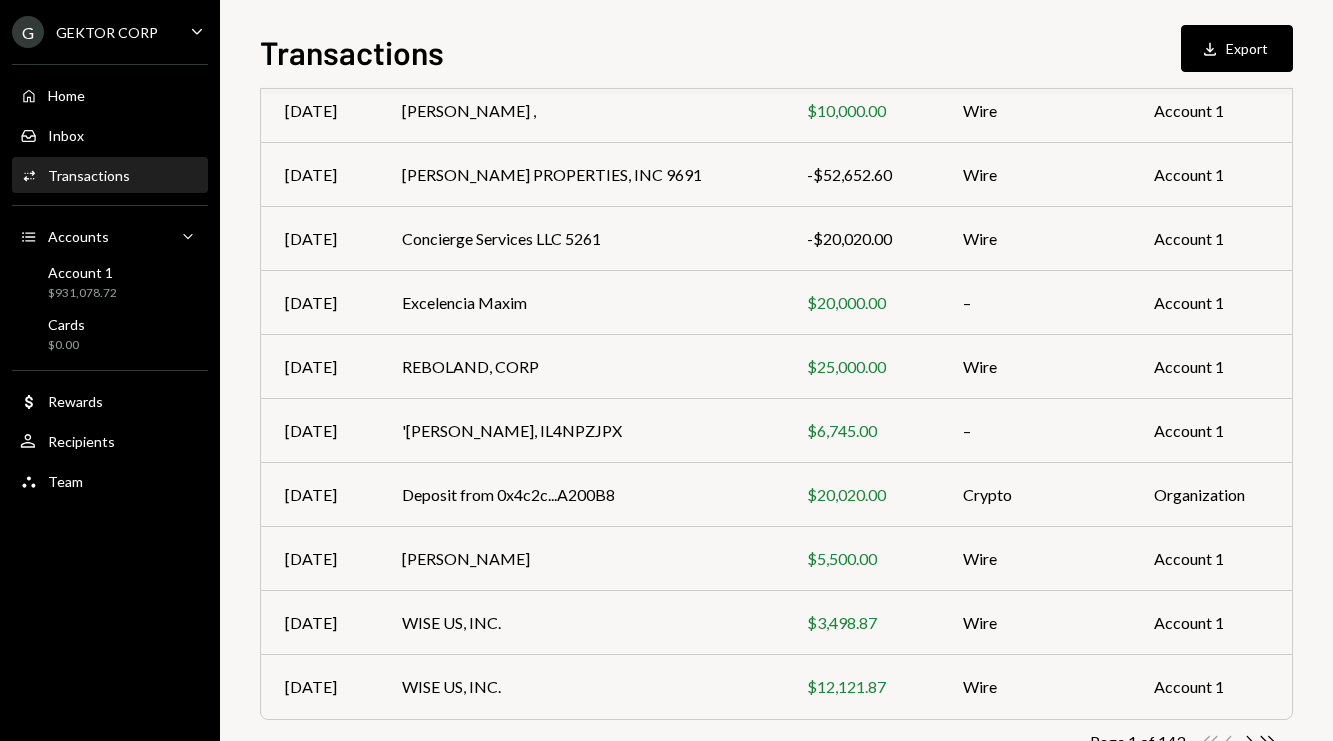 scroll, scrollTop: 303, scrollLeft: 0, axis: vertical 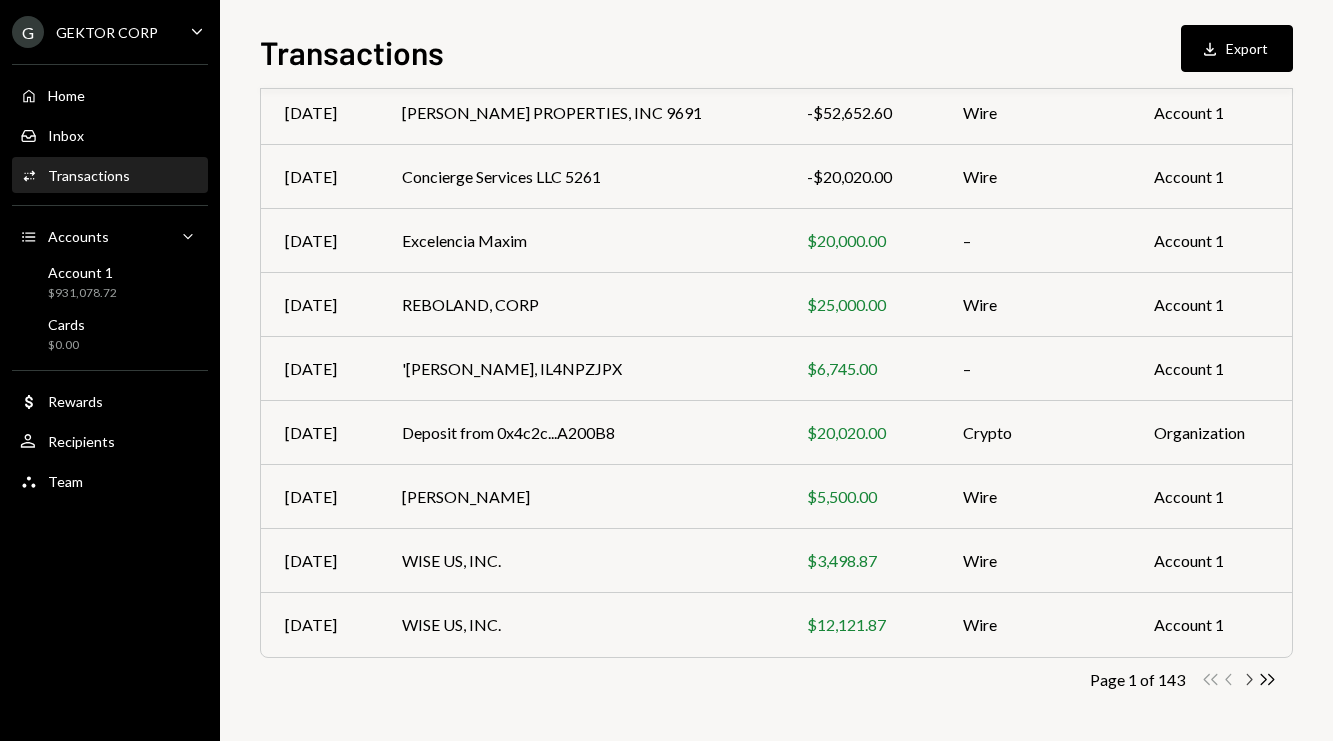 click on "Chevron Right" 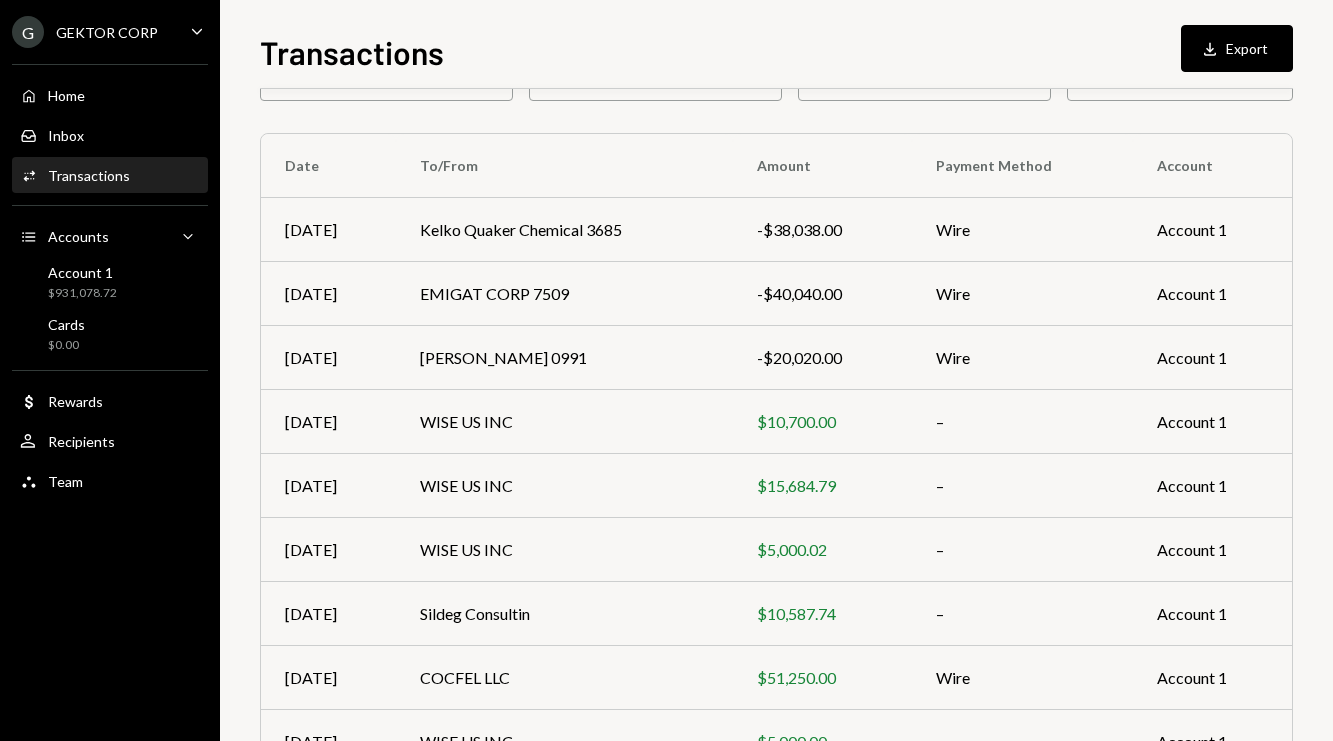 scroll, scrollTop: 0, scrollLeft: 0, axis: both 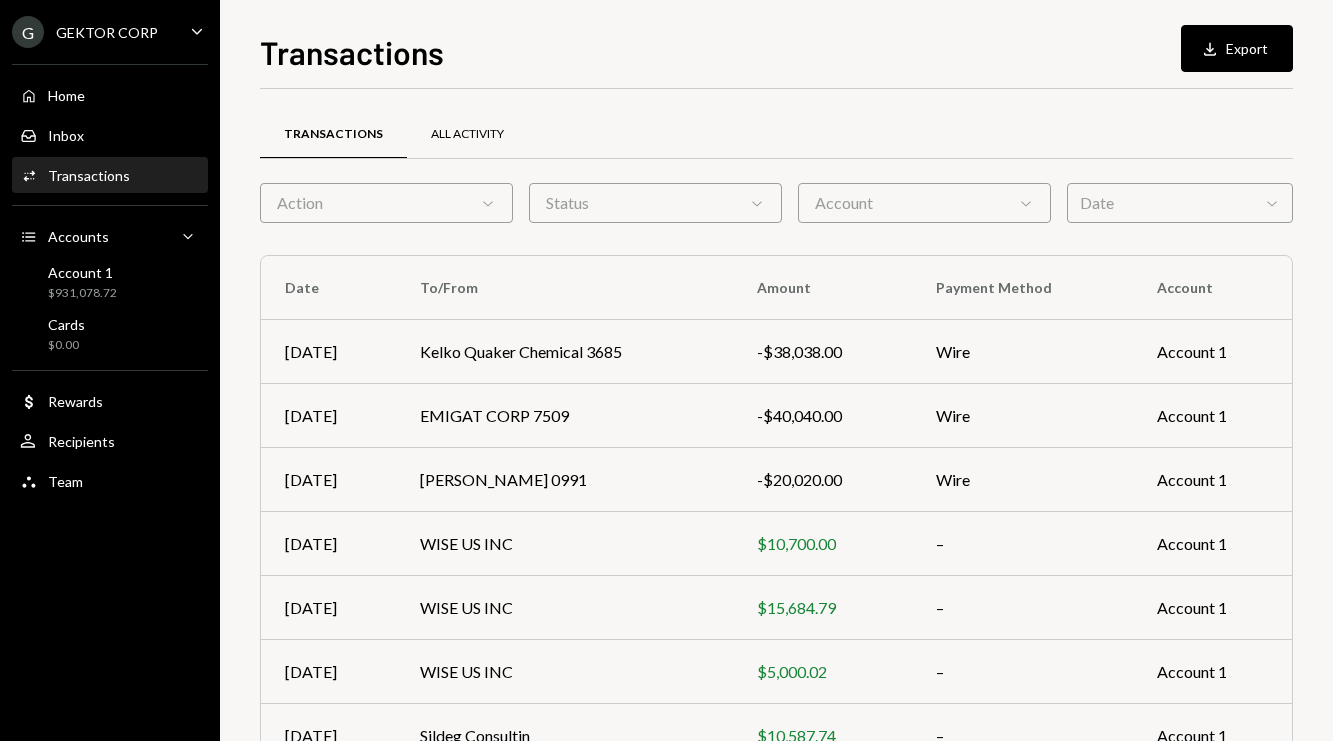 click on "All Activity" at bounding box center (467, 134) 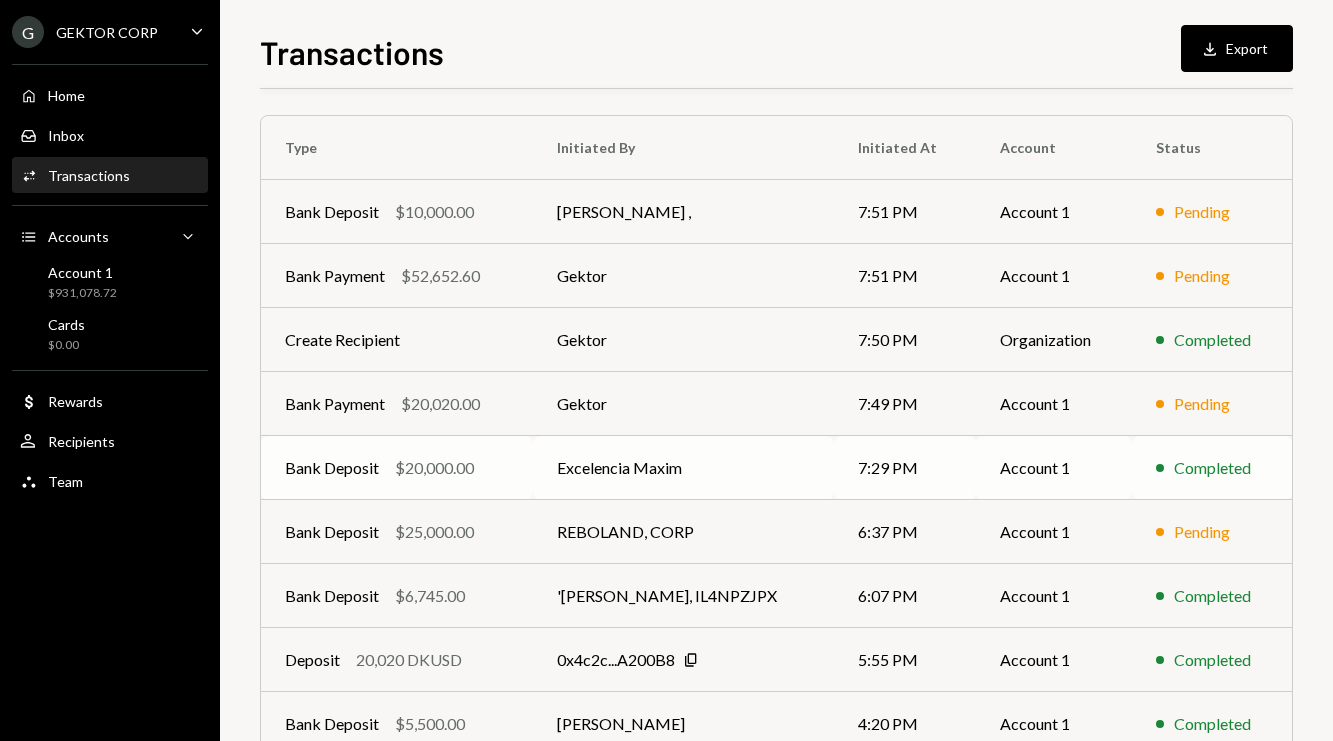 scroll, scrollTop: 303, scrollLeft: 0, axis: vertical 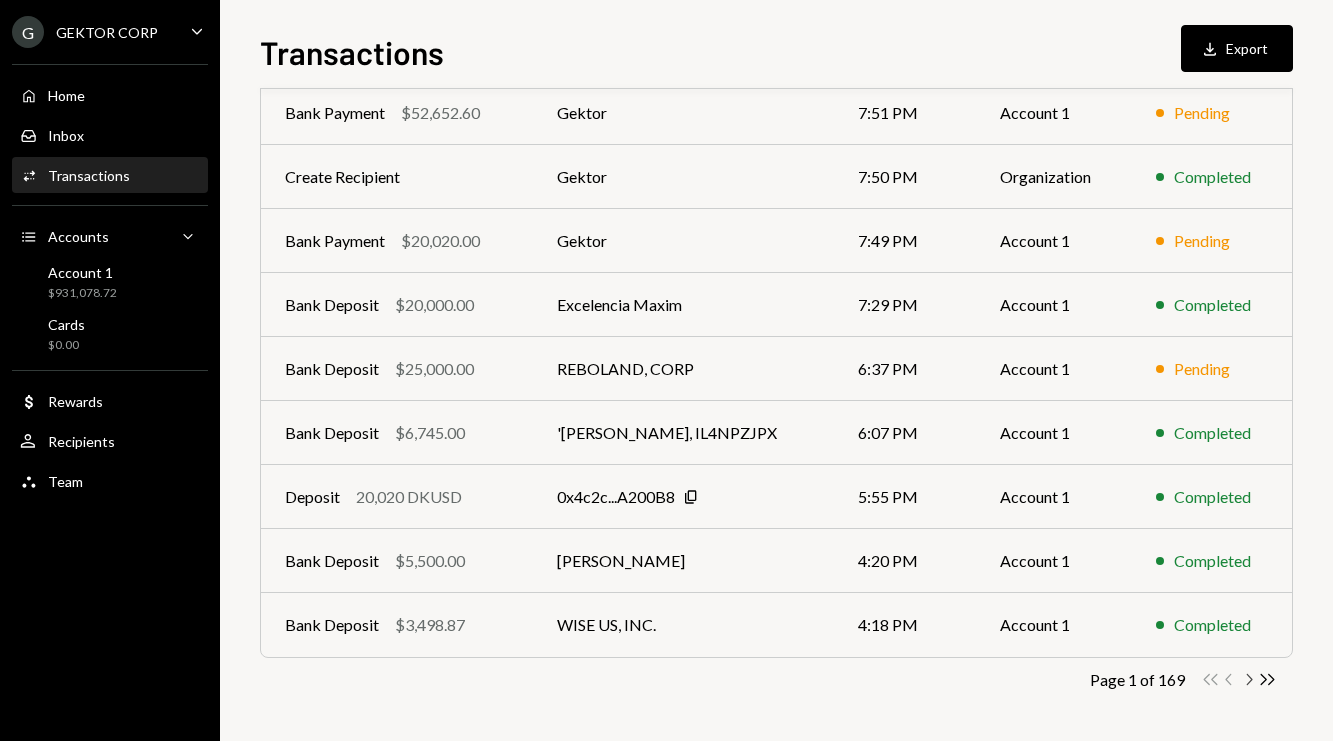 click on "Chevron Right" 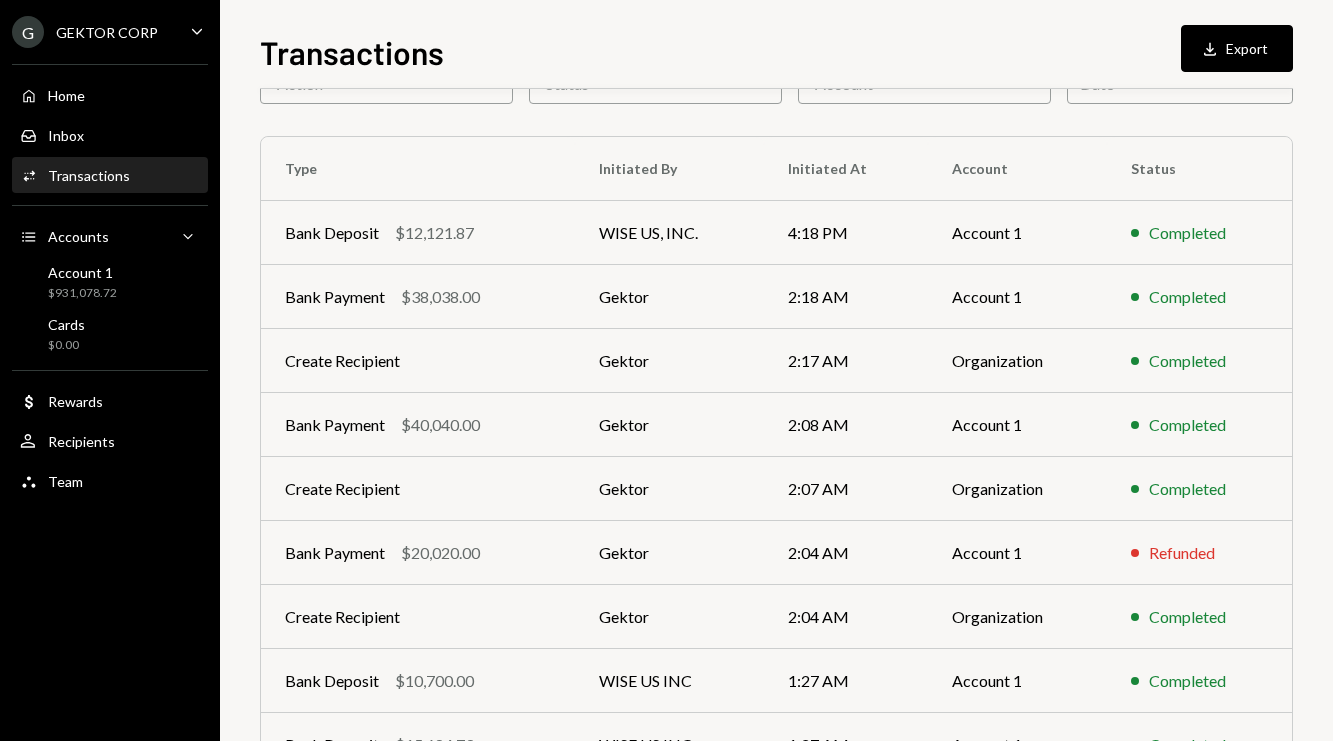 scroll, scrollTop: 120, scrollLeft: 0, axis: vertical 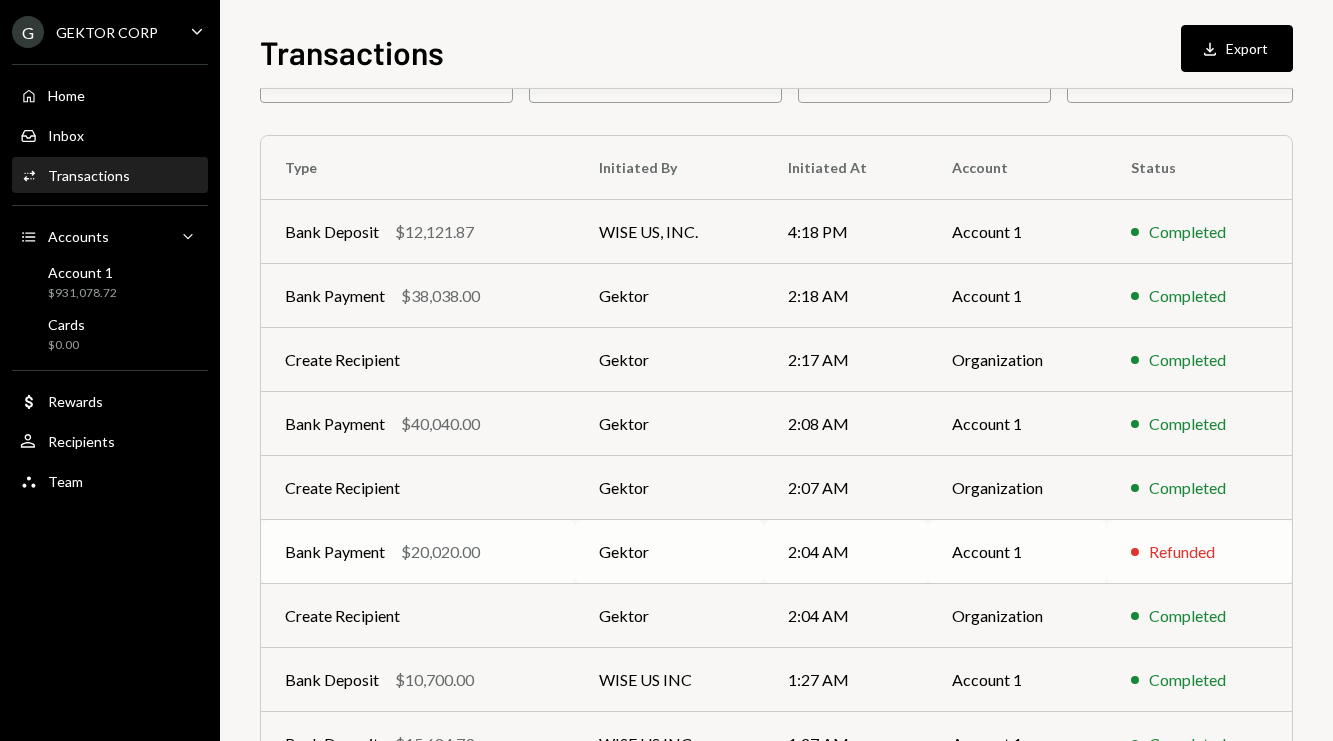 click on "2:04 AM" at bounding box center (846, 552) 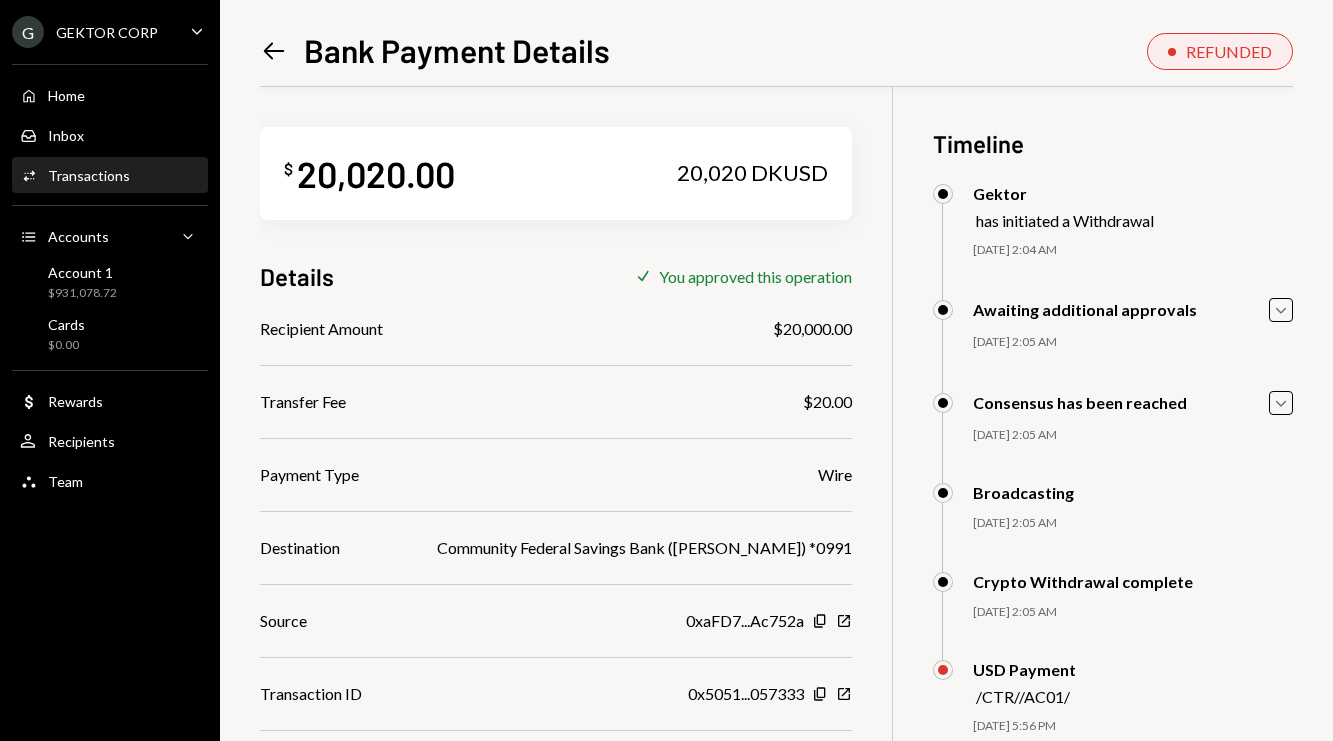 scroll, scrollTop: 183, scrollLeft: 0, axis: vertical 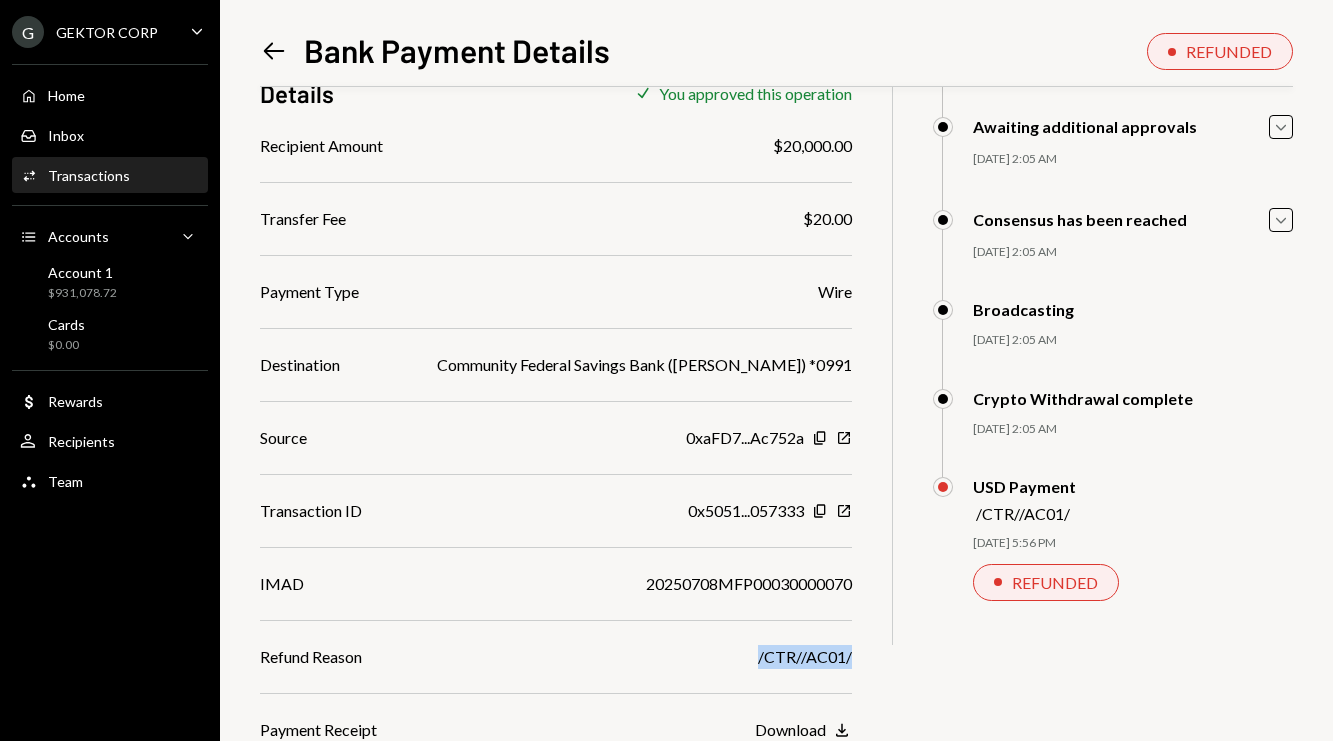 drag, startPoint x: 754, startPoint y: 656, endPoint x: 863, endPoint y: 656, distance: 109 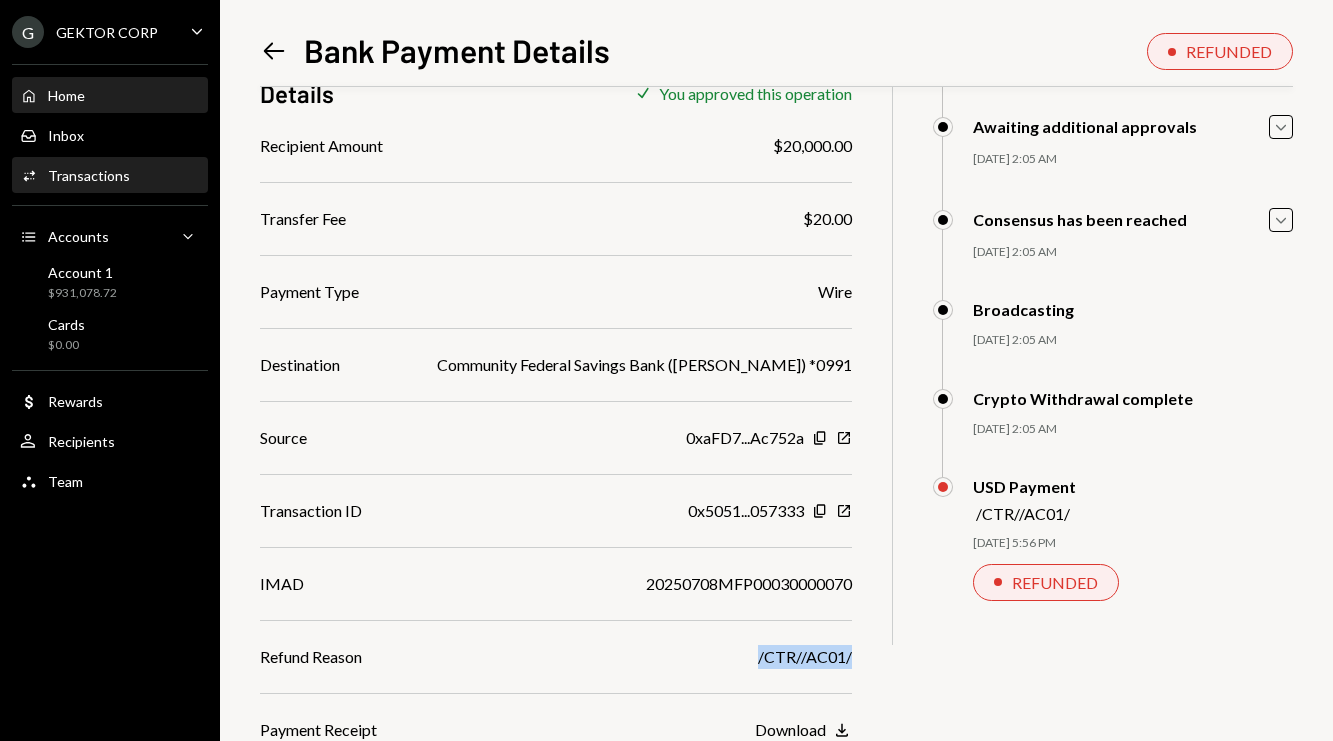 click on "Home Home" at bounding box center (110, 96) 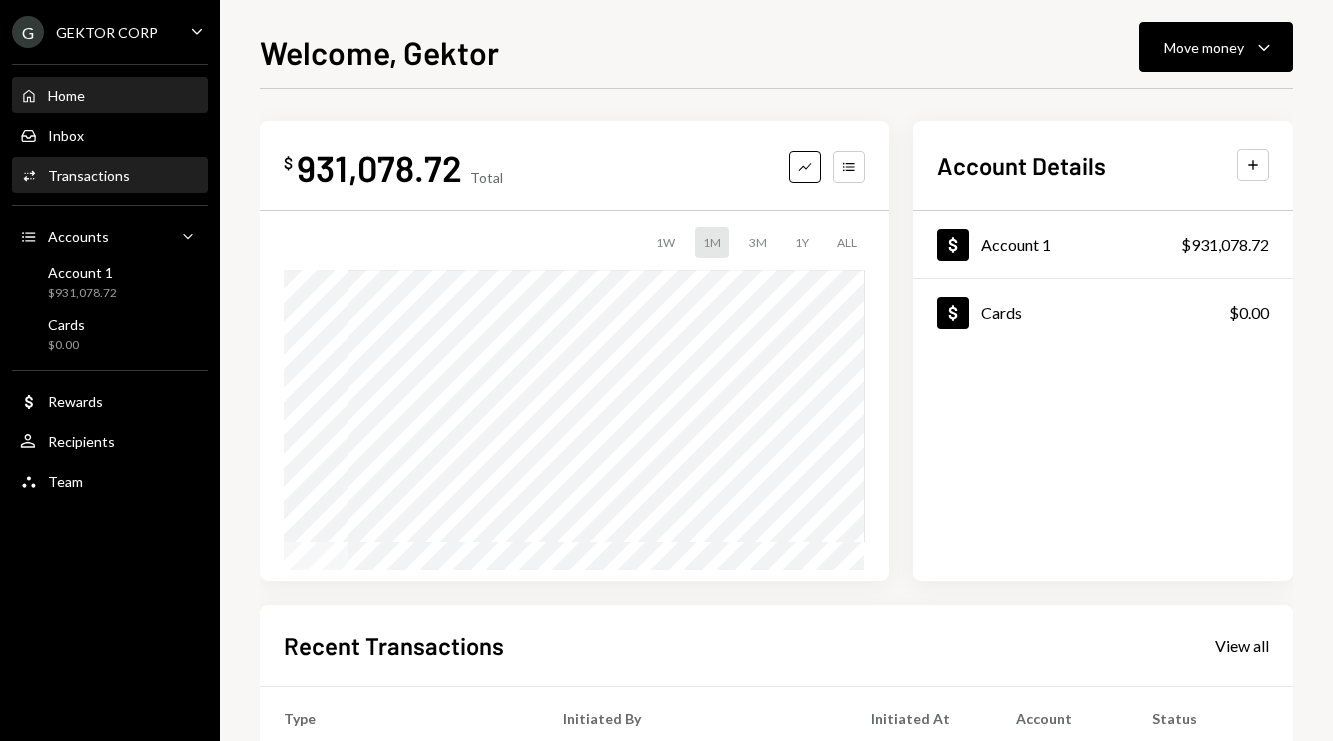 click on "Transactions" at bounding box center [89, 175] 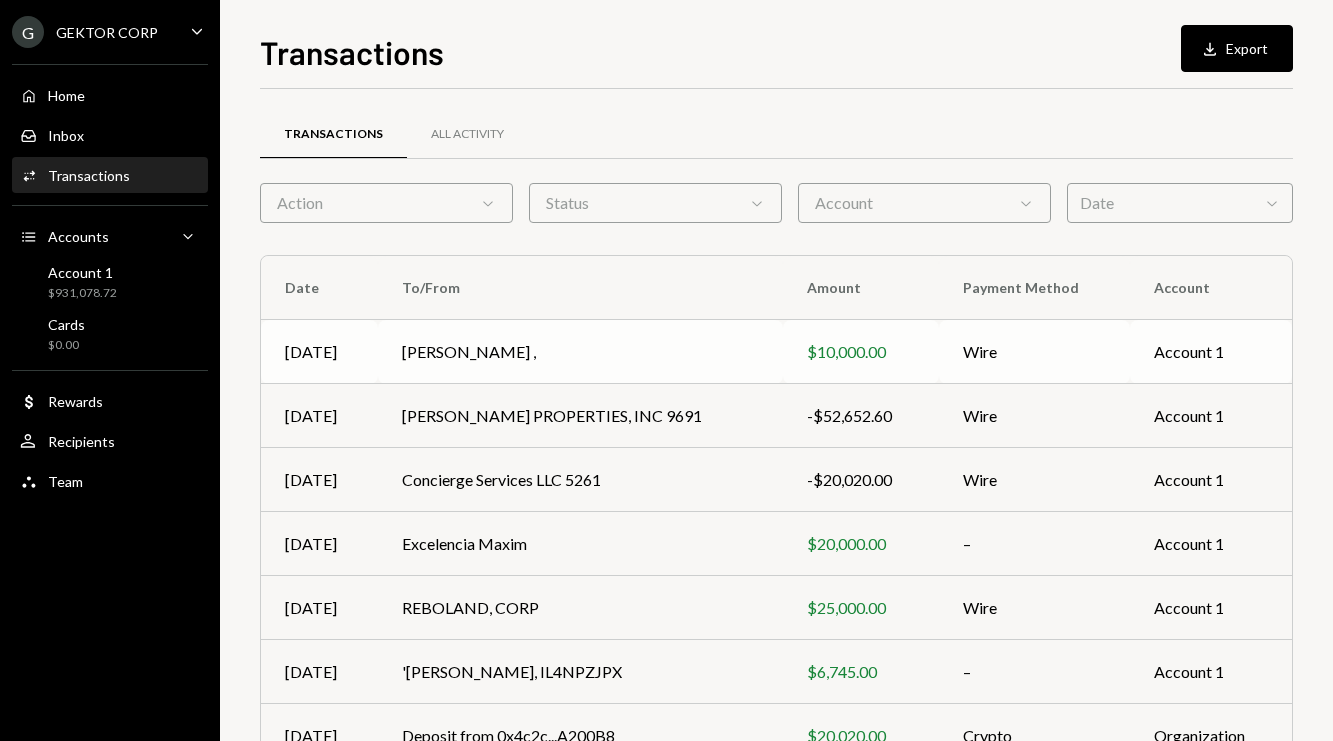 click on "ALEJANDRO PABLO OUTEIRAL ," at bounding box center (581, 352) 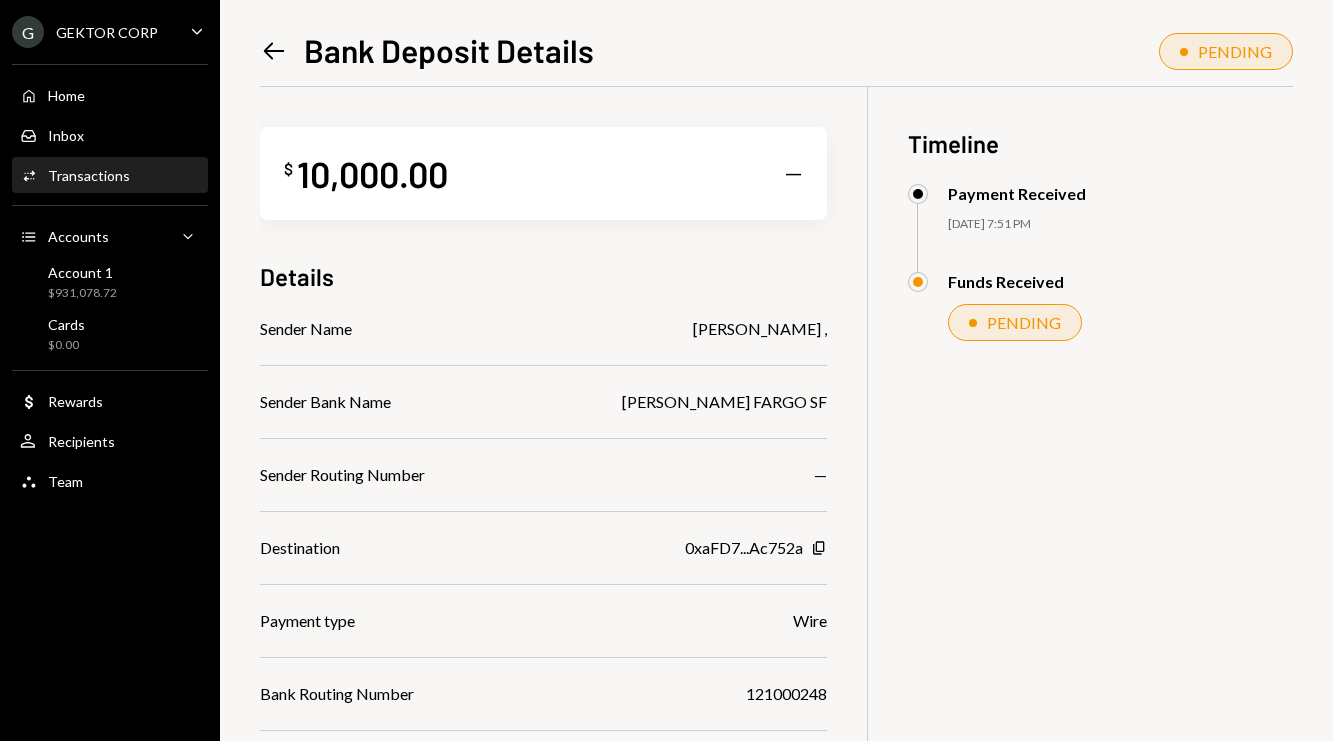 drag, startPoint x: 594, startPoint y: 333, endPoint x: 828, endPoint y: 335, distance: 234.00854 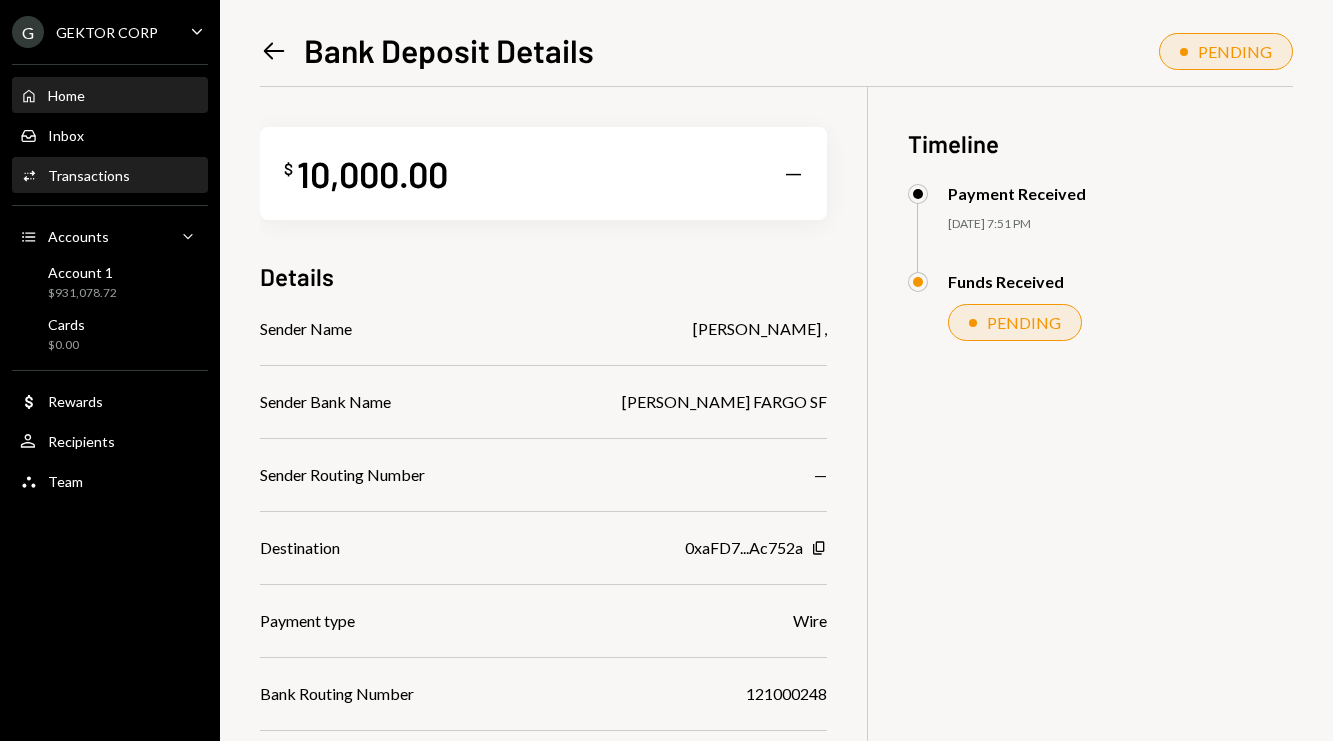 click on "Home Home" at bounding box center (110, 96) 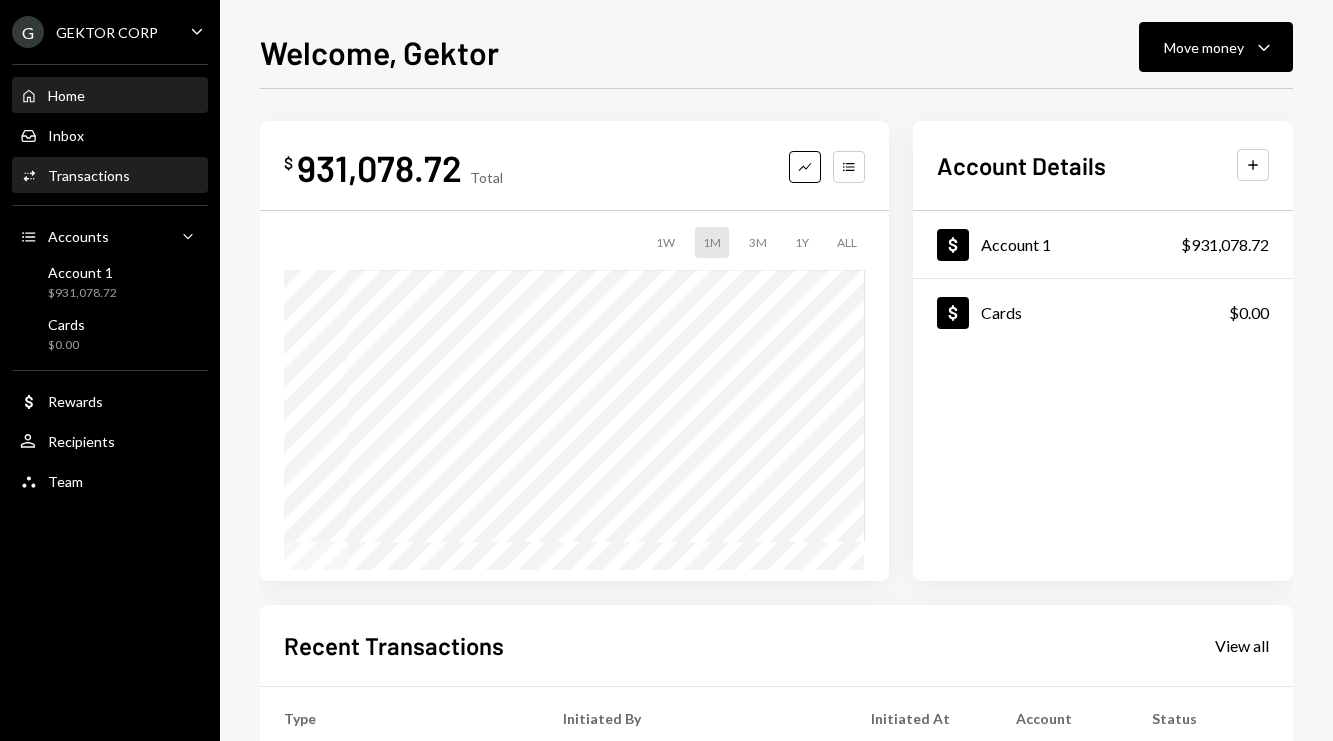 click on "Activities Transactions" at bounding box center [110, 176] 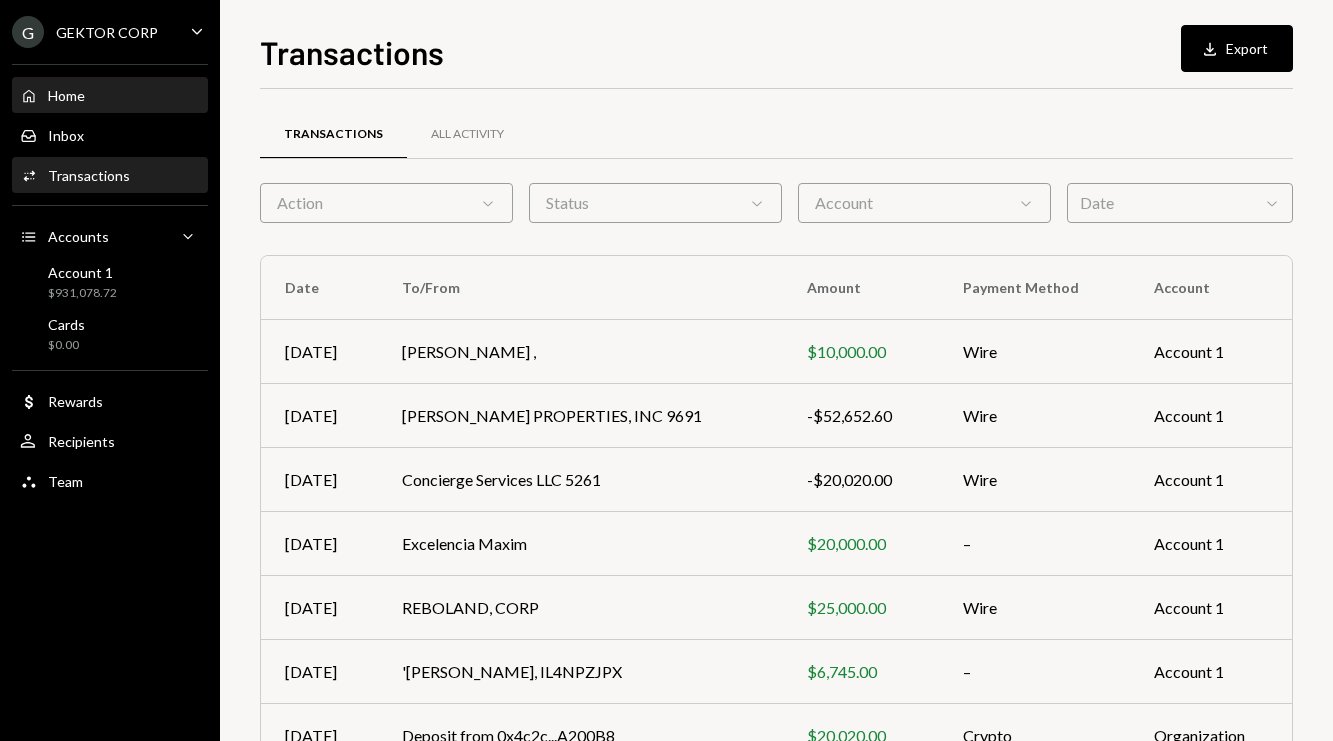 click on "Home Home" at bounding box center [110, 96] 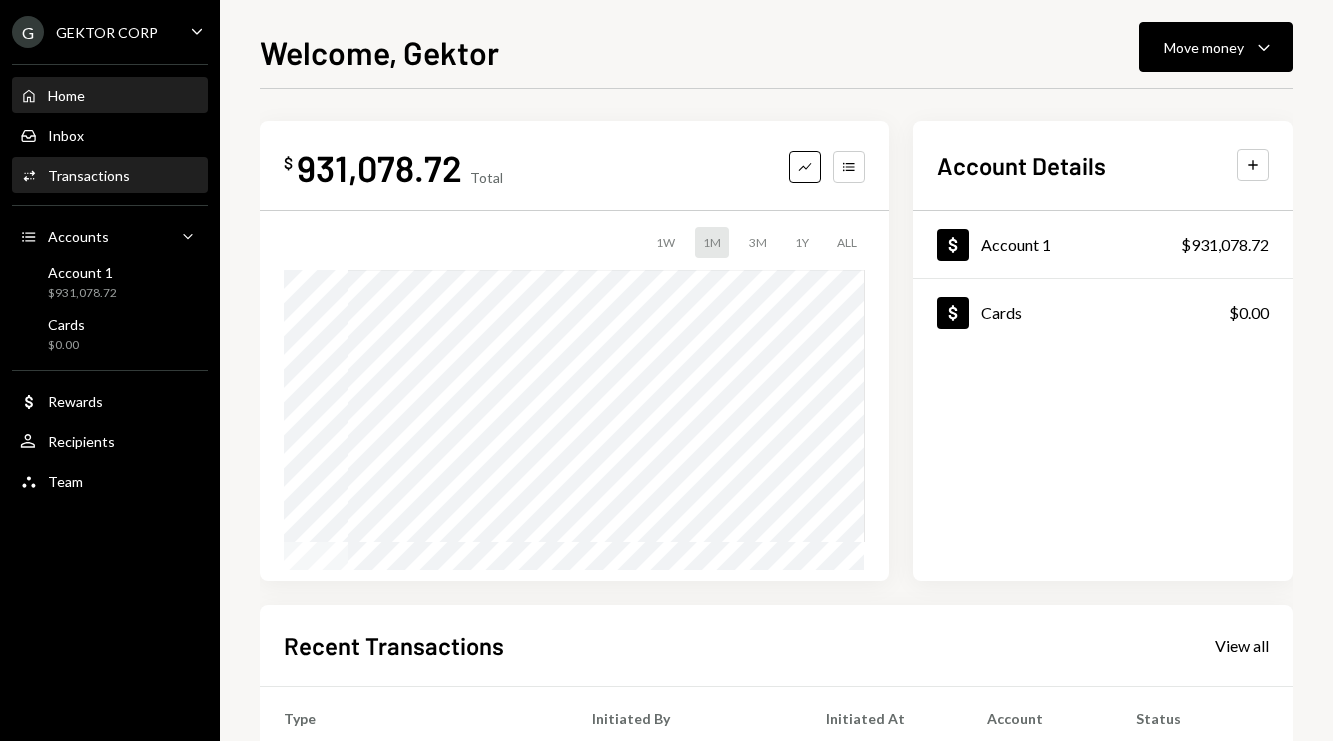 click on "Activities Transactions" at bounding box center (110, 176) 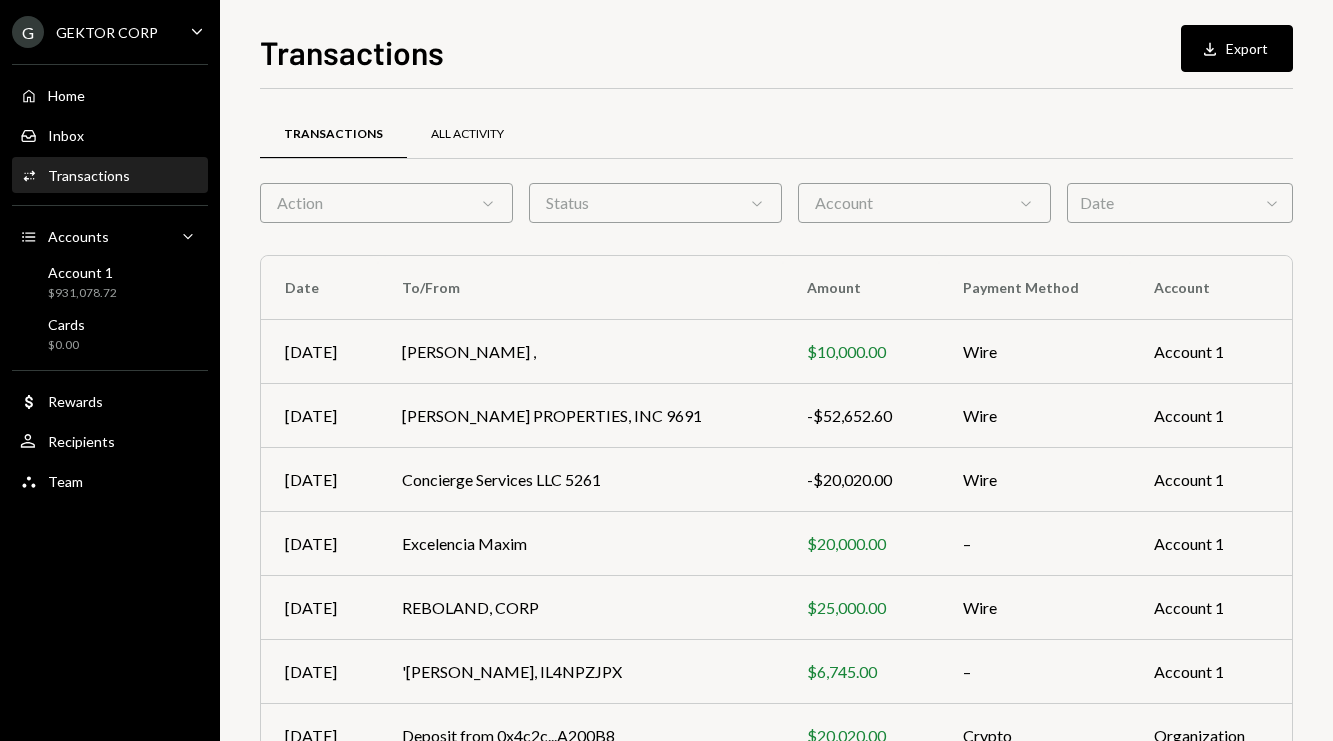 click on "All Activity" at bounding box center [467, 134] 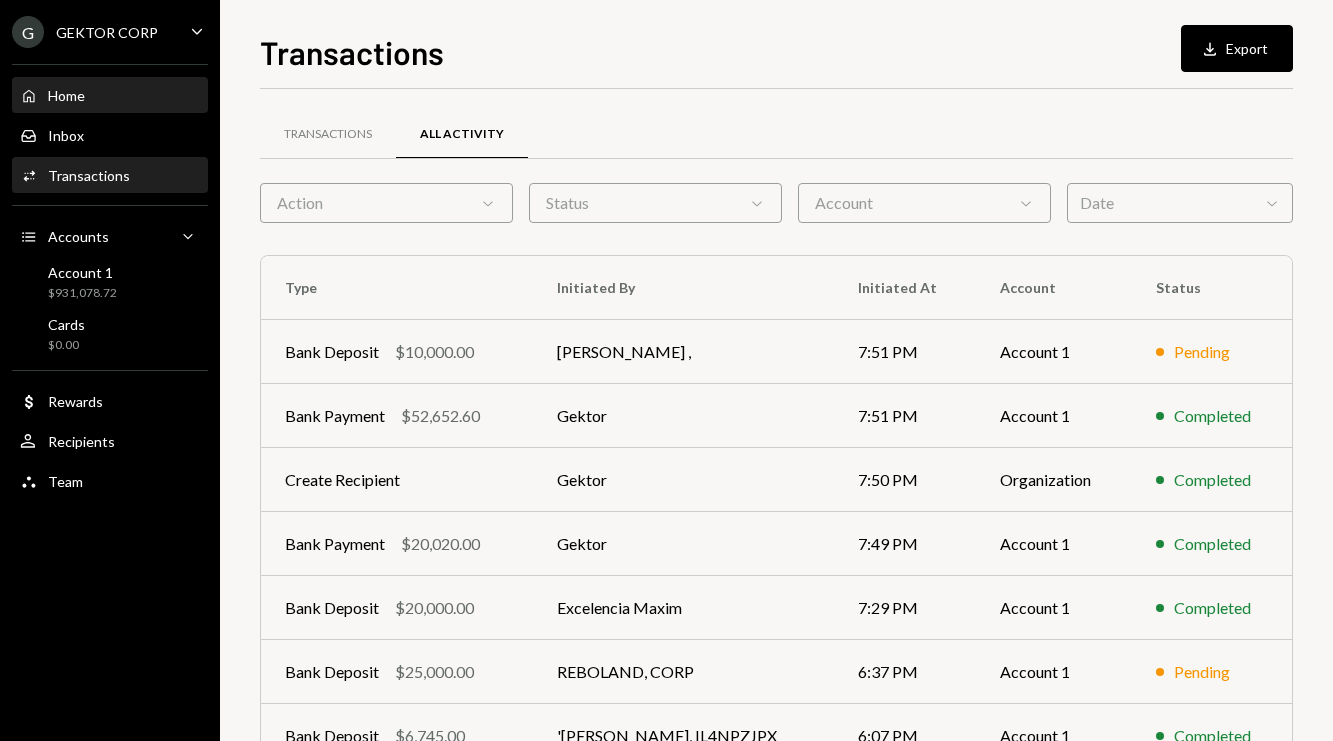click on "Home Home" at bounding box center [110, 96] 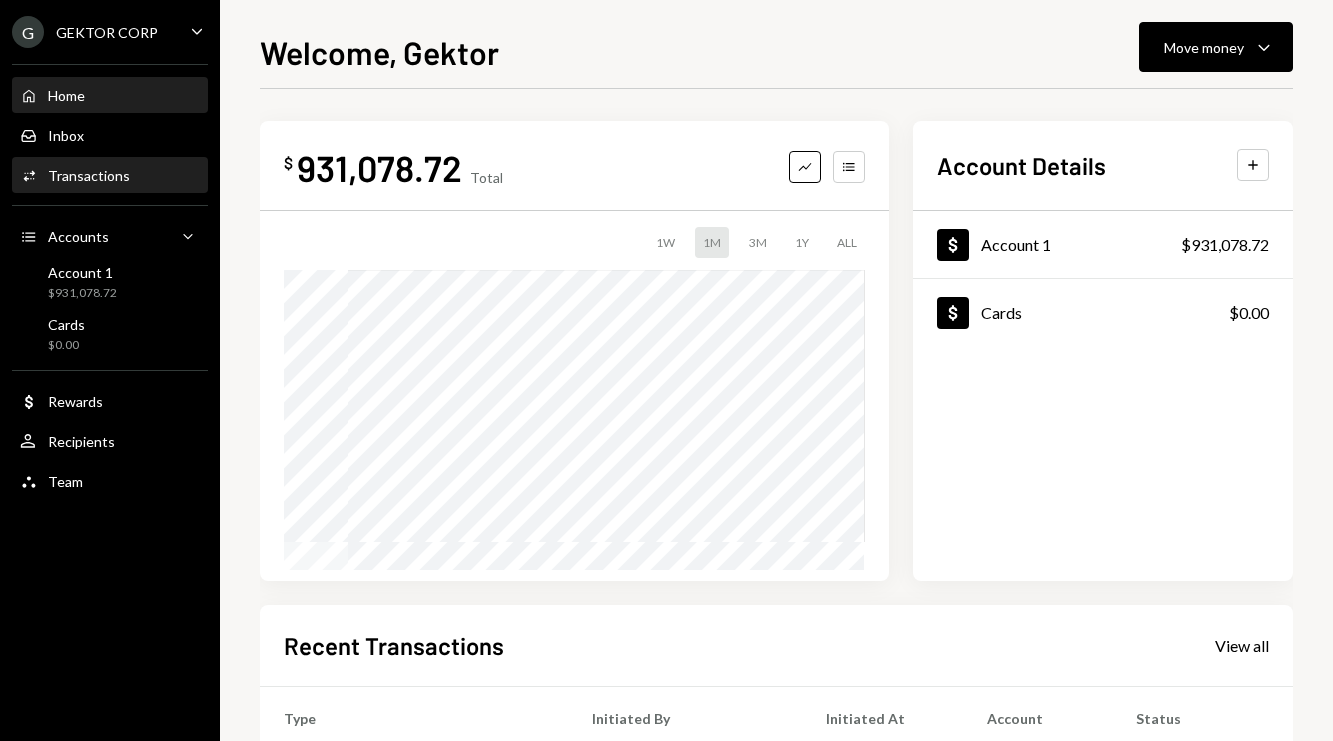 click on "Activities Transactions" at bounding box center (110, 176) 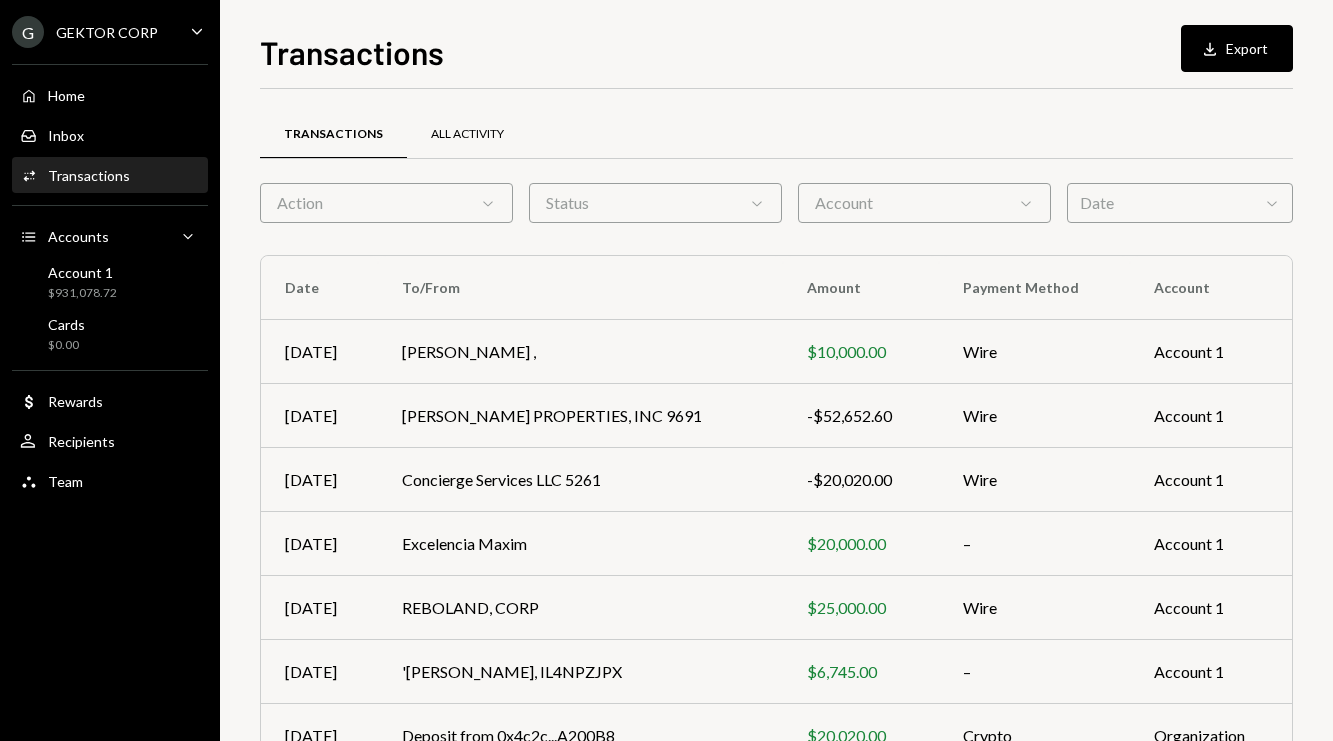 click on "All Activity" at bounding box center (467, 134) 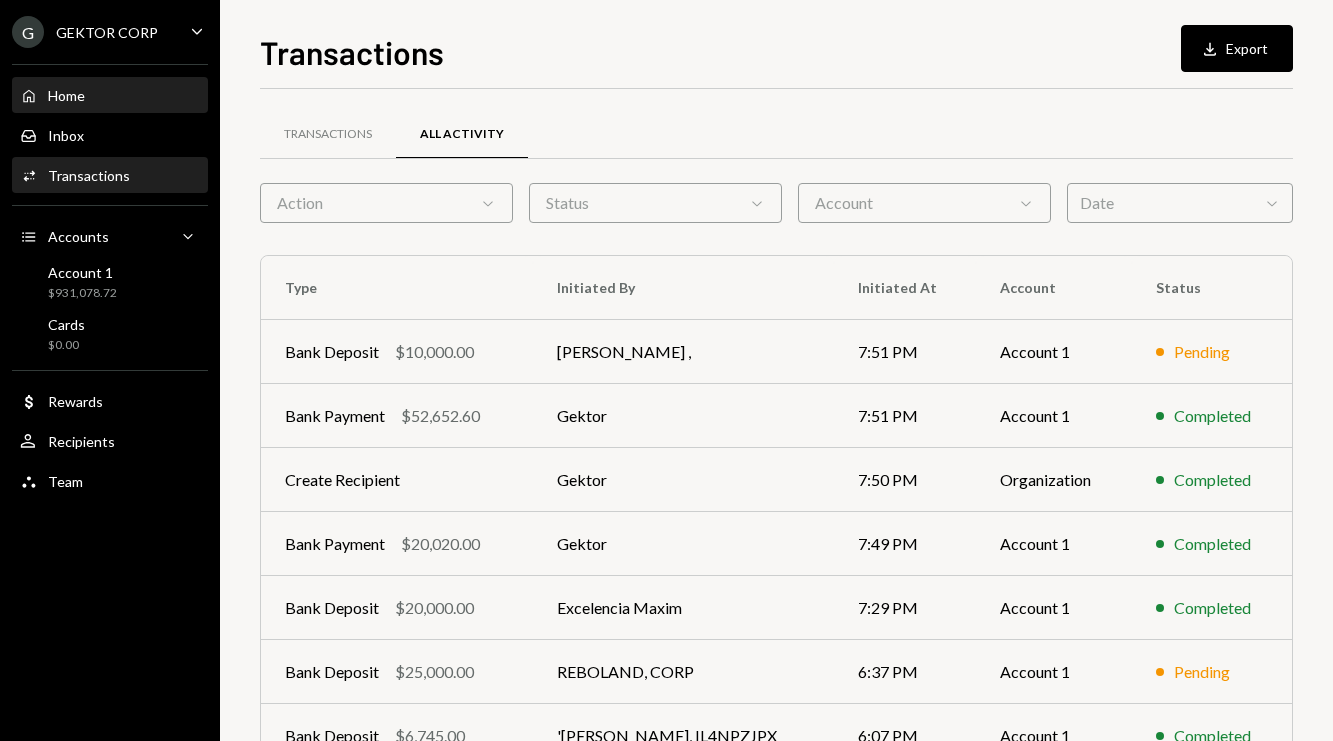 click on "Home Home" at bounding box center [110, 96] 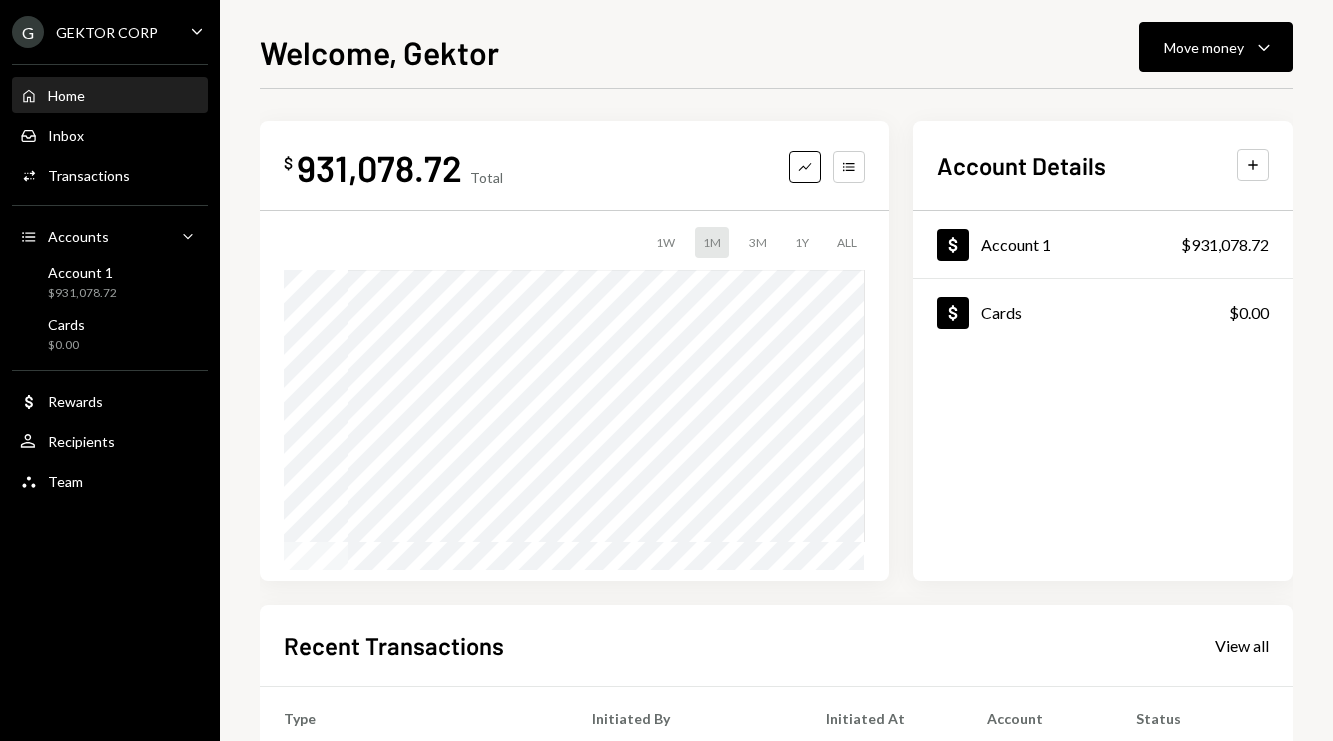 scroll, scrollTop: 0, scrollLeft: 0, axis: both 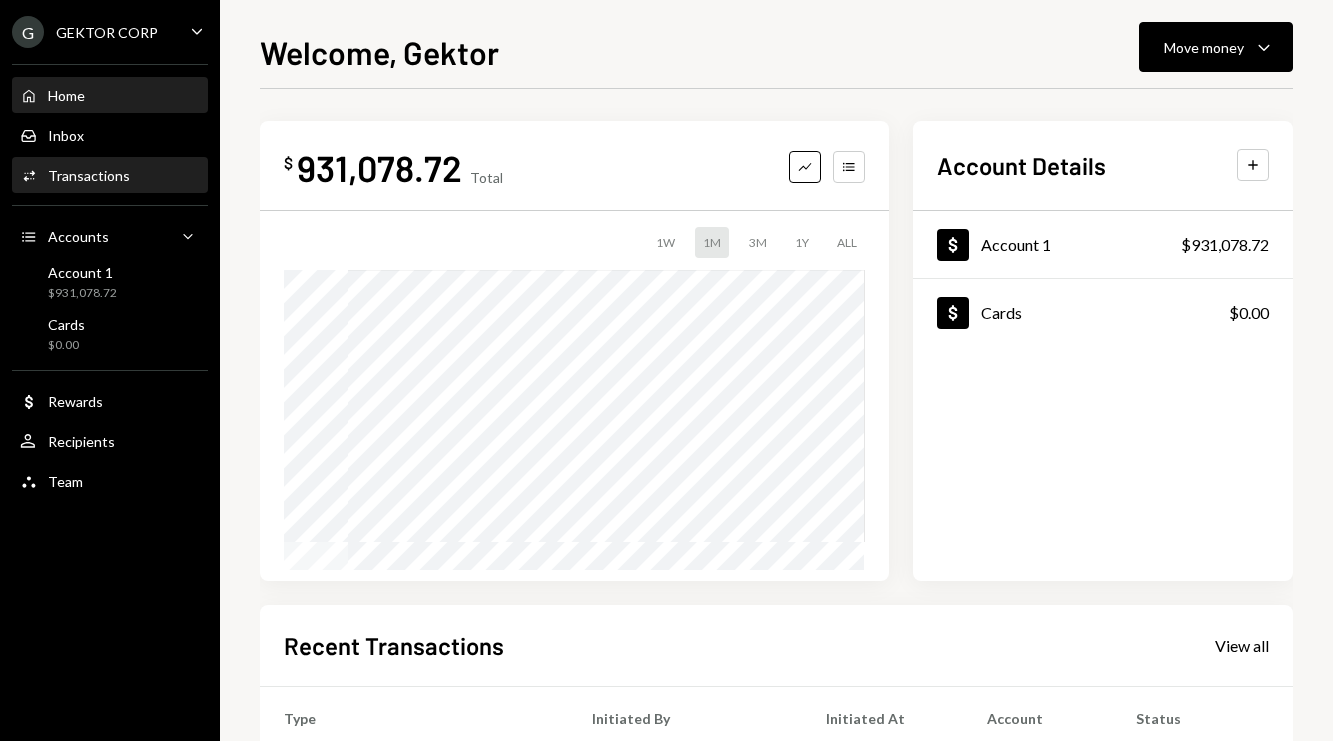 click on "Activities Transactions" at bounding box center [110, 176] 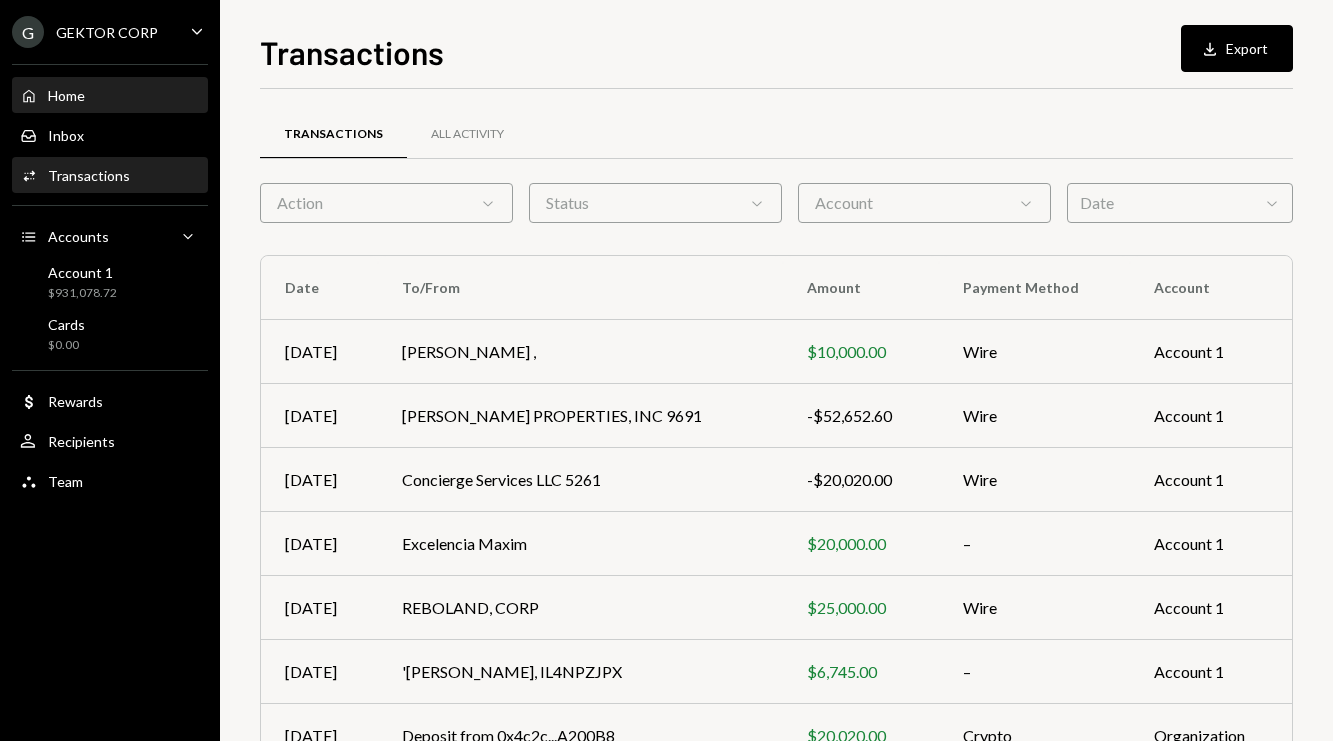 click on "Home Home" at bounding box center (110, 96) 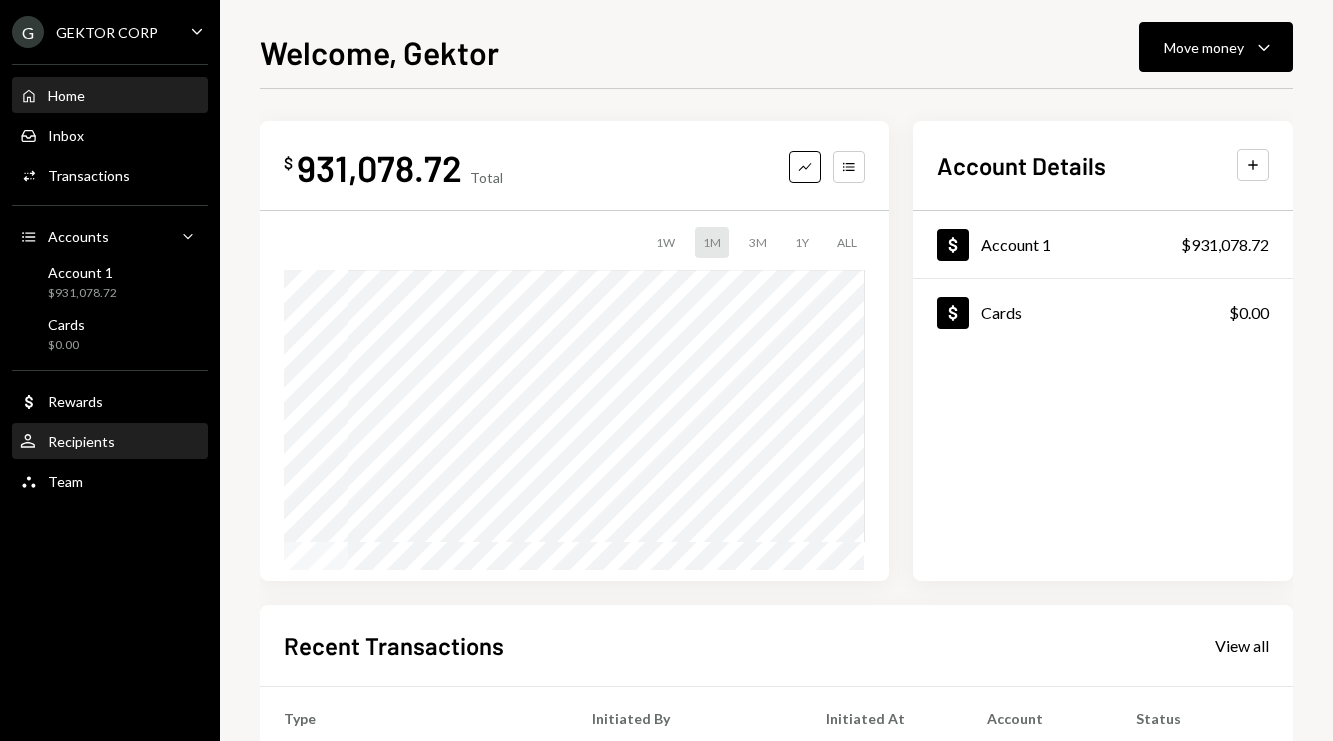 click on "User Recipients" at bounding box center [110, 442] 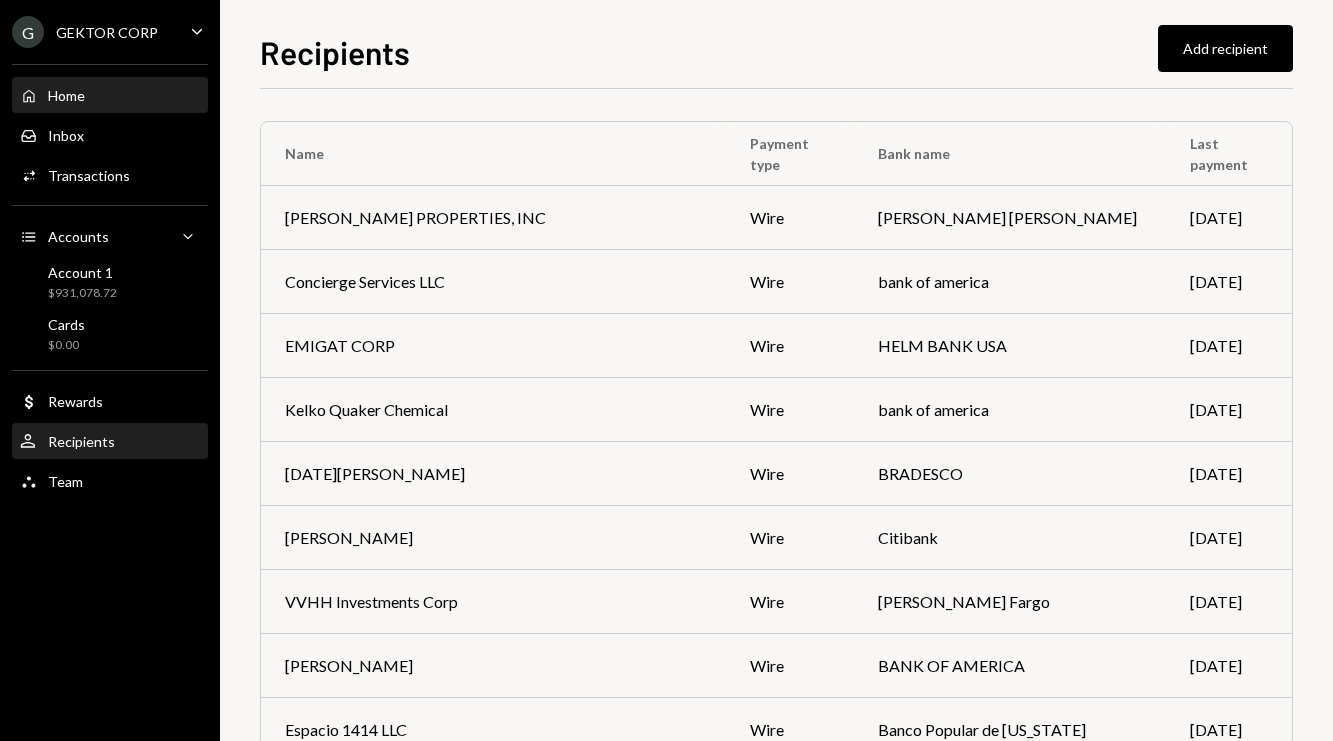 click on "Home Home" at bounding box center (110, 96) 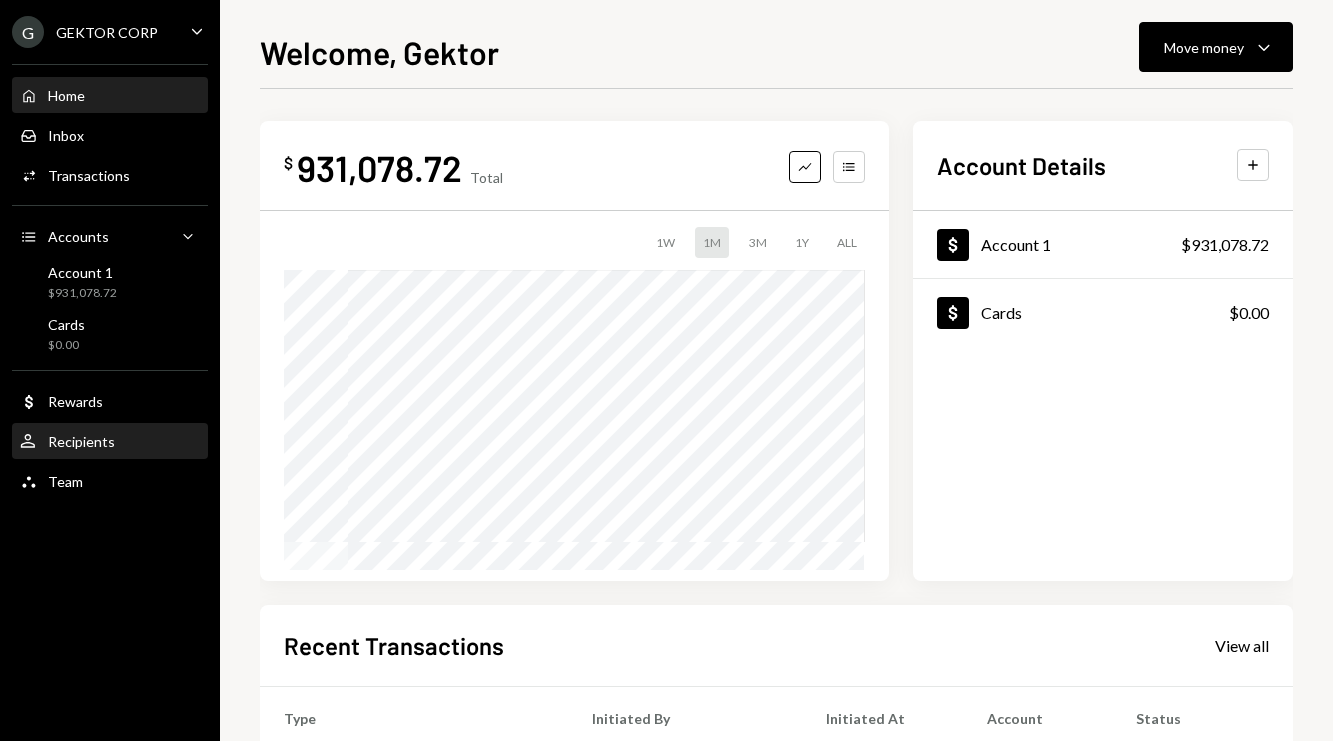 click on "Recipients" at bounding box center [81, 441] 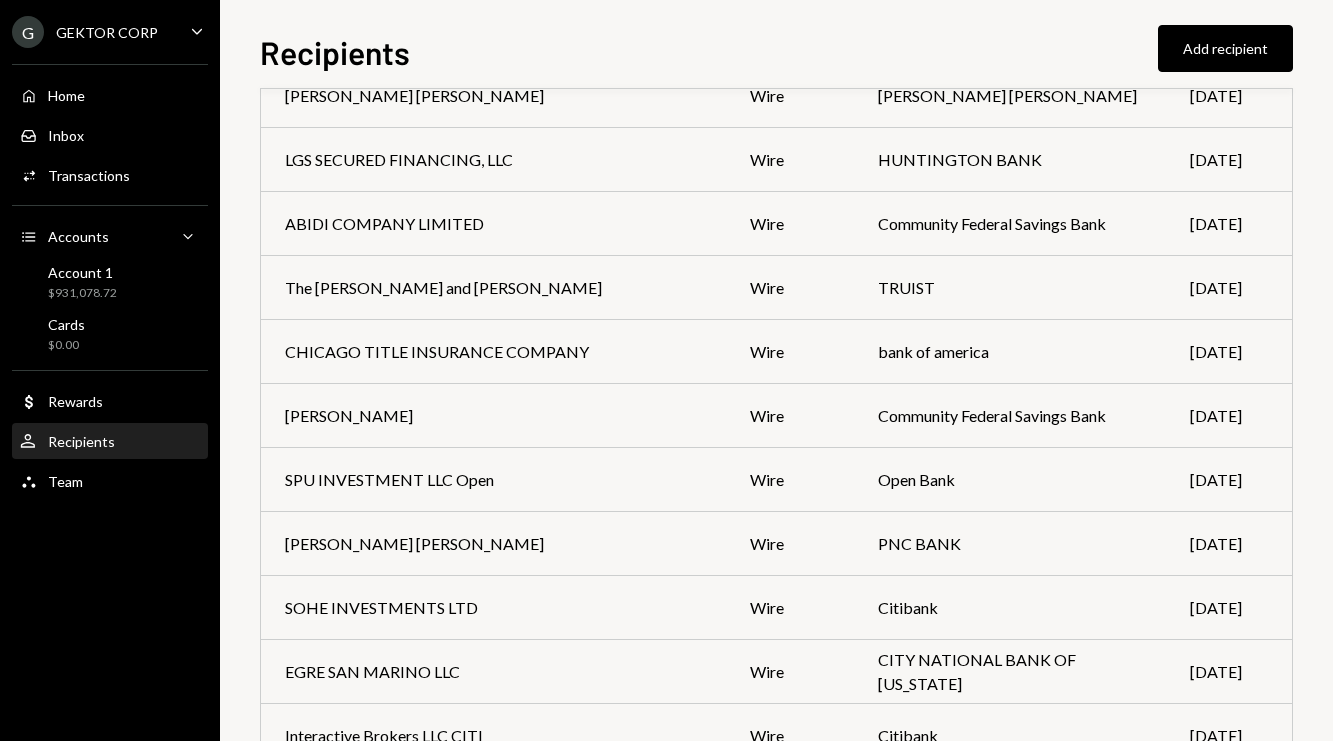 scroll, scrollTop: 11134, scrollLeft: 0, axis: vertical 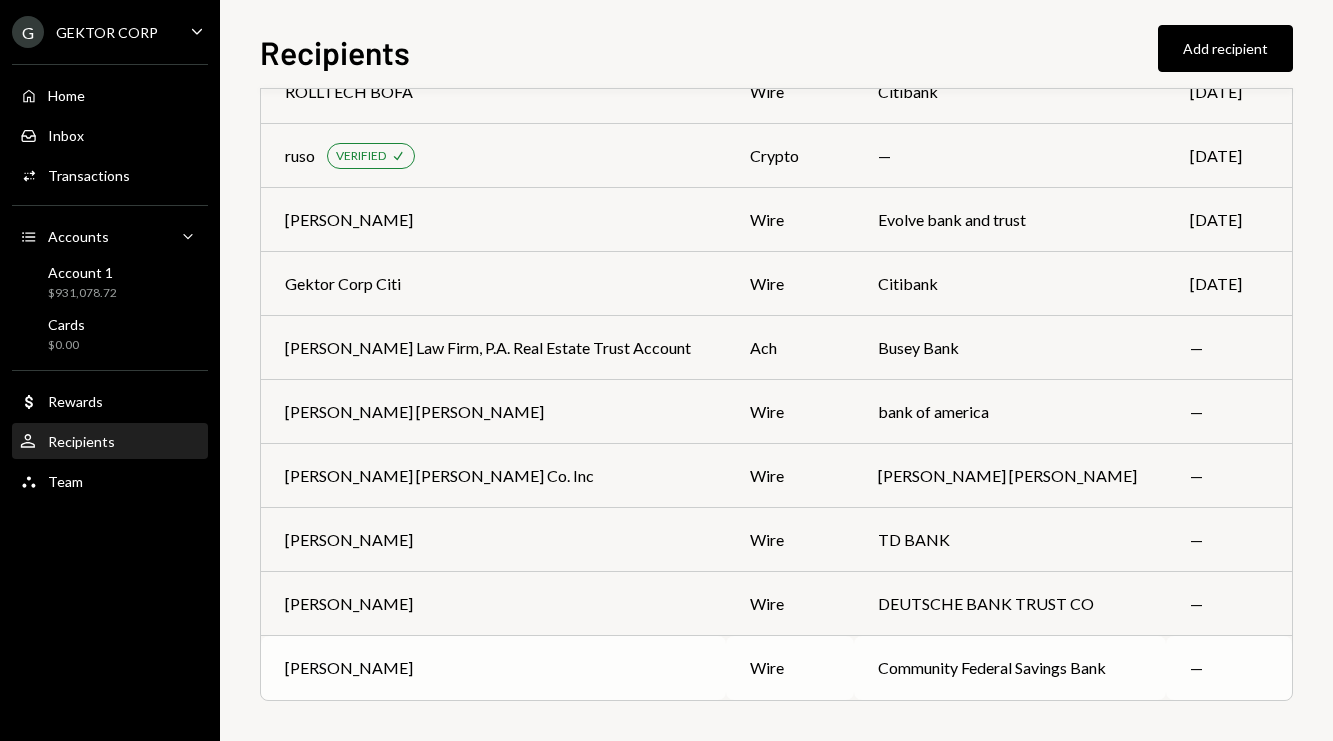 click on "Community Federal Savings Bank" at bounding box center (1010, 668) 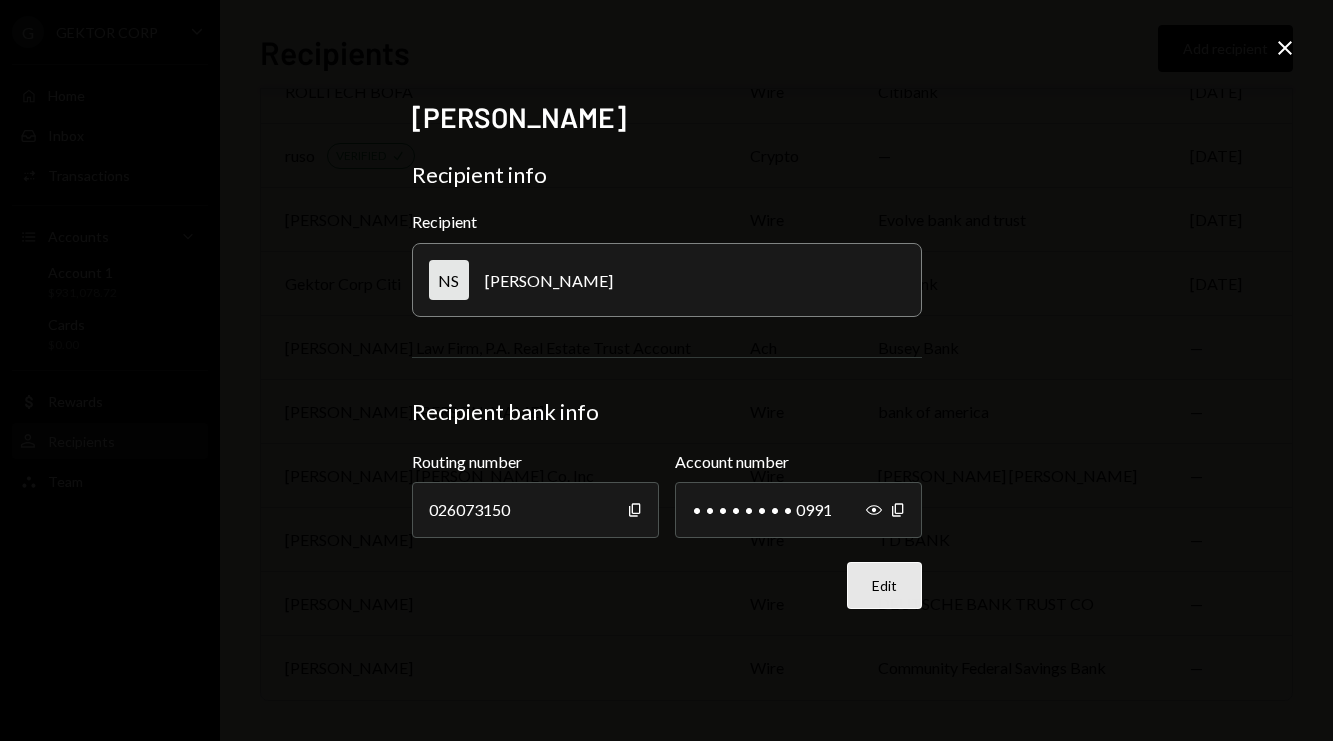 click on "Edit" at bounding box center (884, 585) 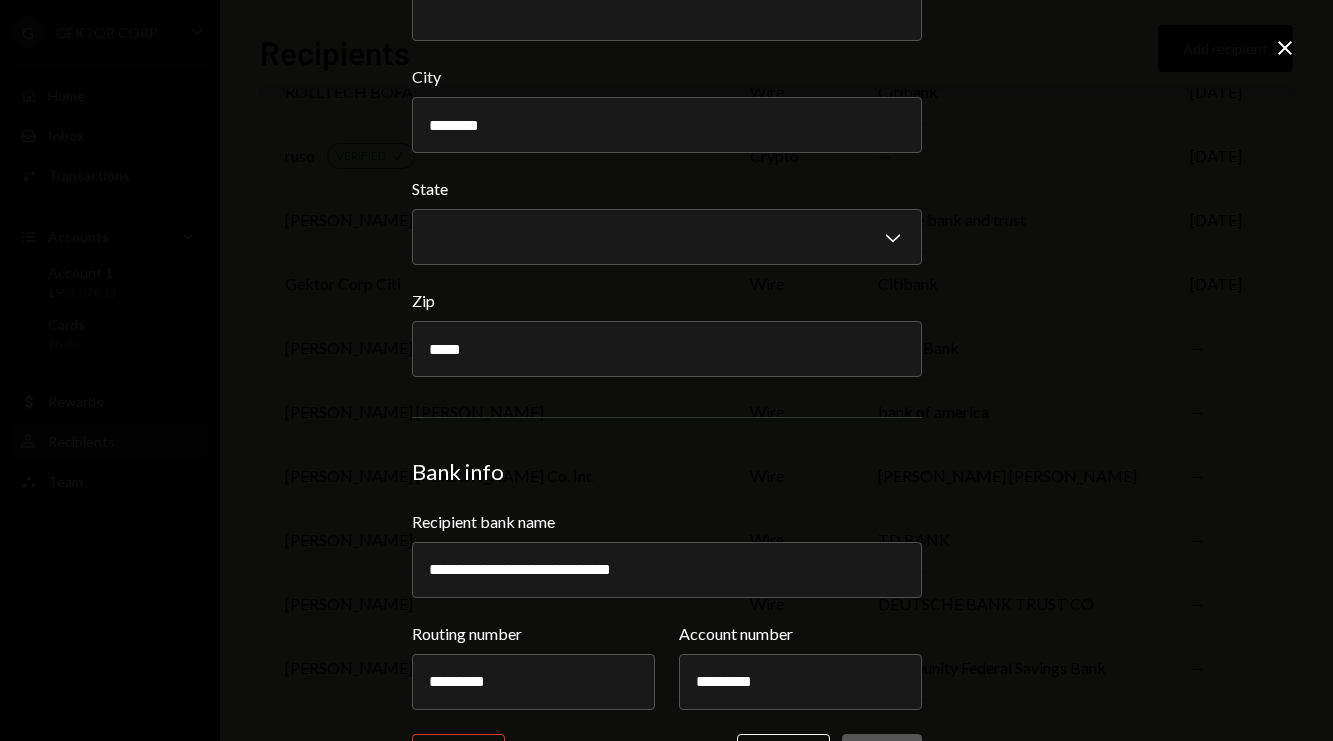 scroll, scrollTop: 702, scrollLeft: 0, axis: vertical 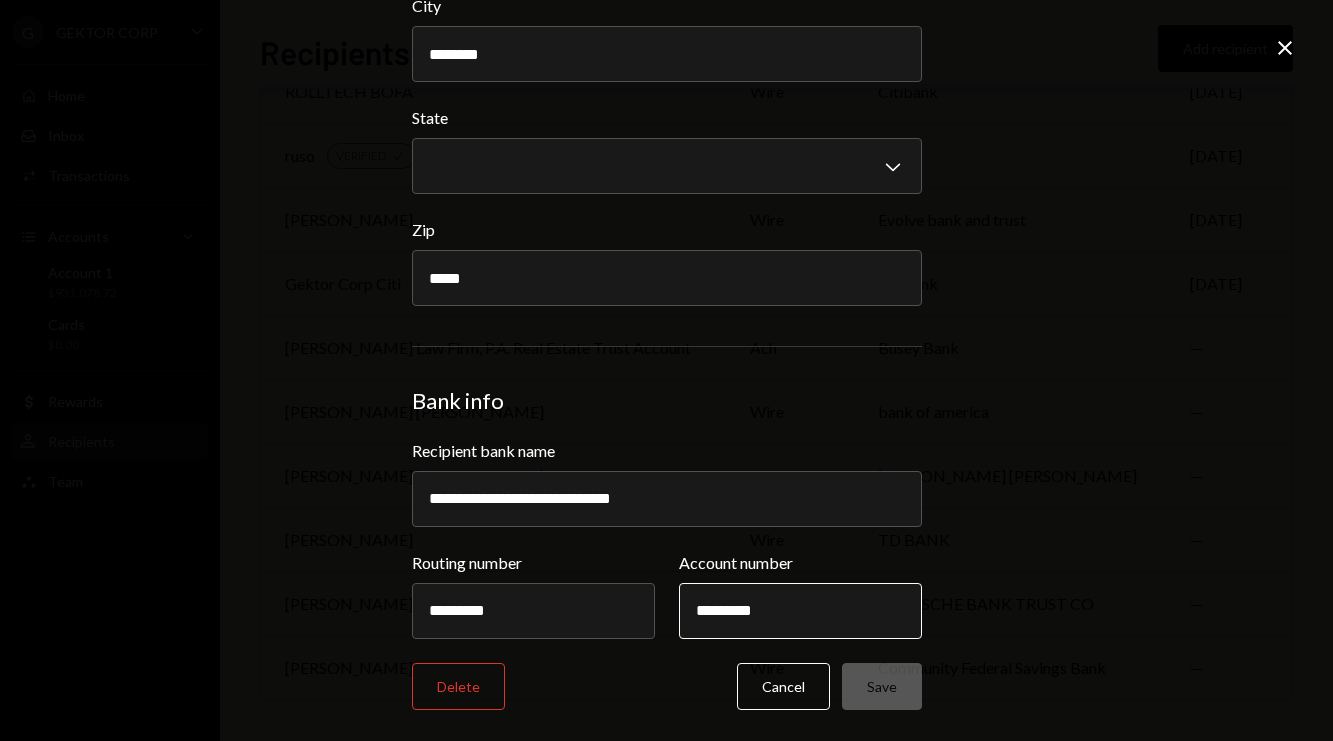 click on "*********" at bounding box center (800, 611) 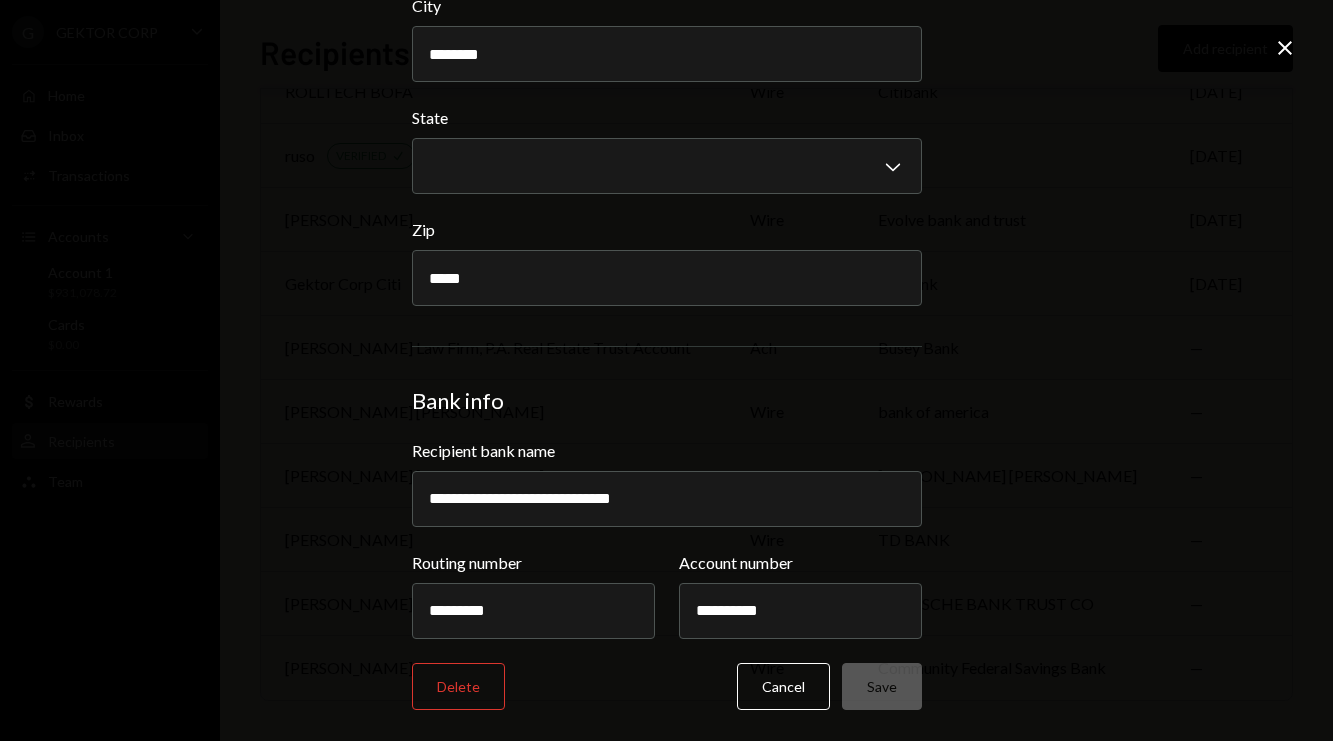 type on "**********" 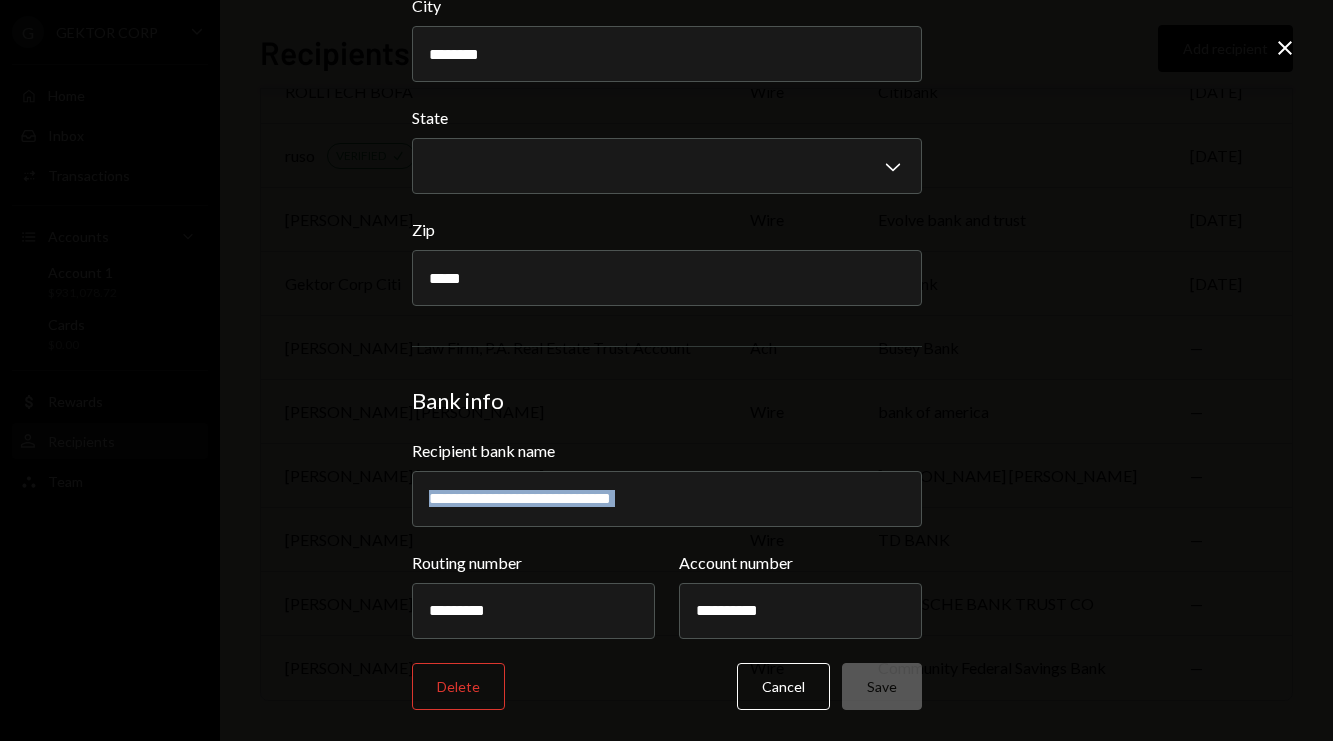 click on "**********" at bounding box center (666, 370) 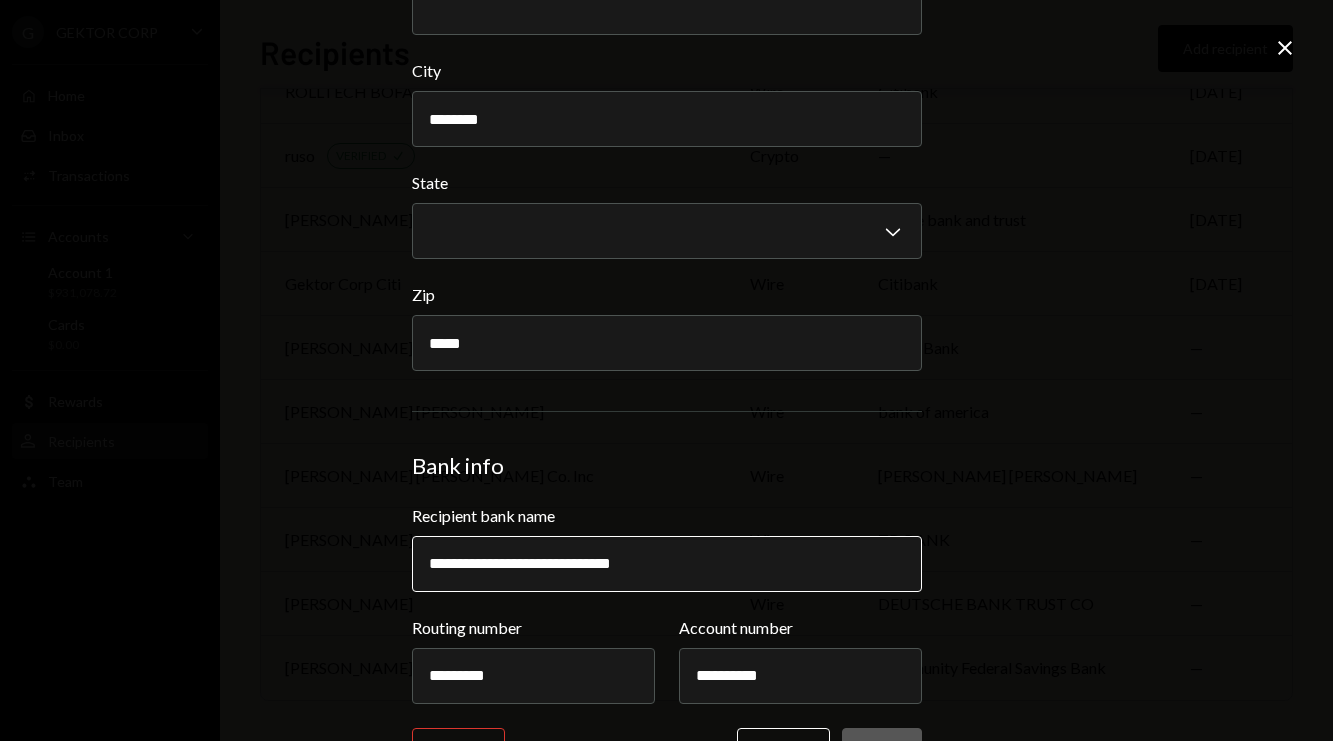 scroll, scrollTop: 702, scrollLeft: 0, axis: vertical 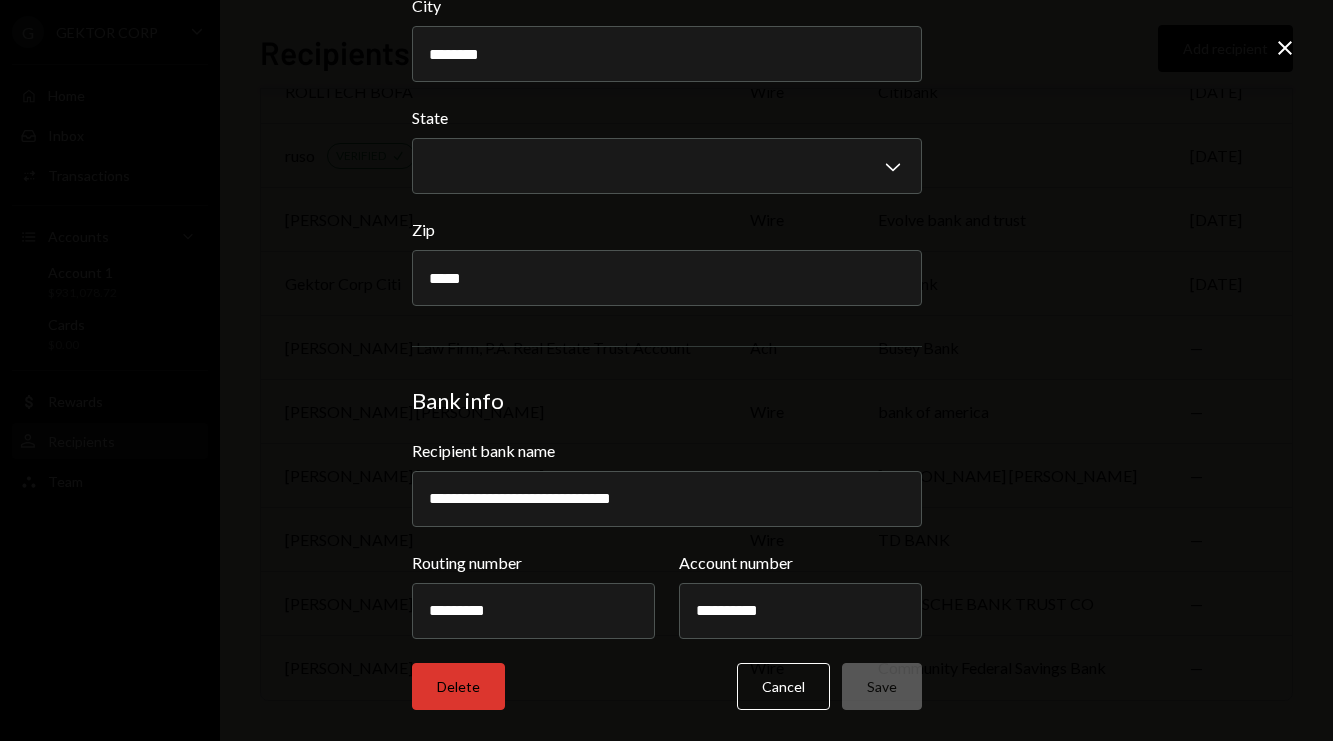 click on "Delete" at bounding box center (458, 686) 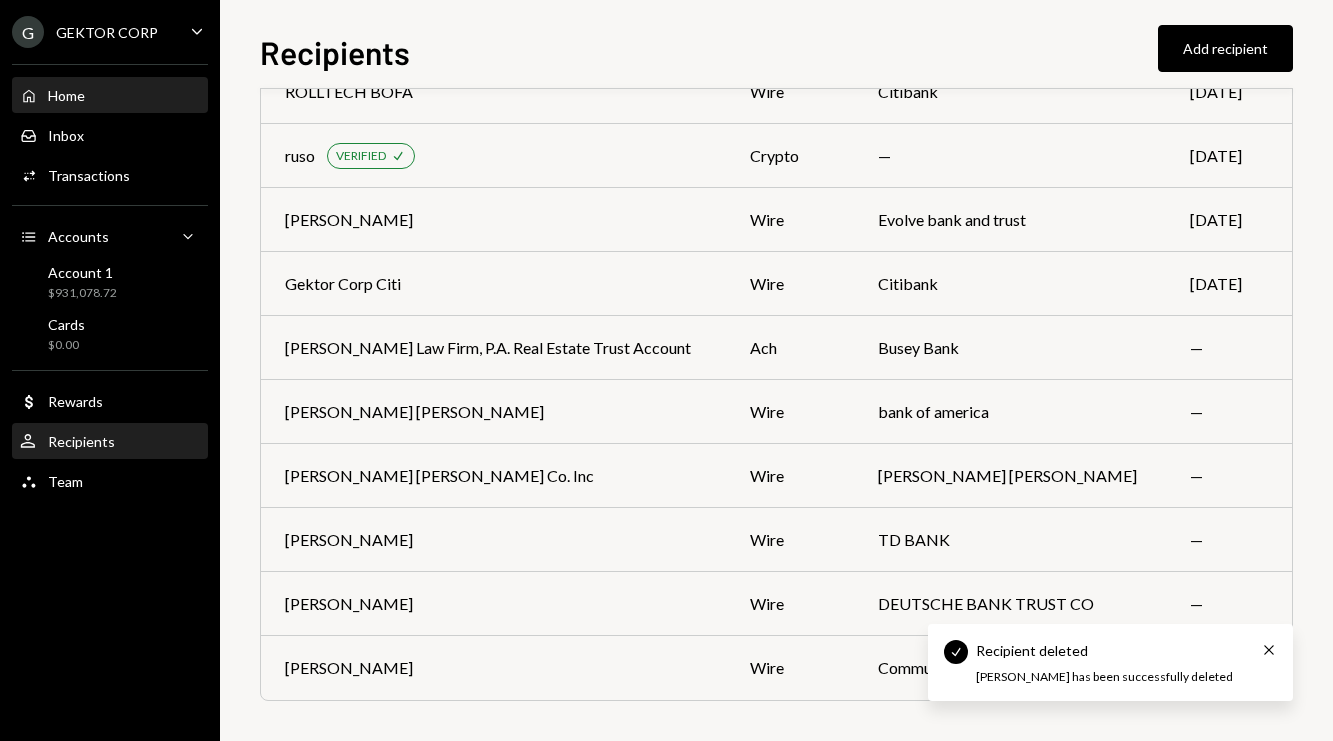 click on "Home Home" at bounding box center [110, 96] 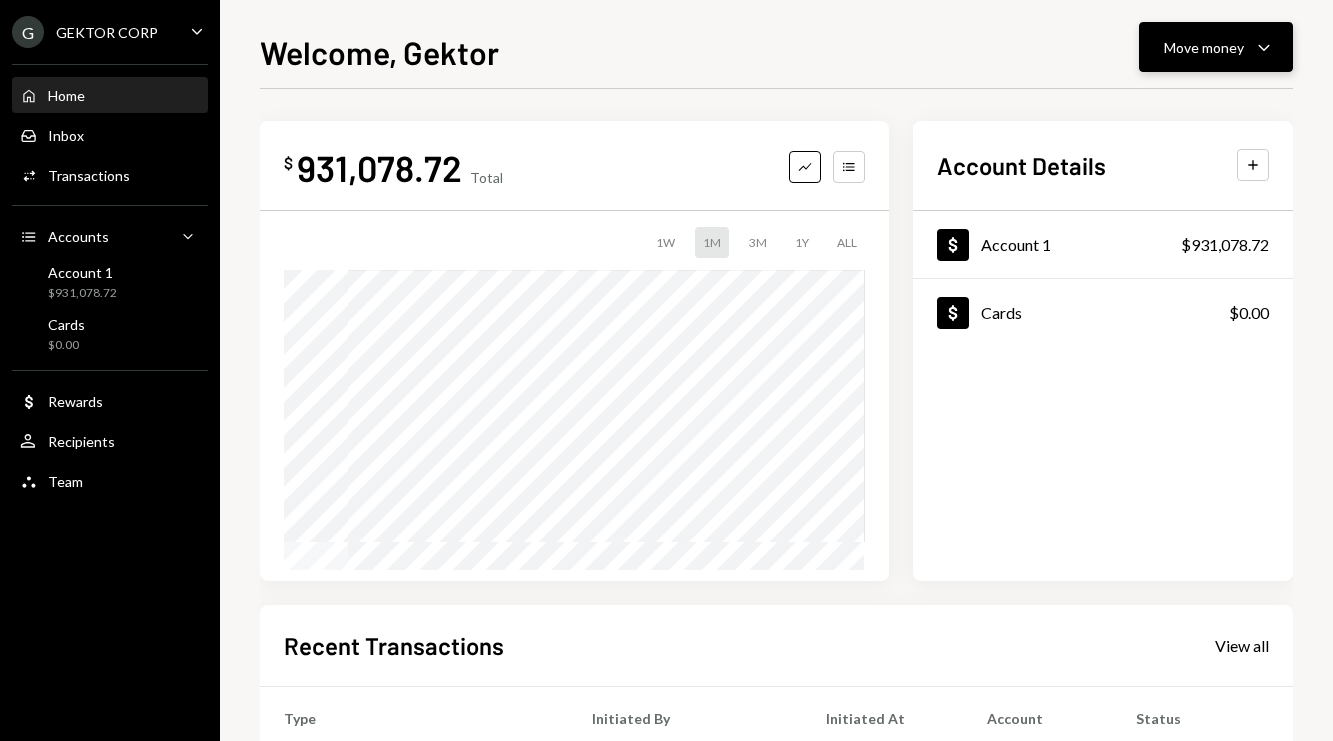 click on "Move money Caret Down" at bounding box center [1216, 47] 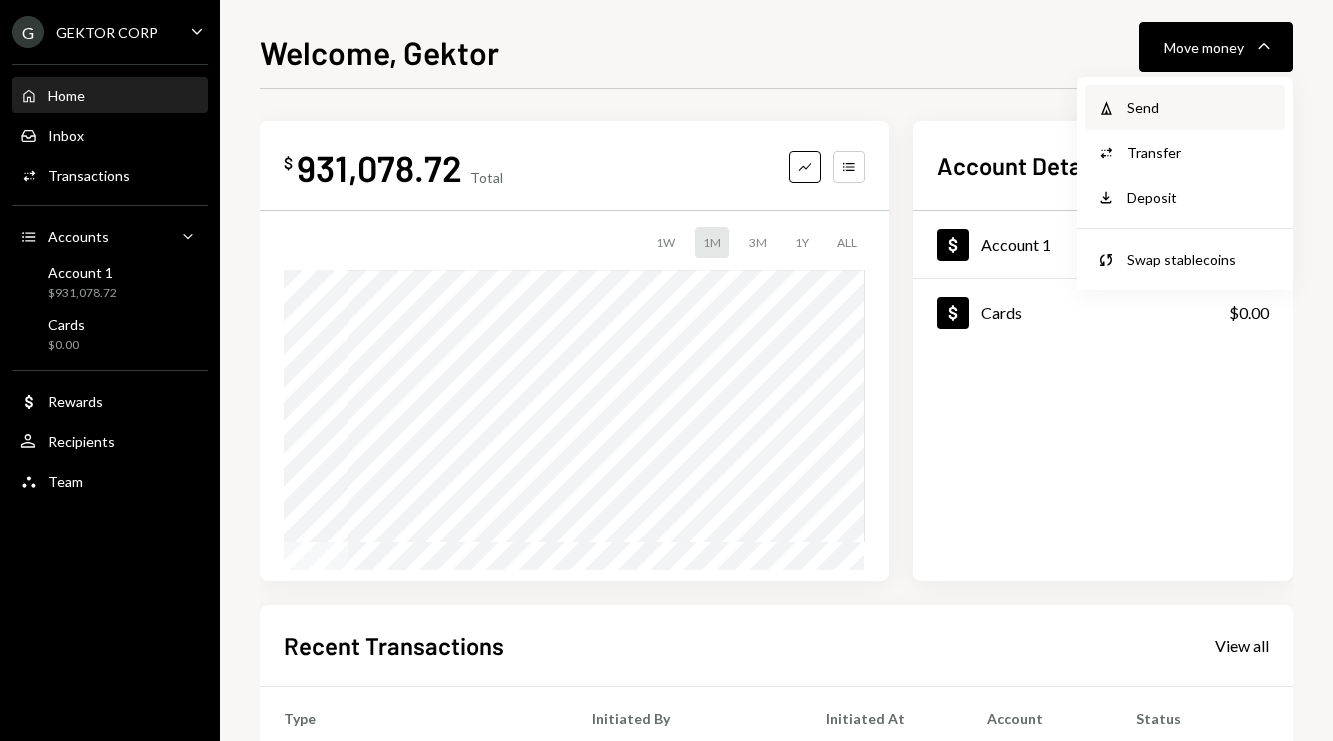 click on "Send" at bounding box center (1200, 107) 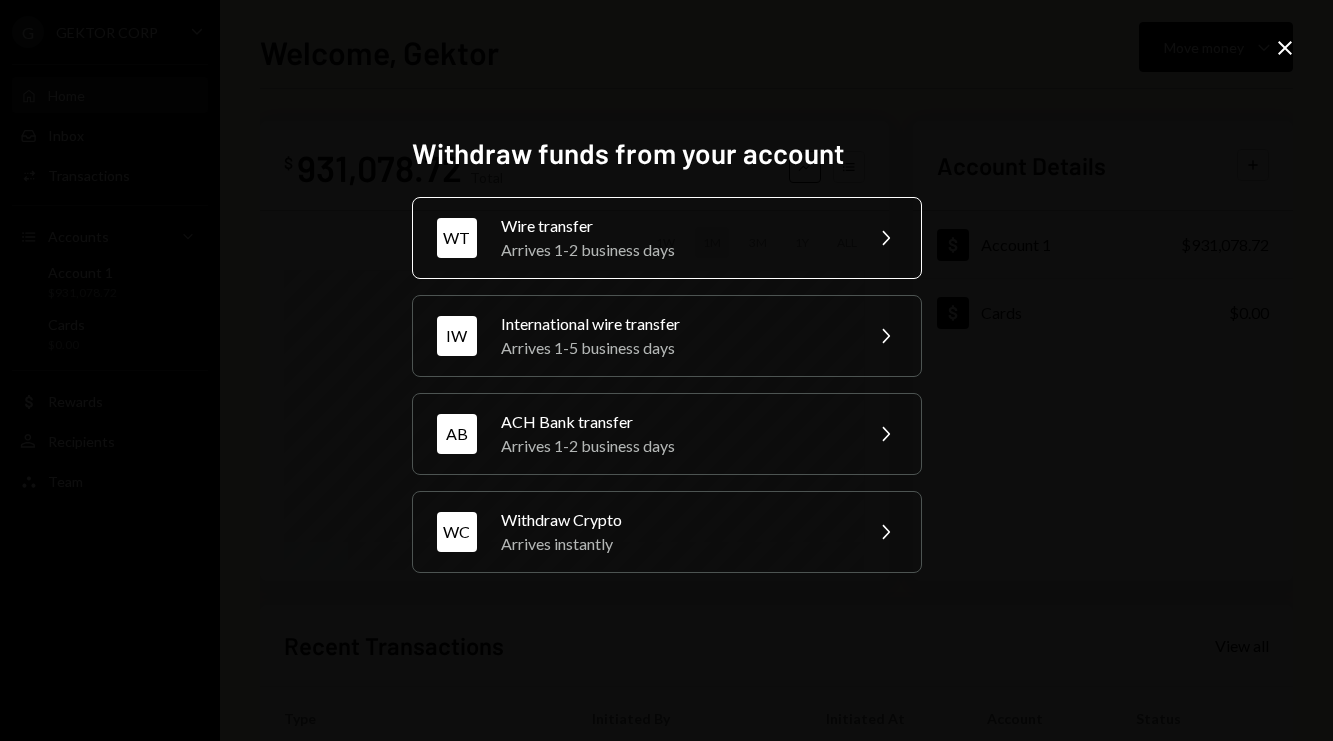 click on "WT Wire transfer Arrives 1-2 business days Chevron Right" at bounding box center [667, 238] 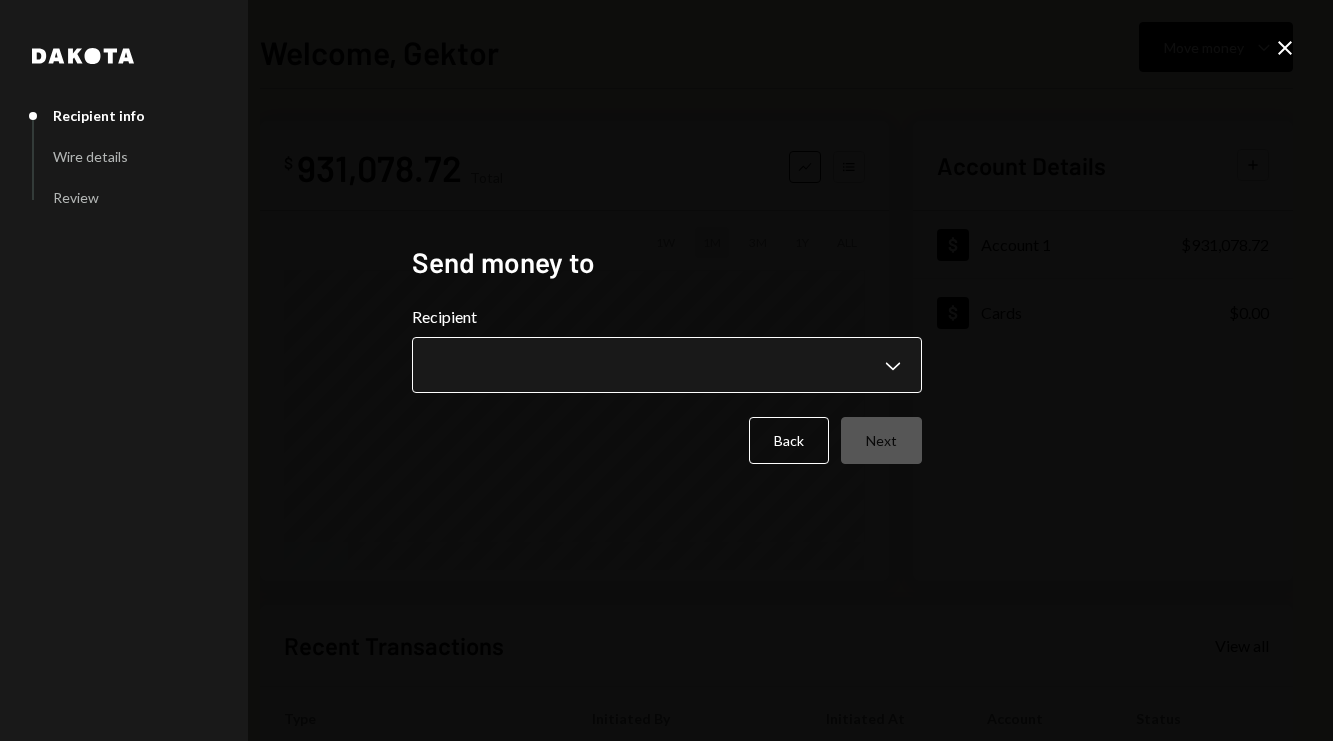 click on "**********" at bounding box center [666, 370] 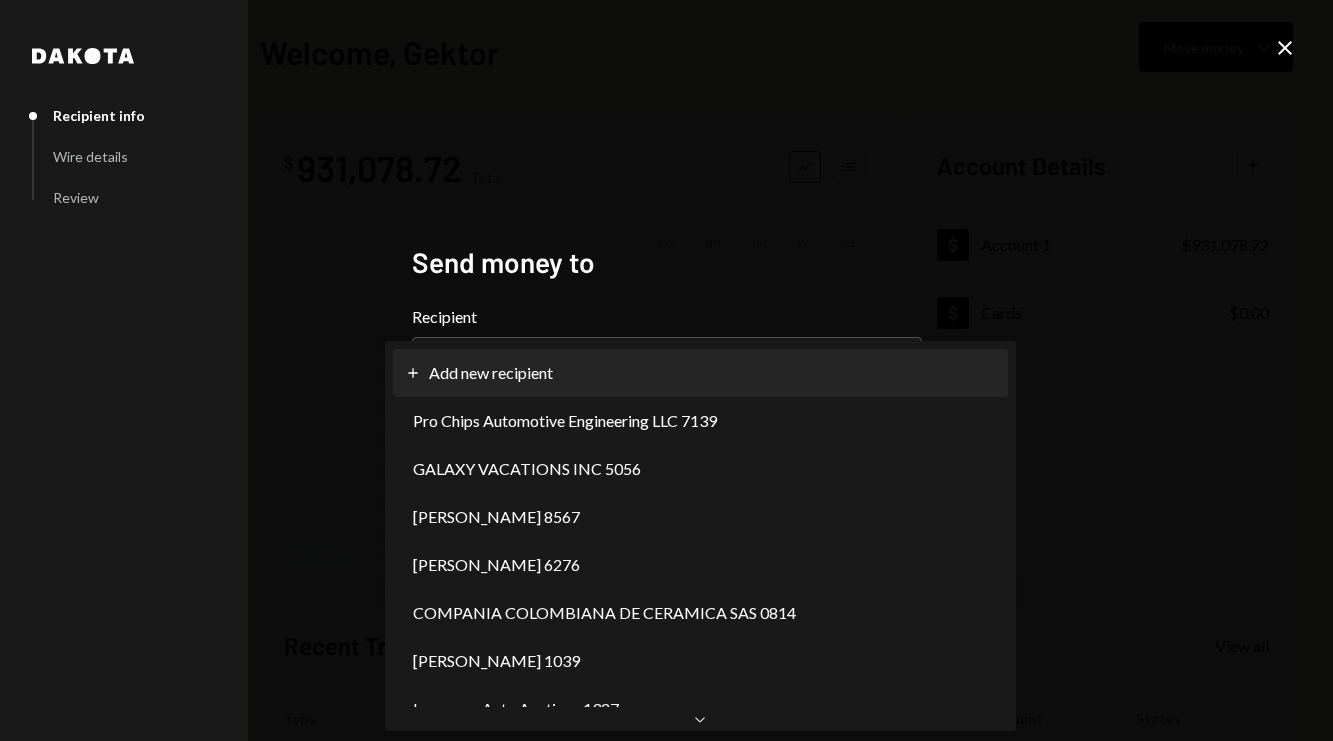 select on "**********" 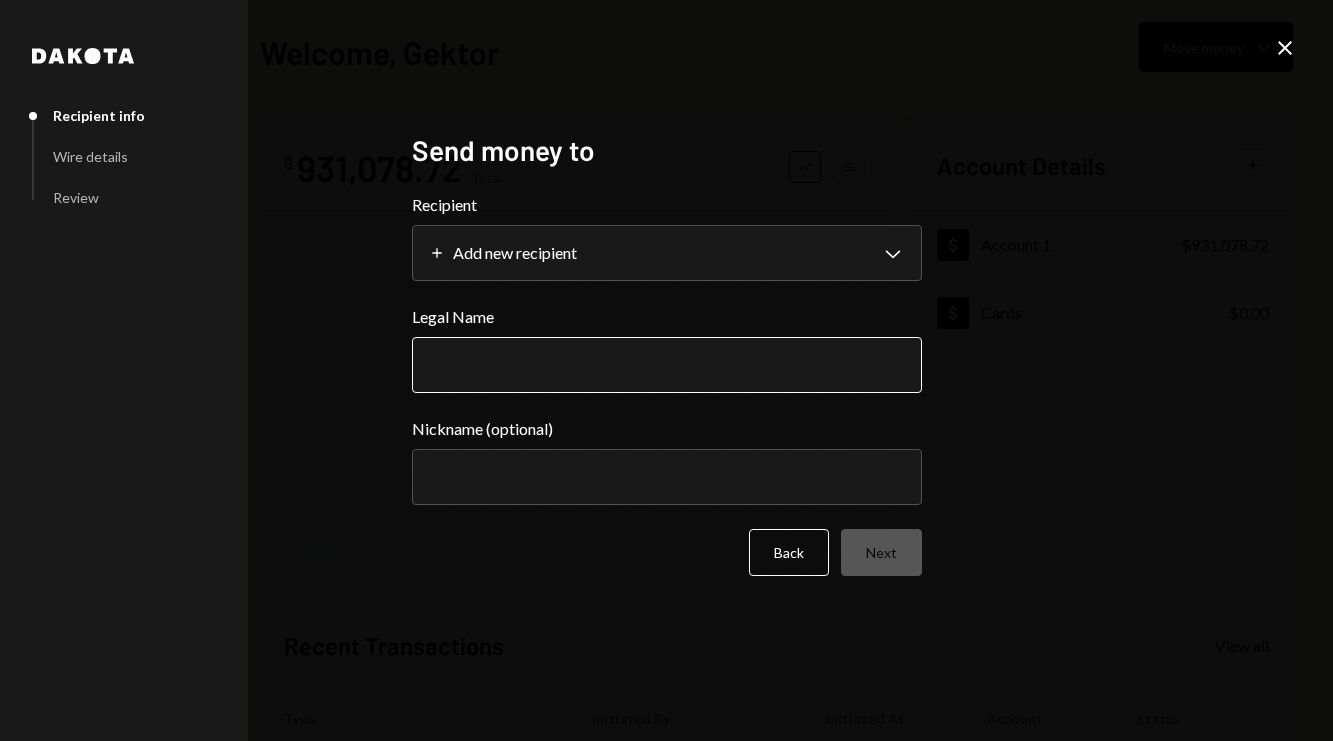 click on "Legal Name" at bounding box center (667, 365) 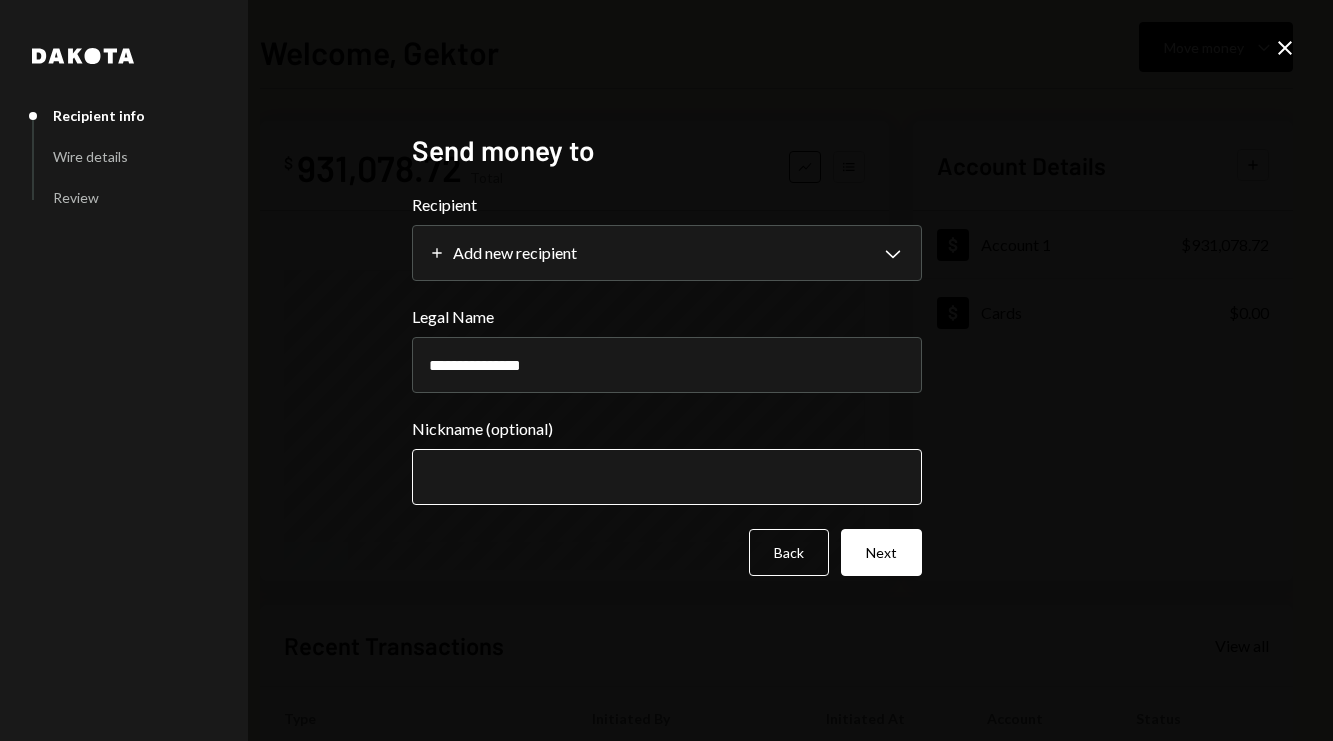 type on "**********" 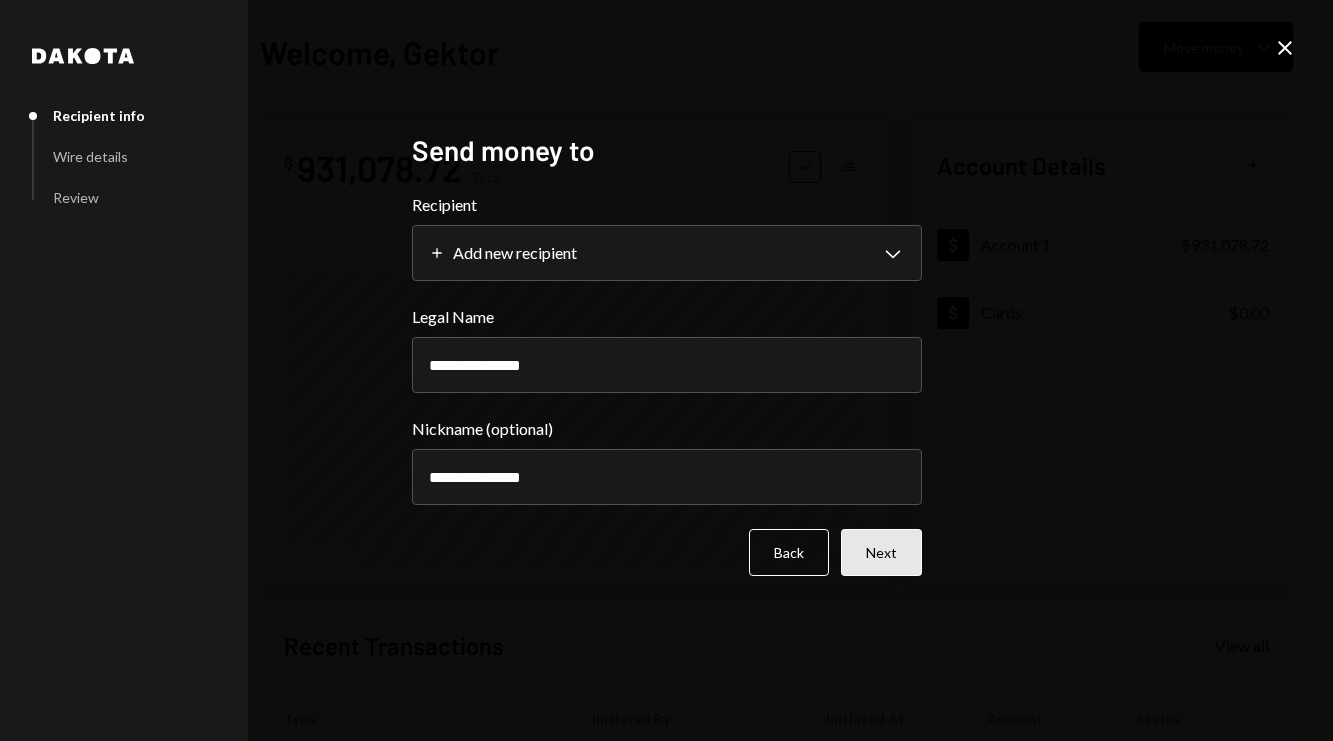 type on "**********" 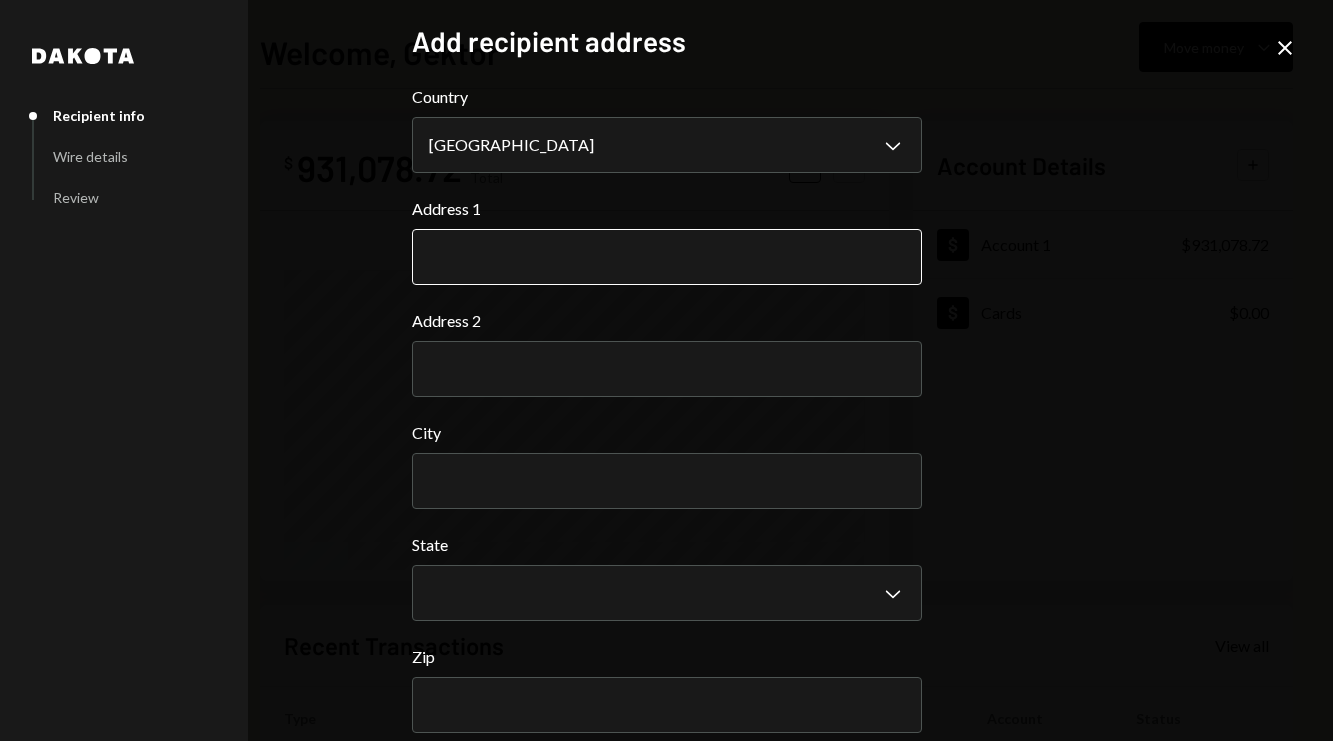 click on "Address 1" at bounding box center (667, 257) 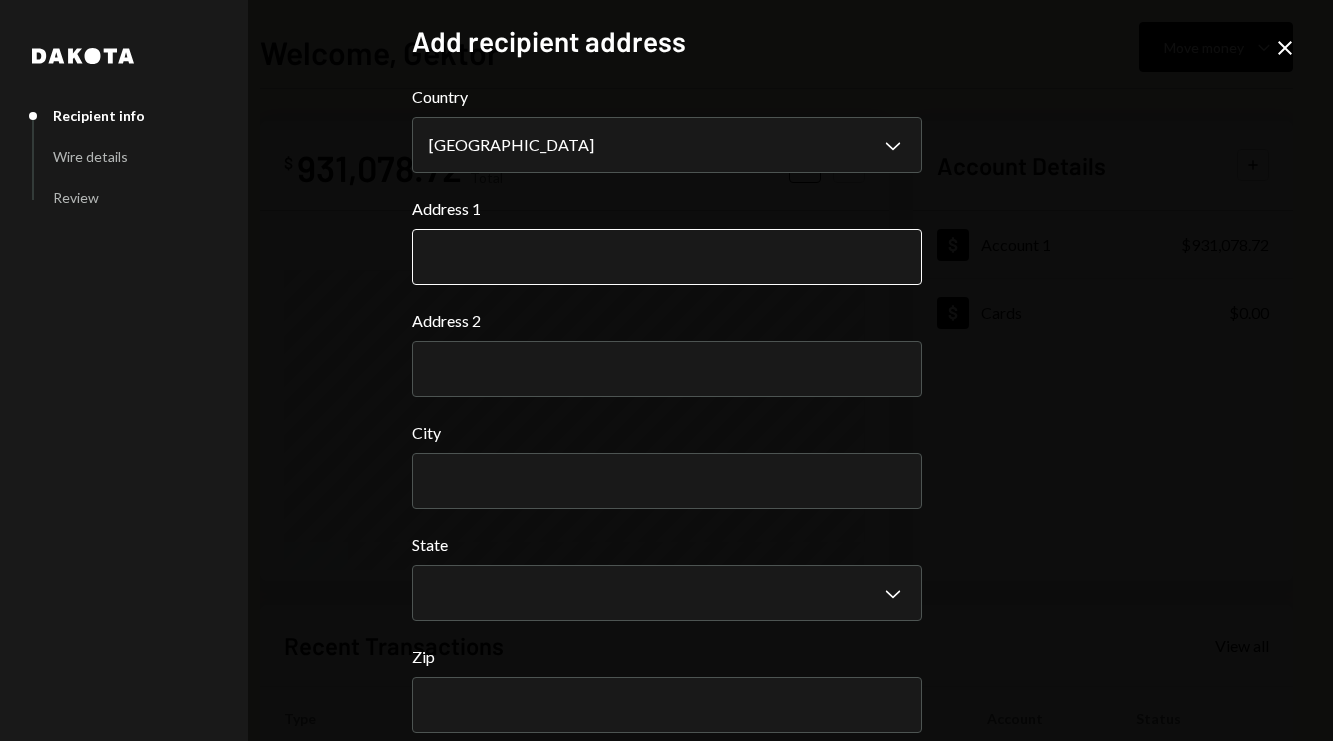 paste on "**********" 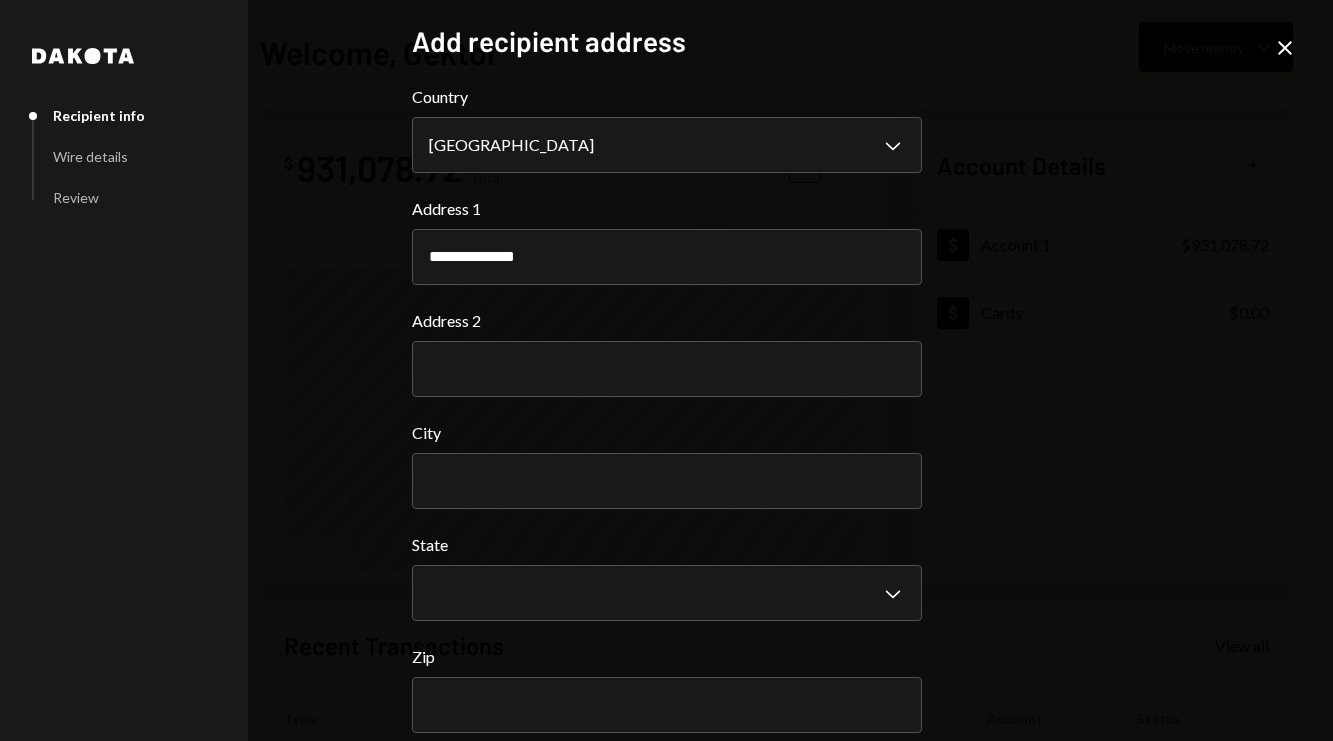 type on "**********" 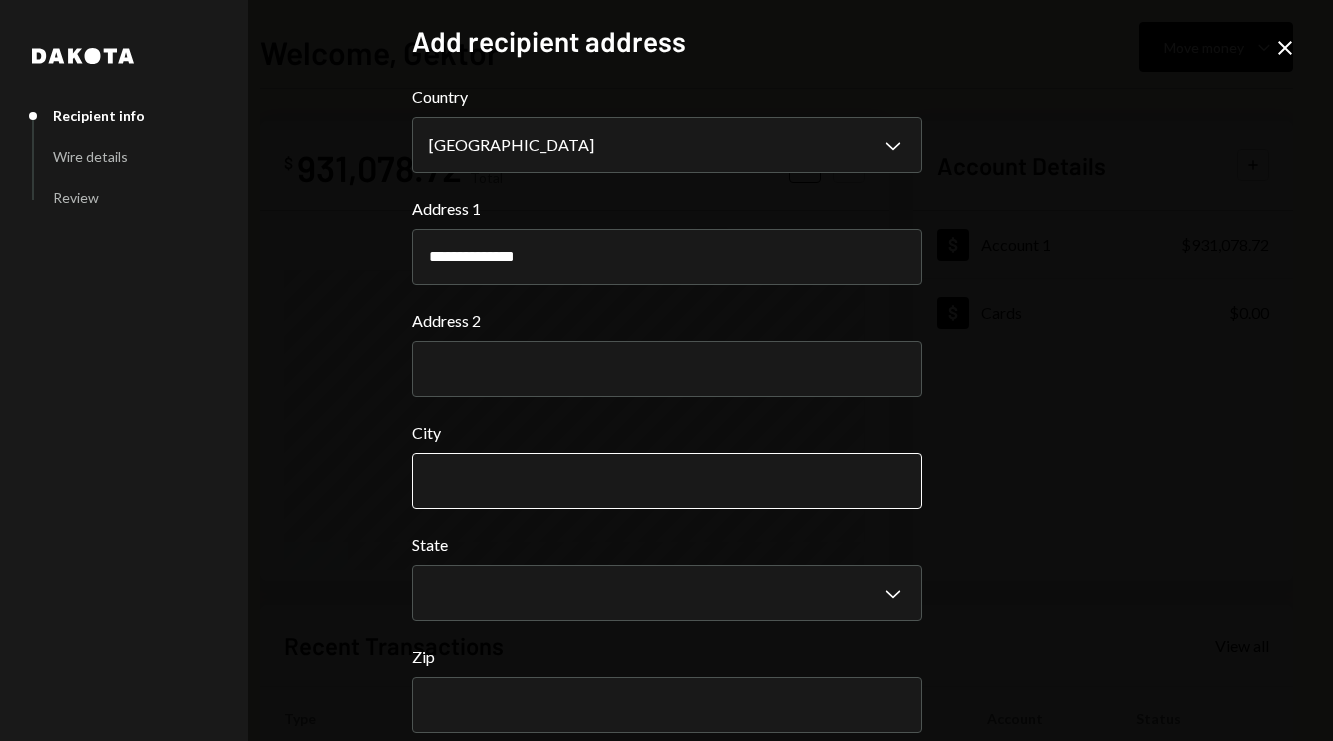 click on "City" at bounding box center (667, 481) 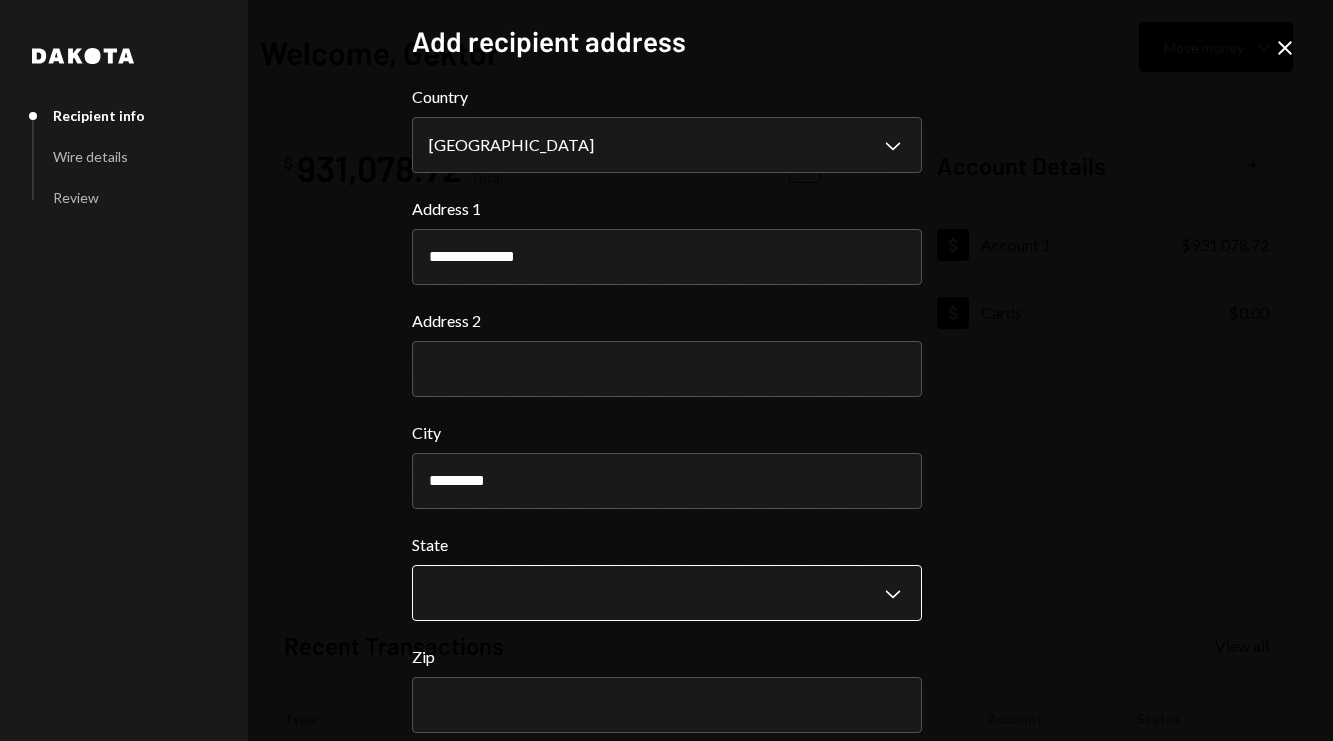 type on "*********" 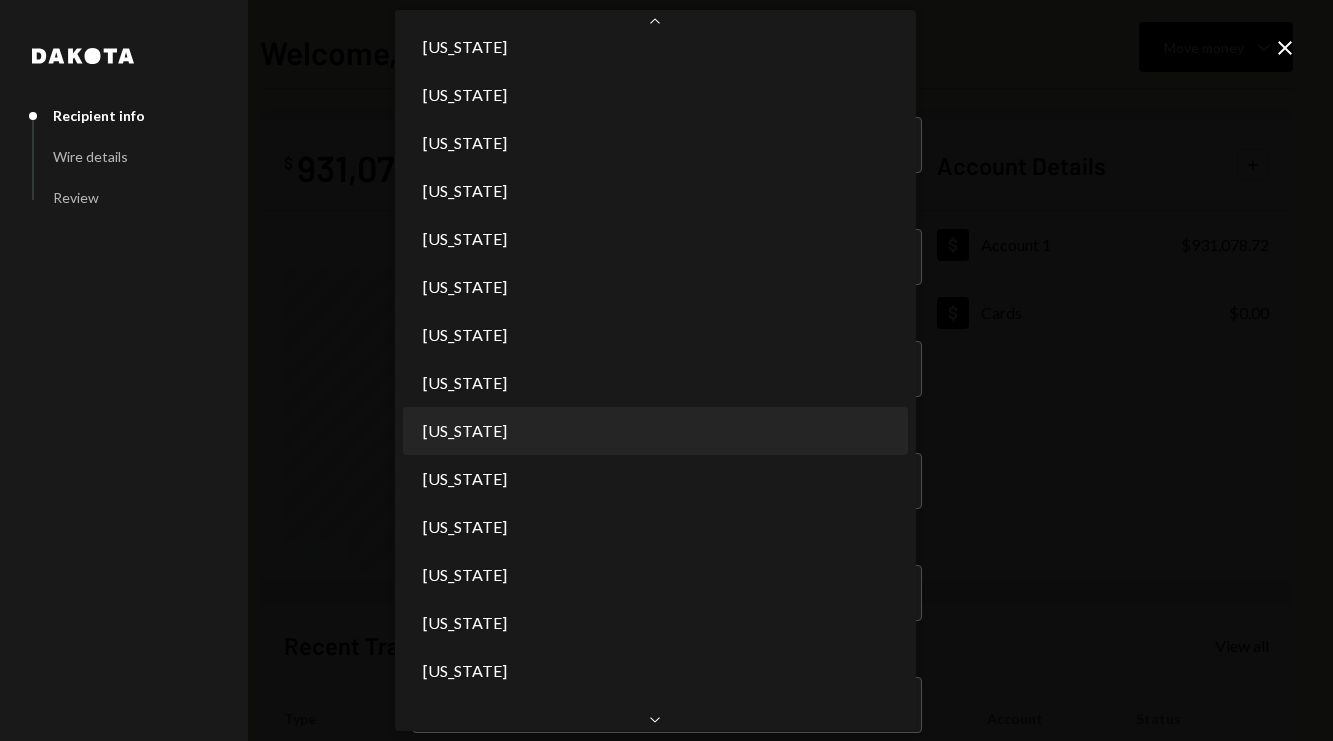 scroll, scrollTop: 1053, scrollLeft: 0, axis: vertical 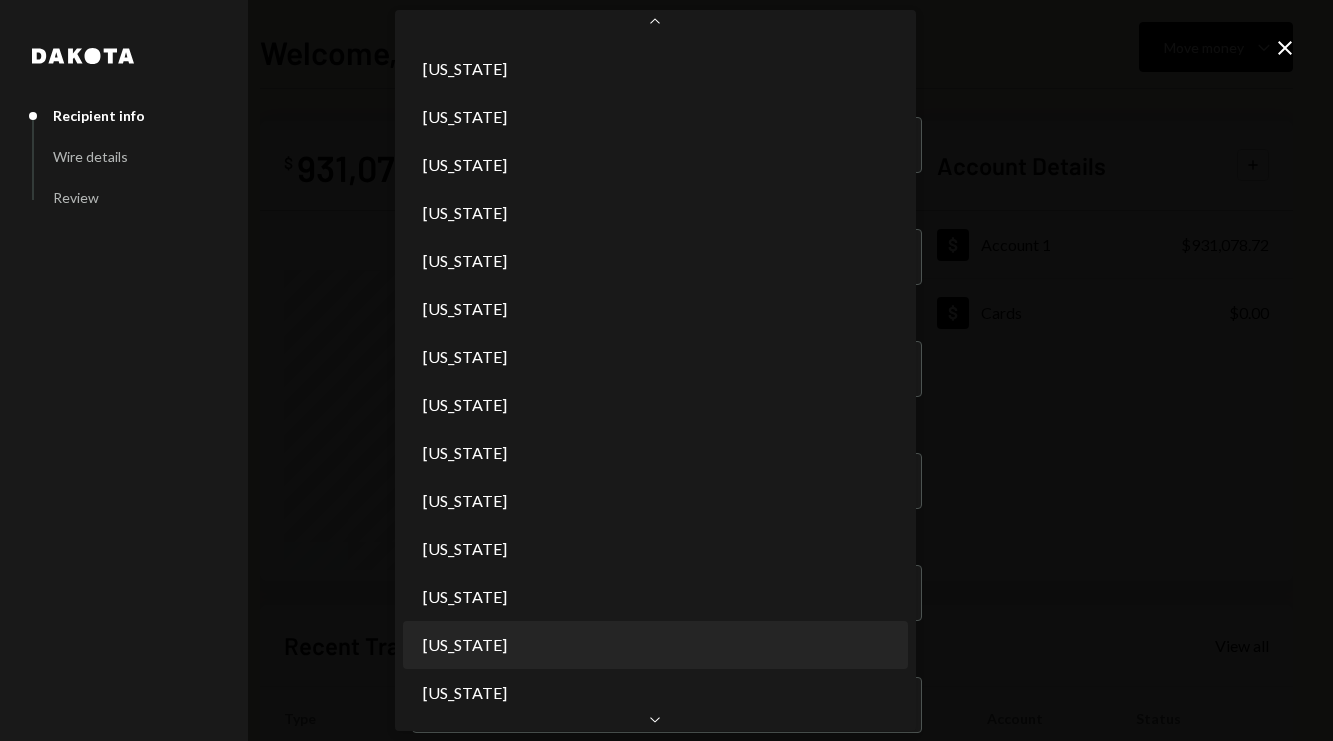 select on "**" 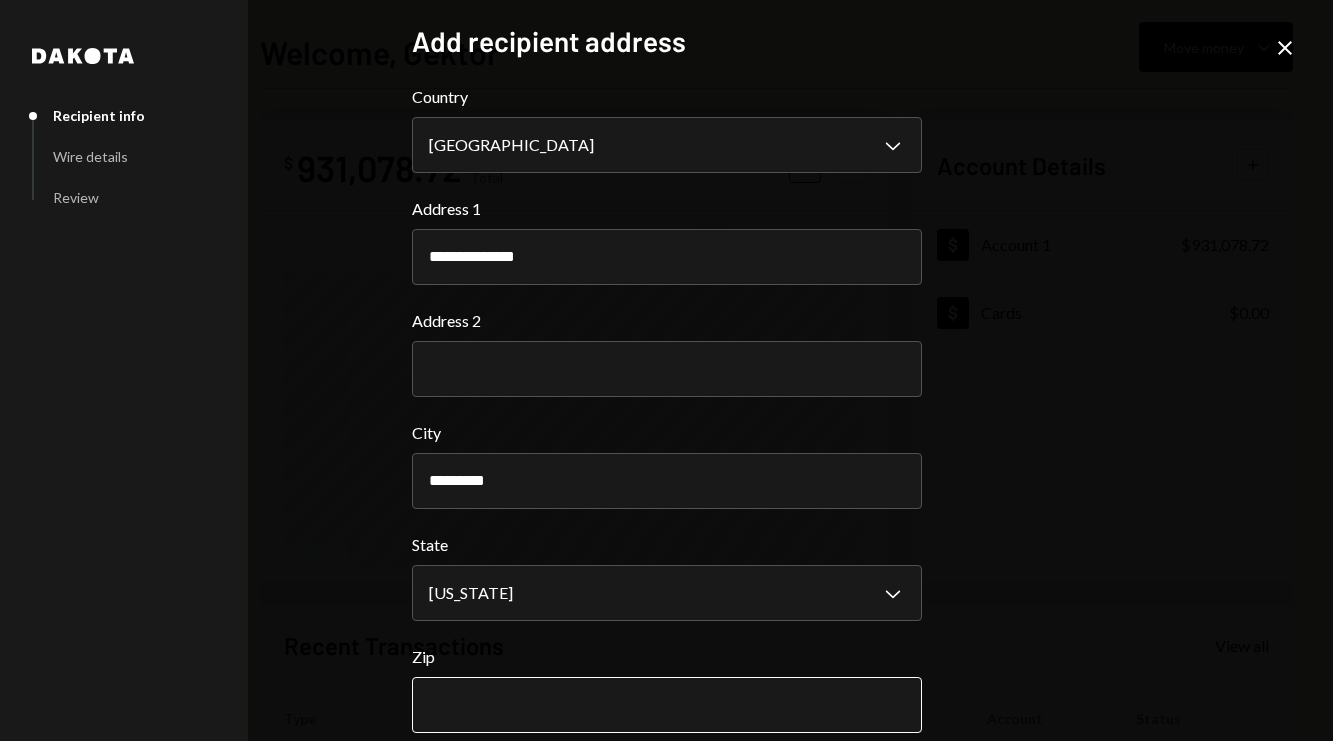 click on "Zip" at bounding box center (667, 705) 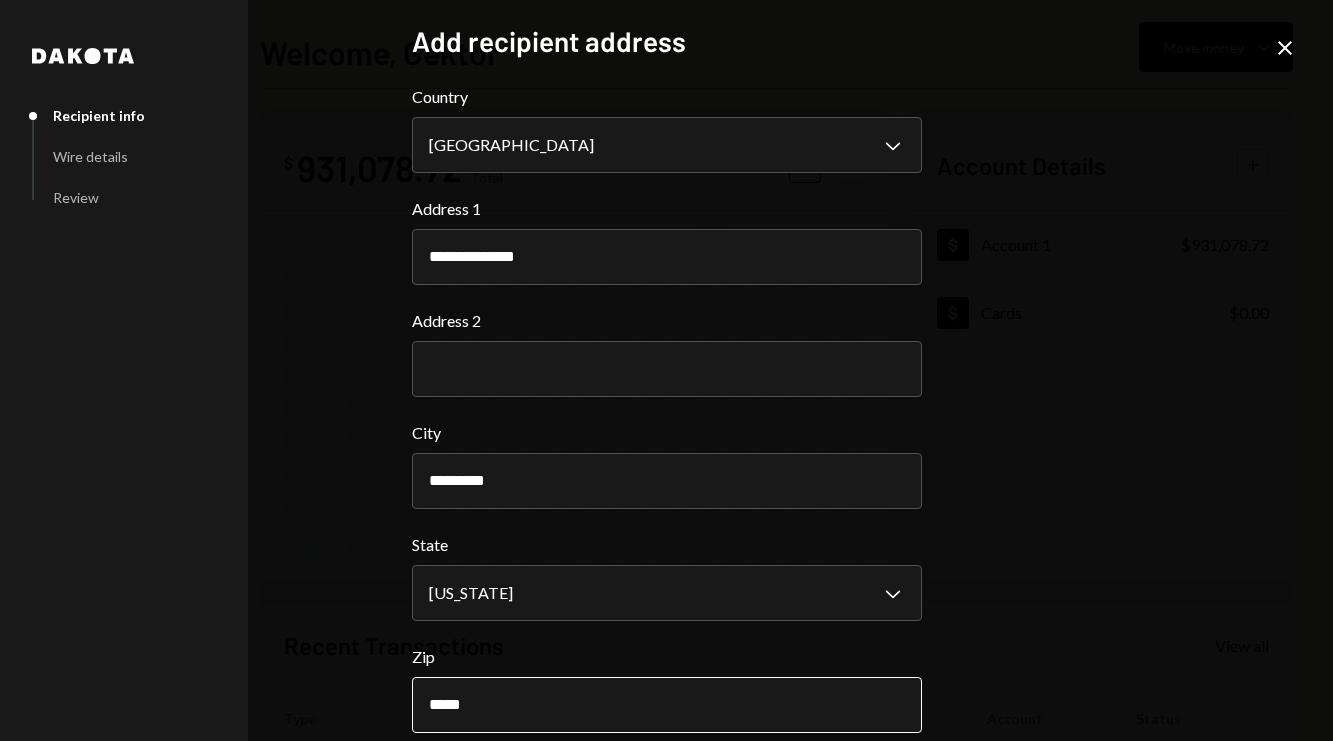 scroll, scrollTop: 94, scrollLeft: 0, axis: vertical 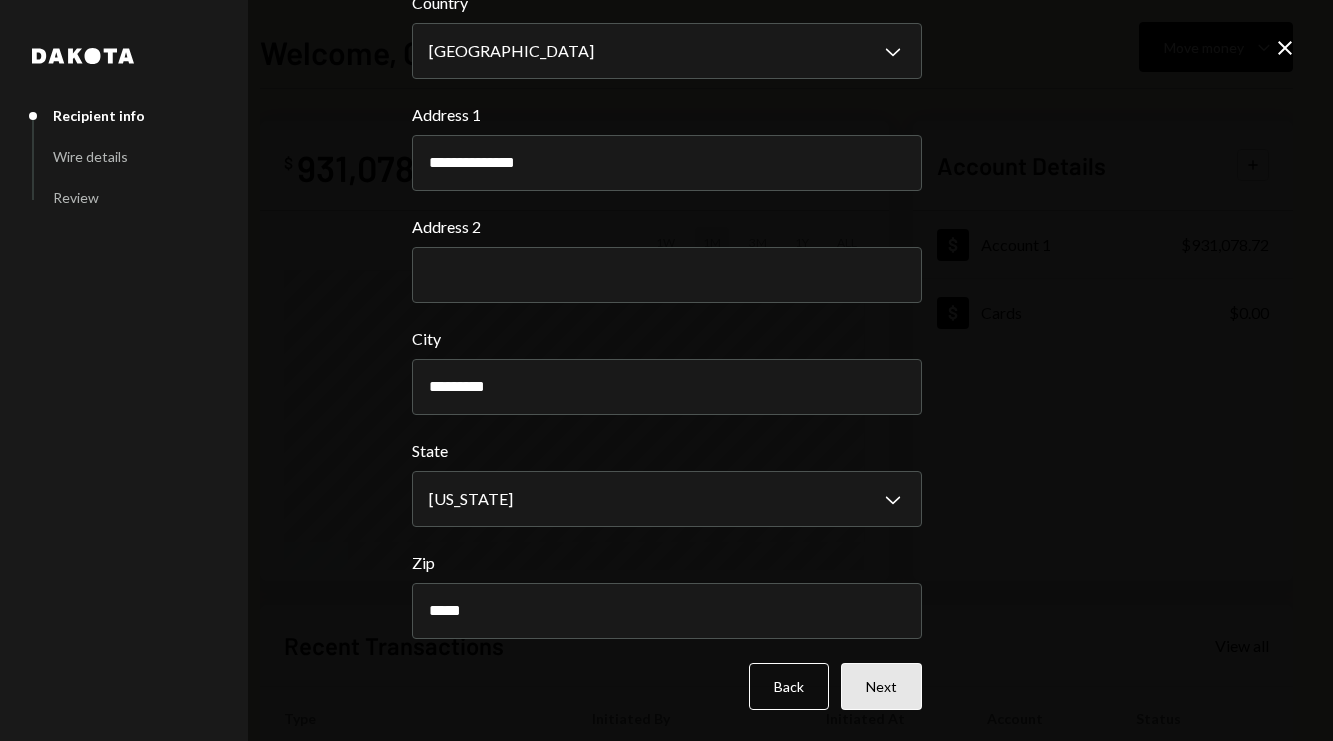 type on "*****" 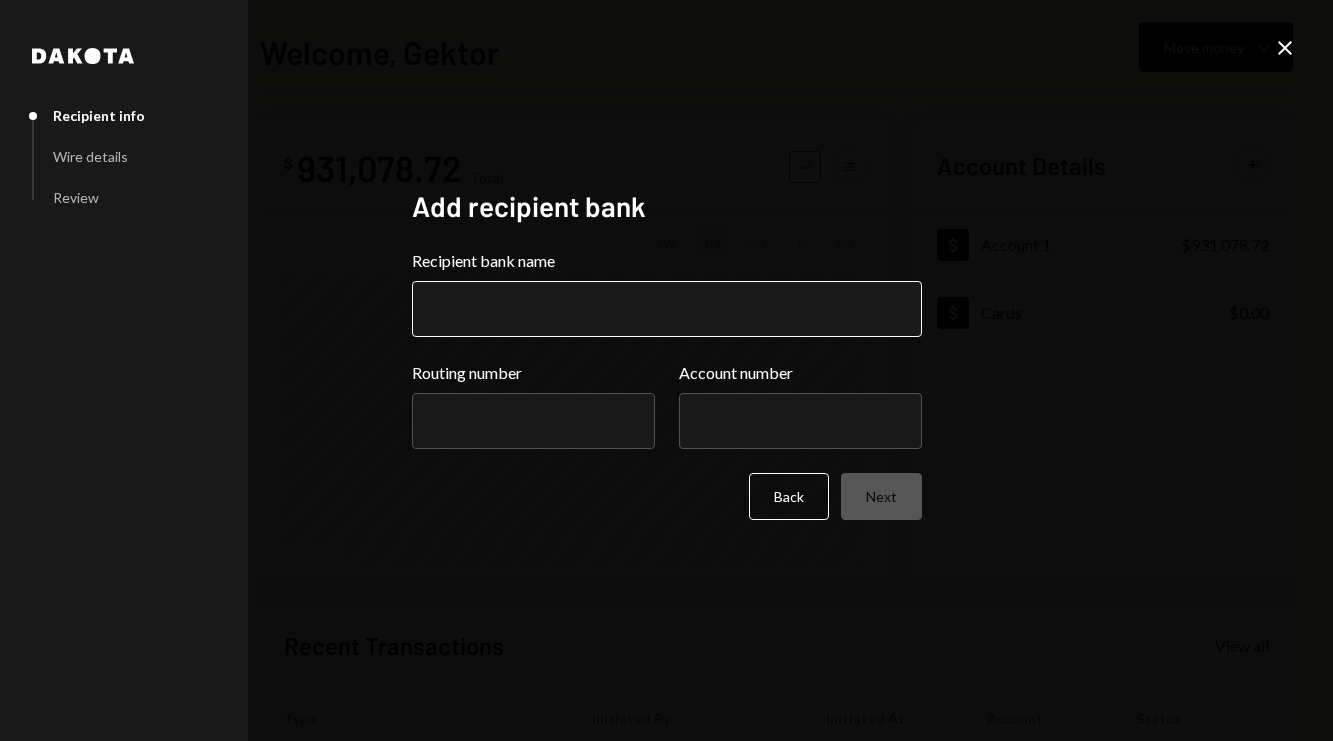 click on "Recipient bank name" at bounding box center (667, 309) 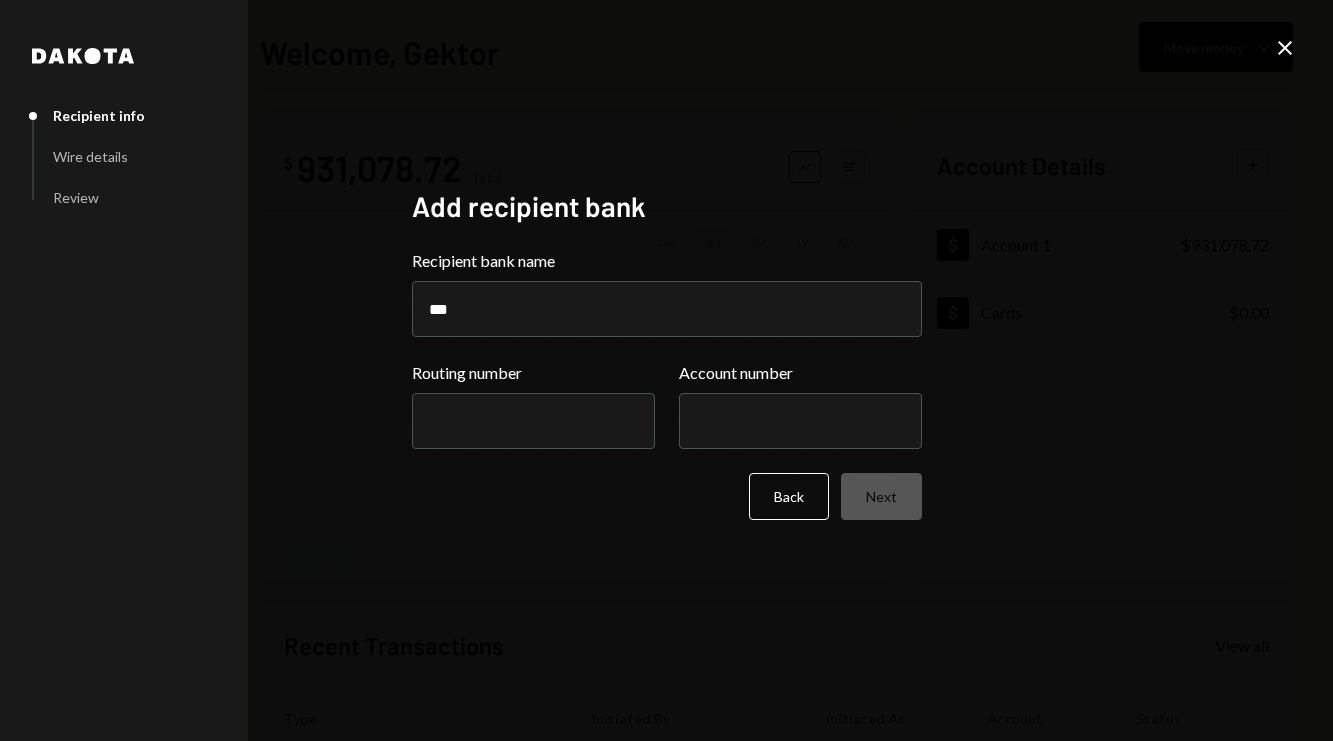 drag, startPoint x: 590, startPoint y: 335, endPoint x: 407, endPoint y: 326, distance: 183.22118 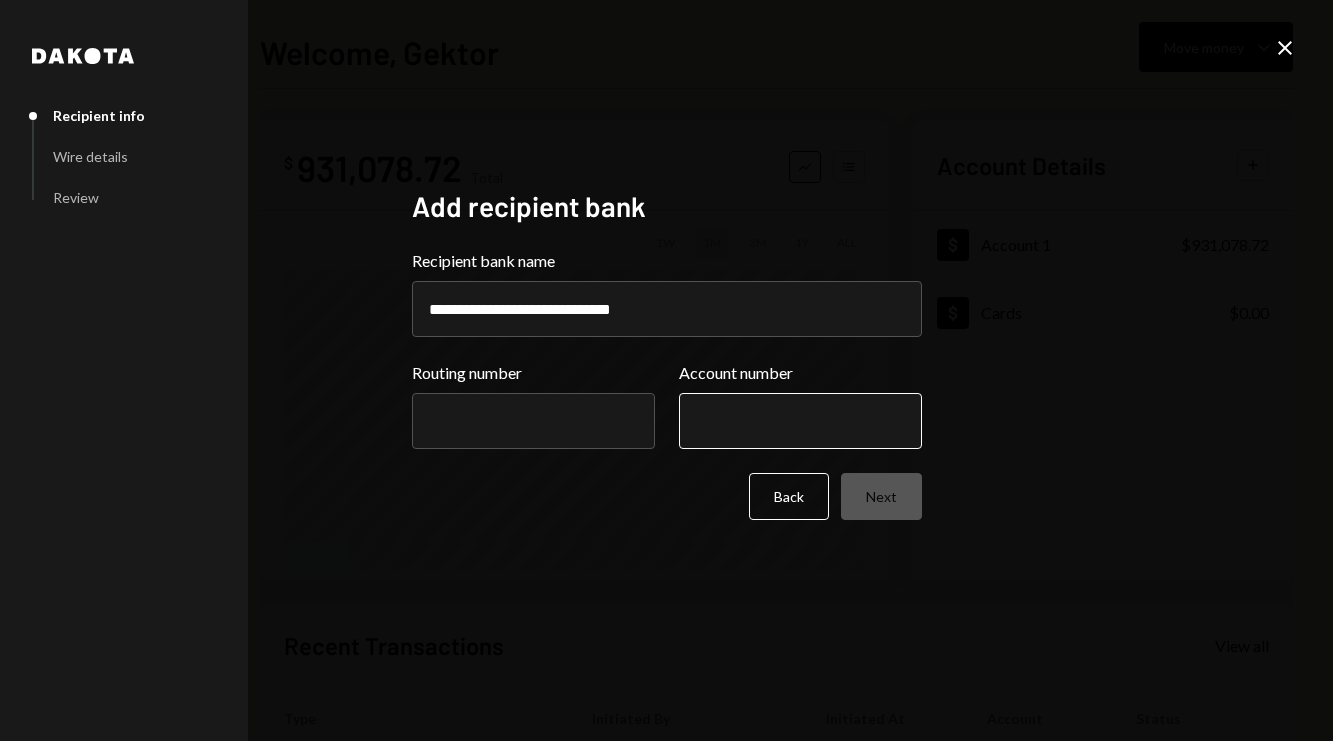 click on "Account number" at bounding box center [800, 421] 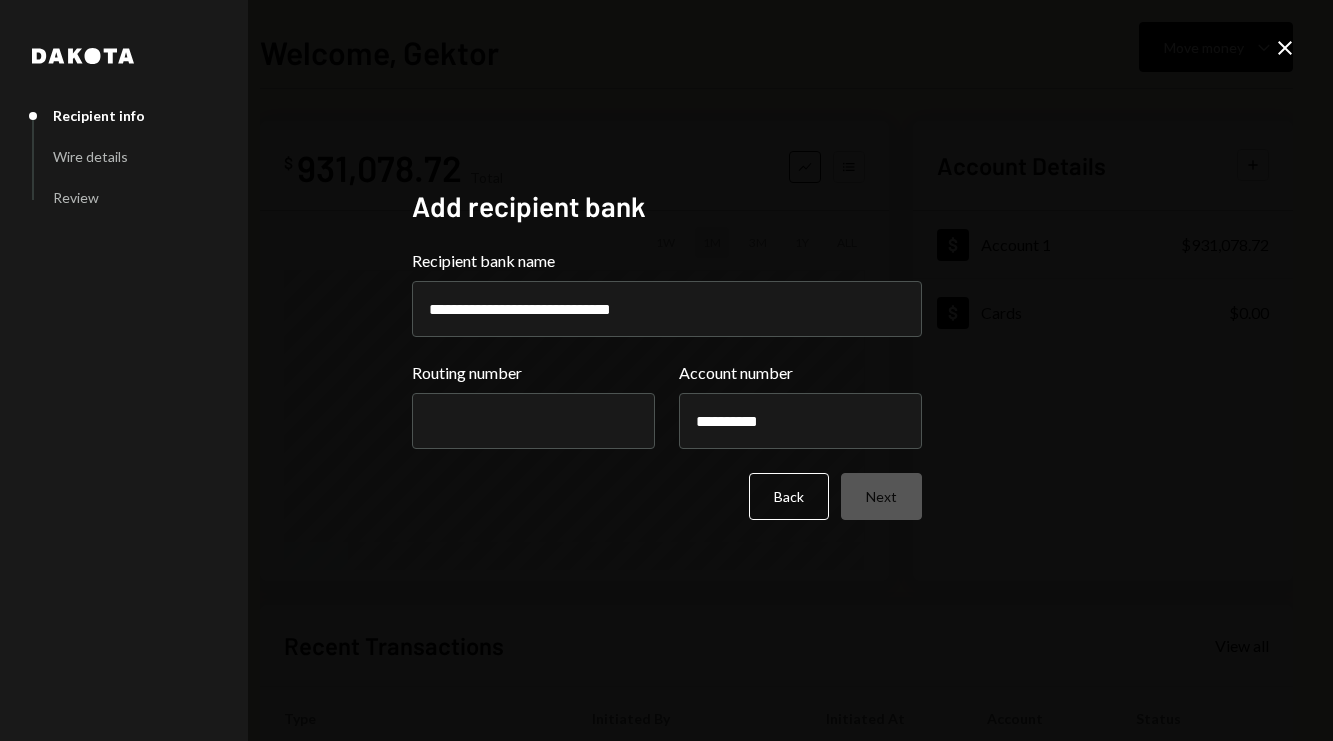 type on "**********" 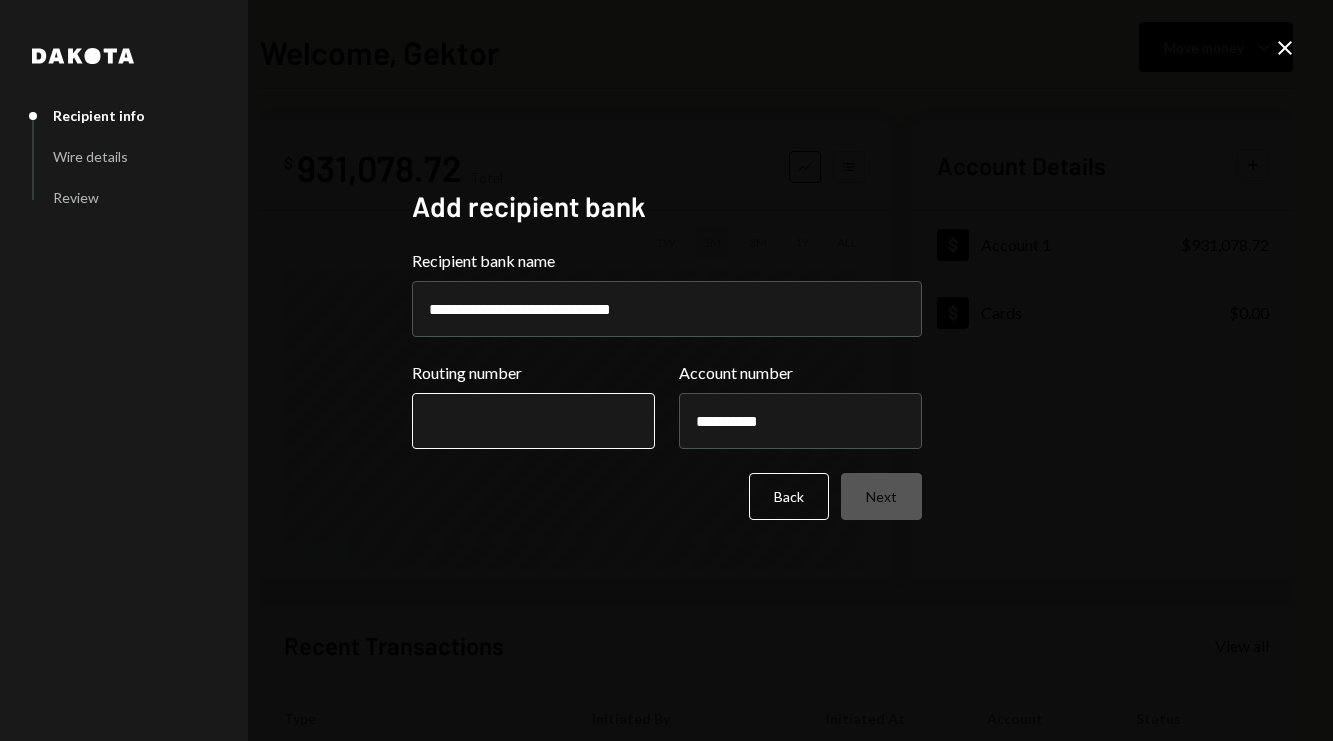 click on "Routing number" at bounding box center [533, 421] 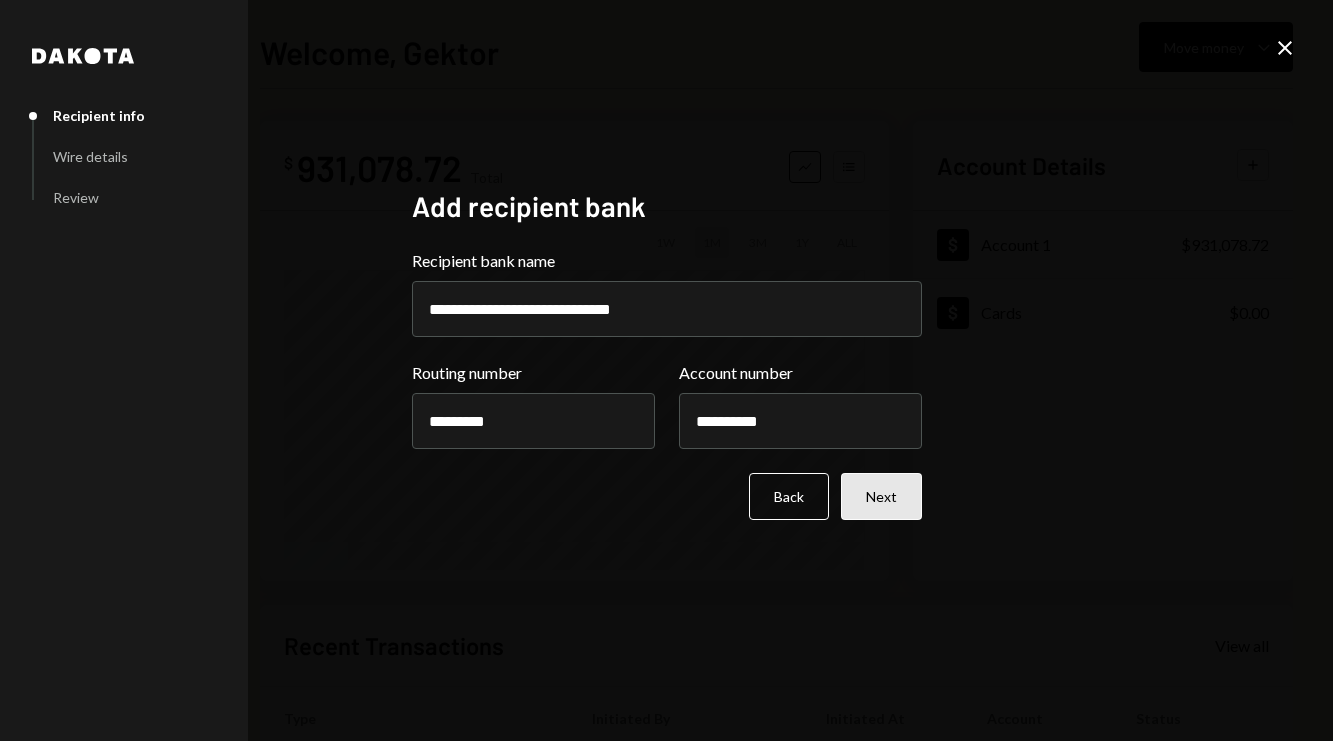 type on "*********" 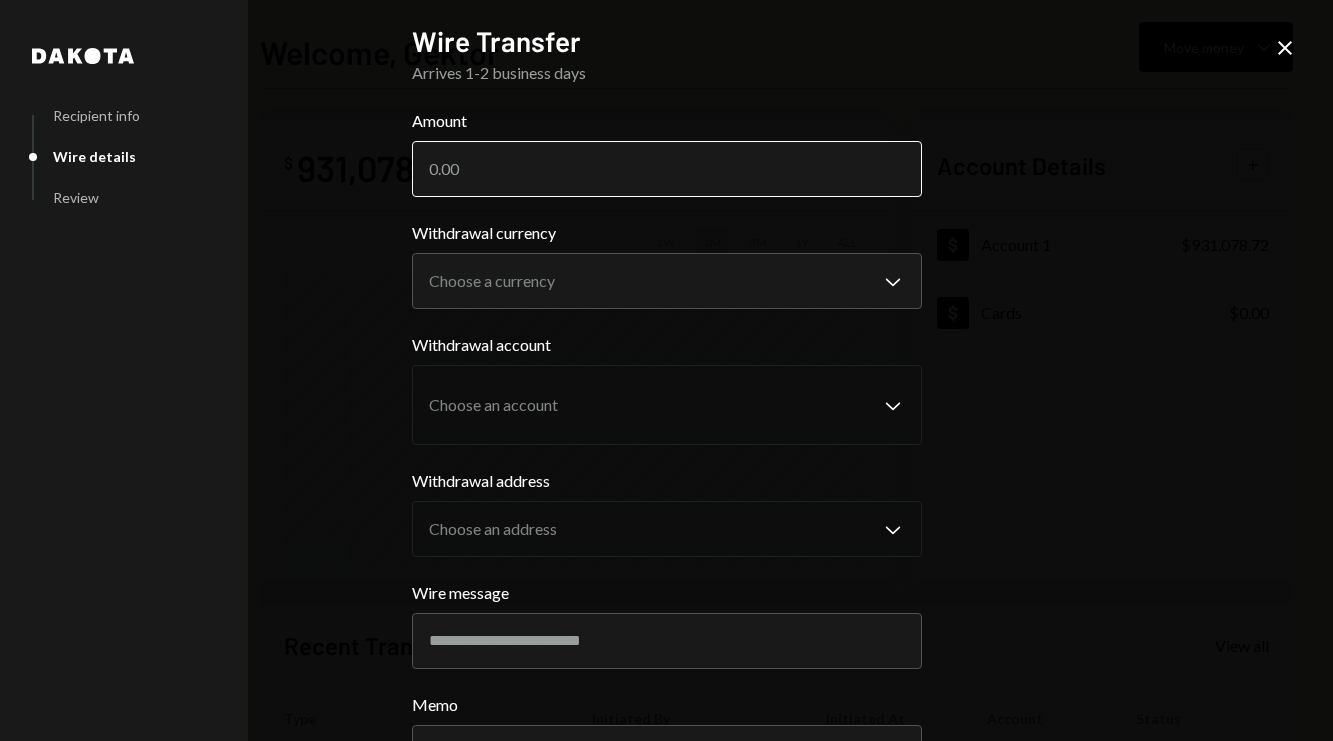 click on "Amount" at bounding box center (667, 169) 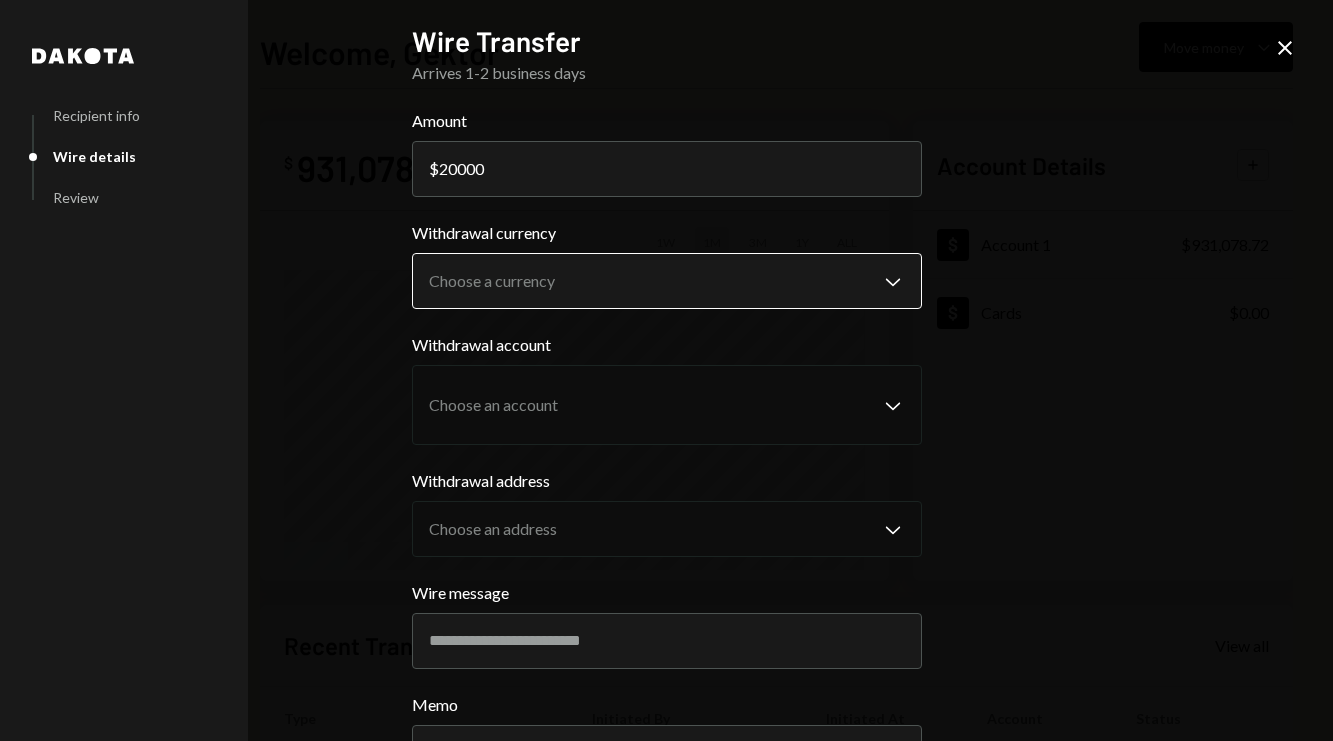 type on "20000" 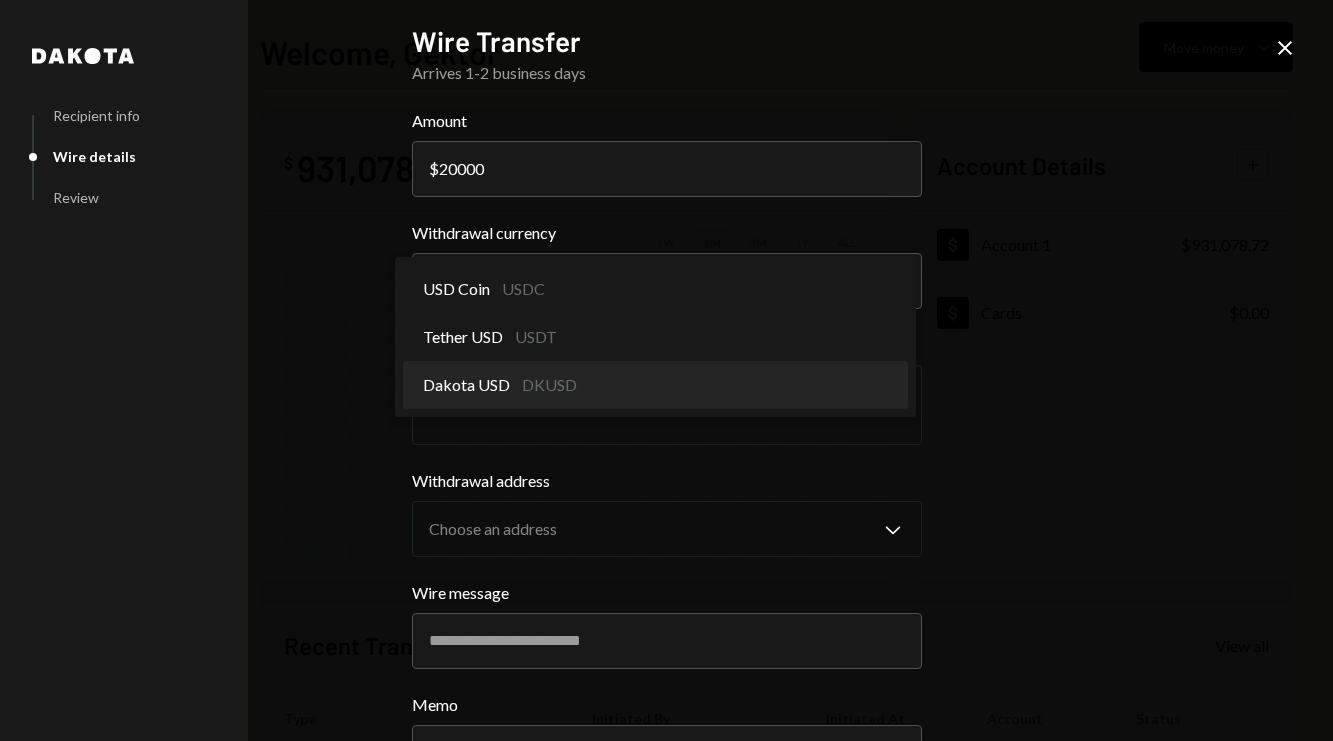 select on "*****" 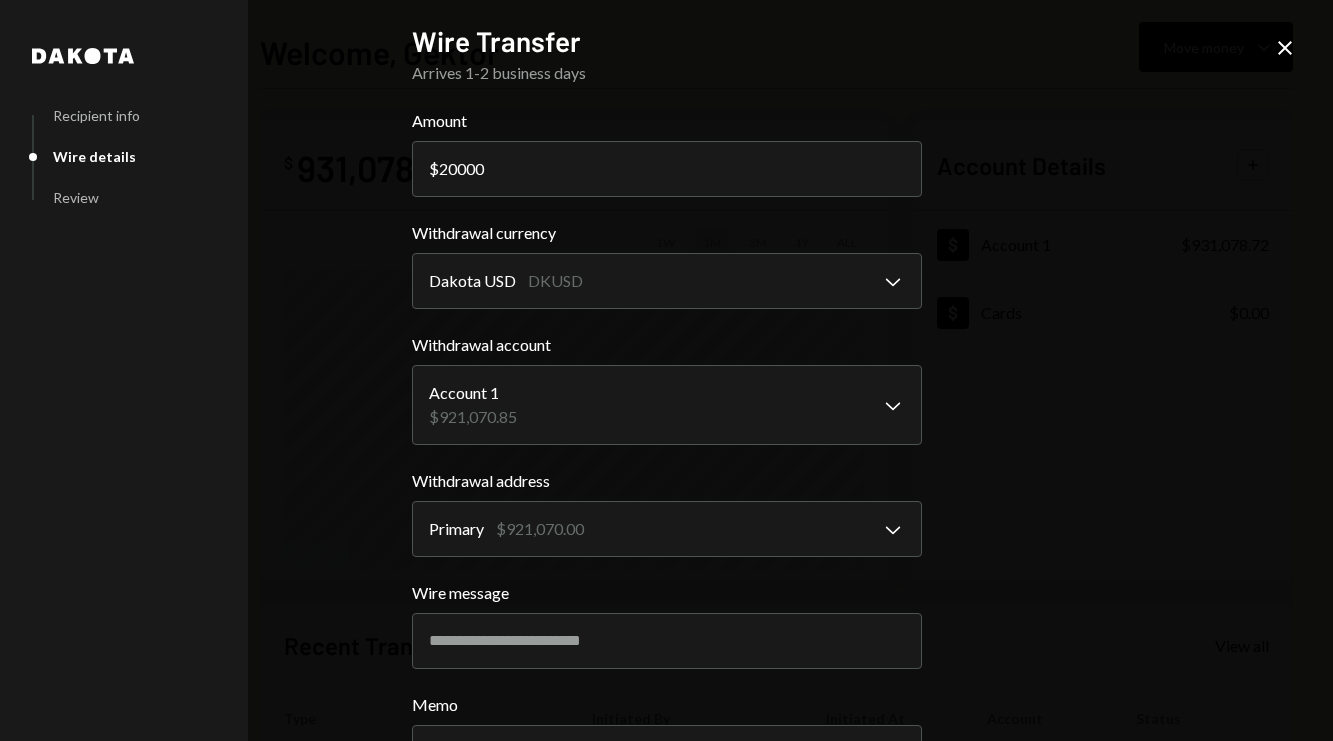 scroll, scrollTop: 166, scrollLeft: 0, axis: vertical 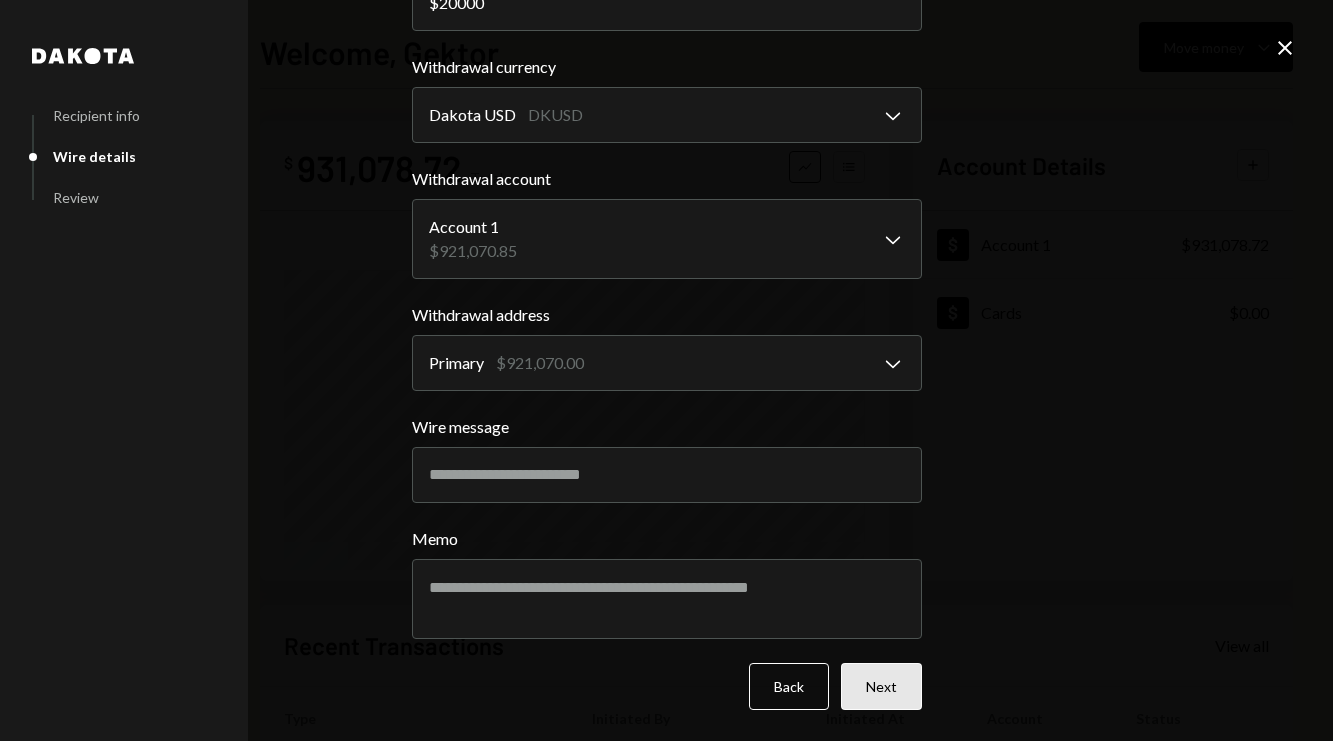 click on "Next" at bounding box center (881, 686) 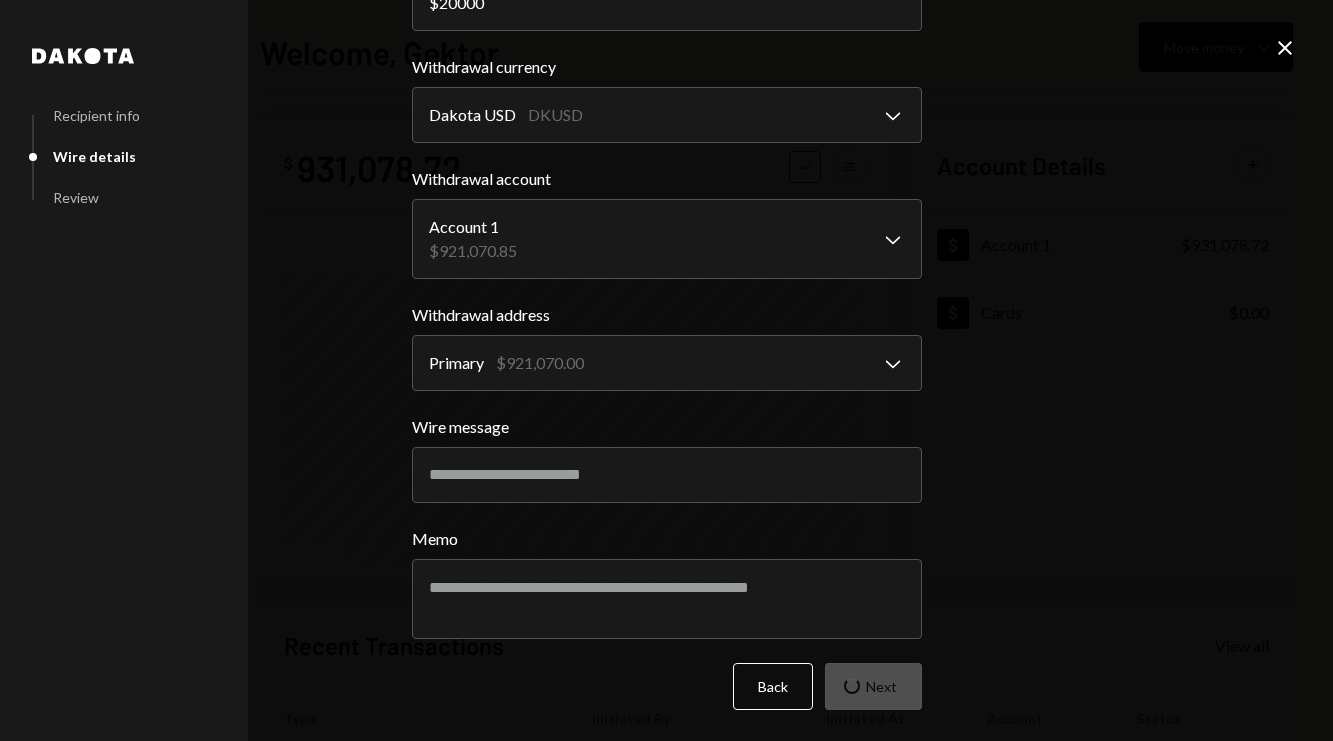 scroll, scrollTop: 0, scrollLeft: 0, axis: both 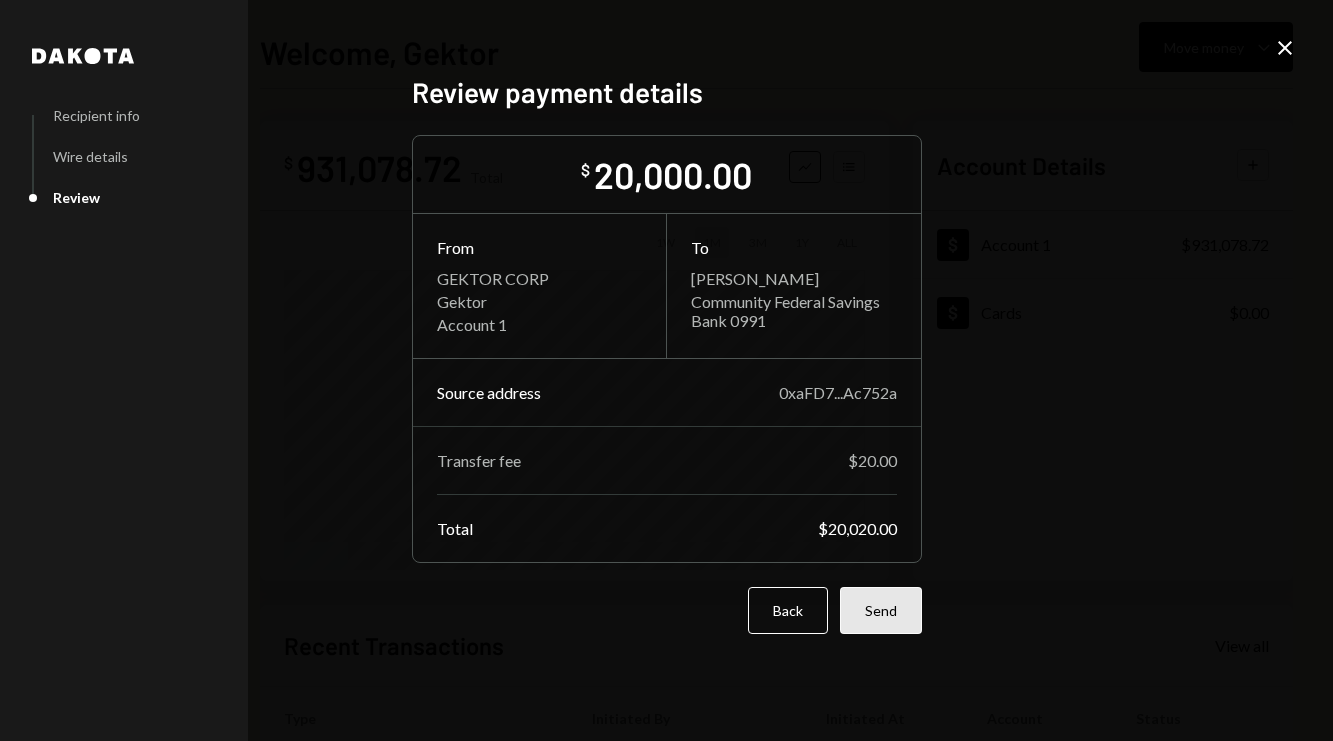 click on "Send" at bounding box center [881, 610] 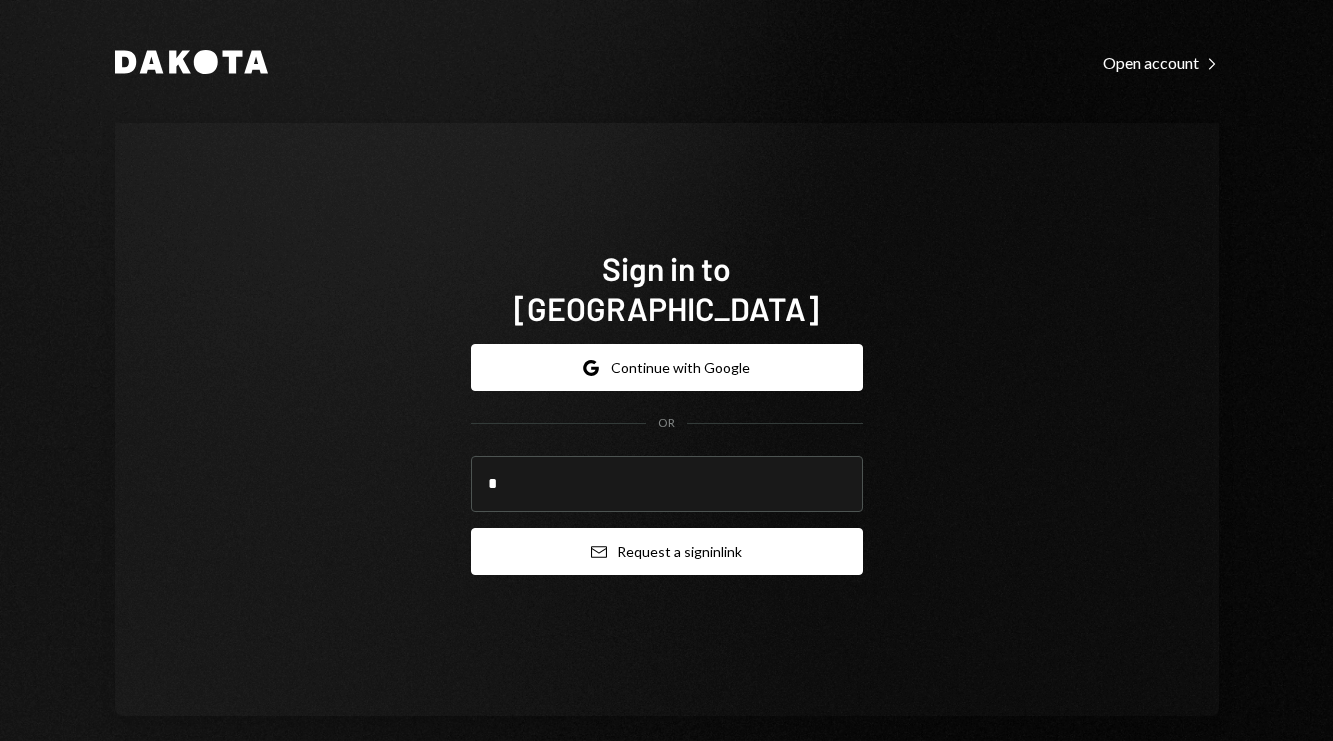 type on "**********" 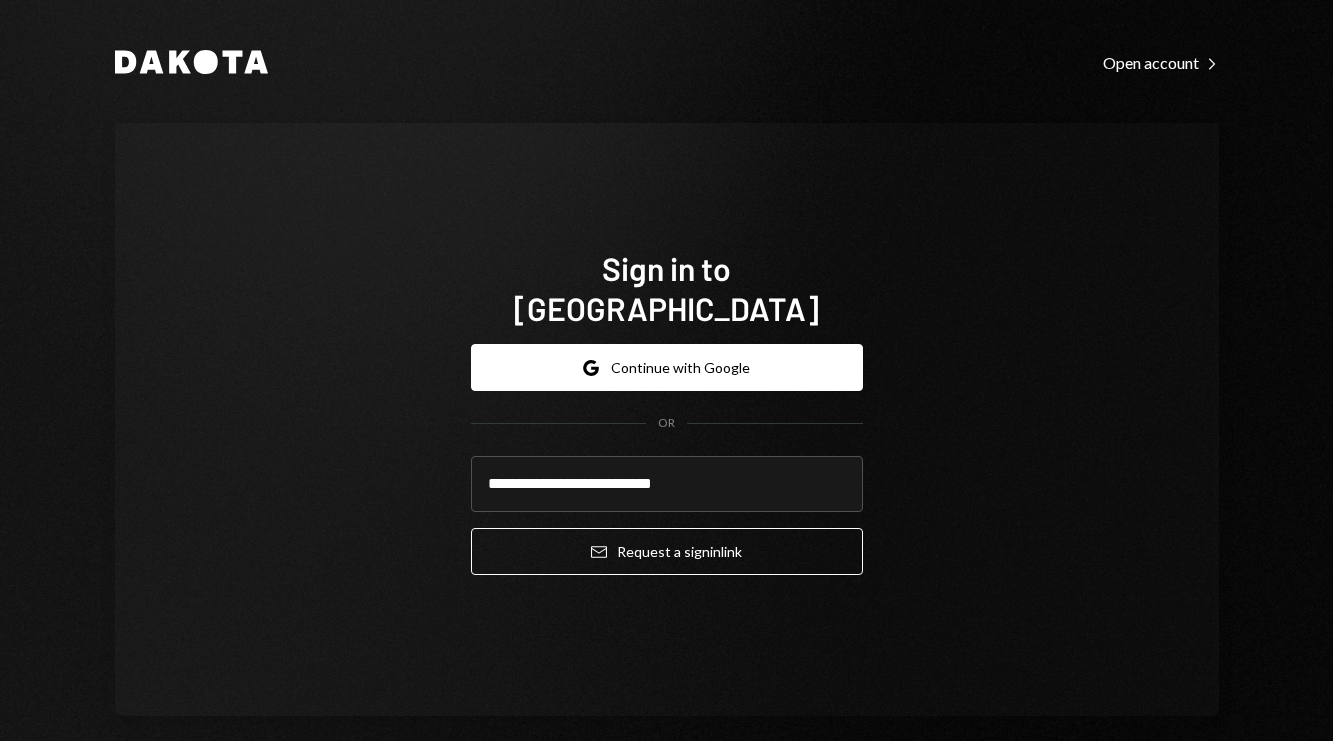 drag, startPoint x: 756, startPoint y: 451, endPoint x: 295, endPoint y: 469, distance: 461.3513 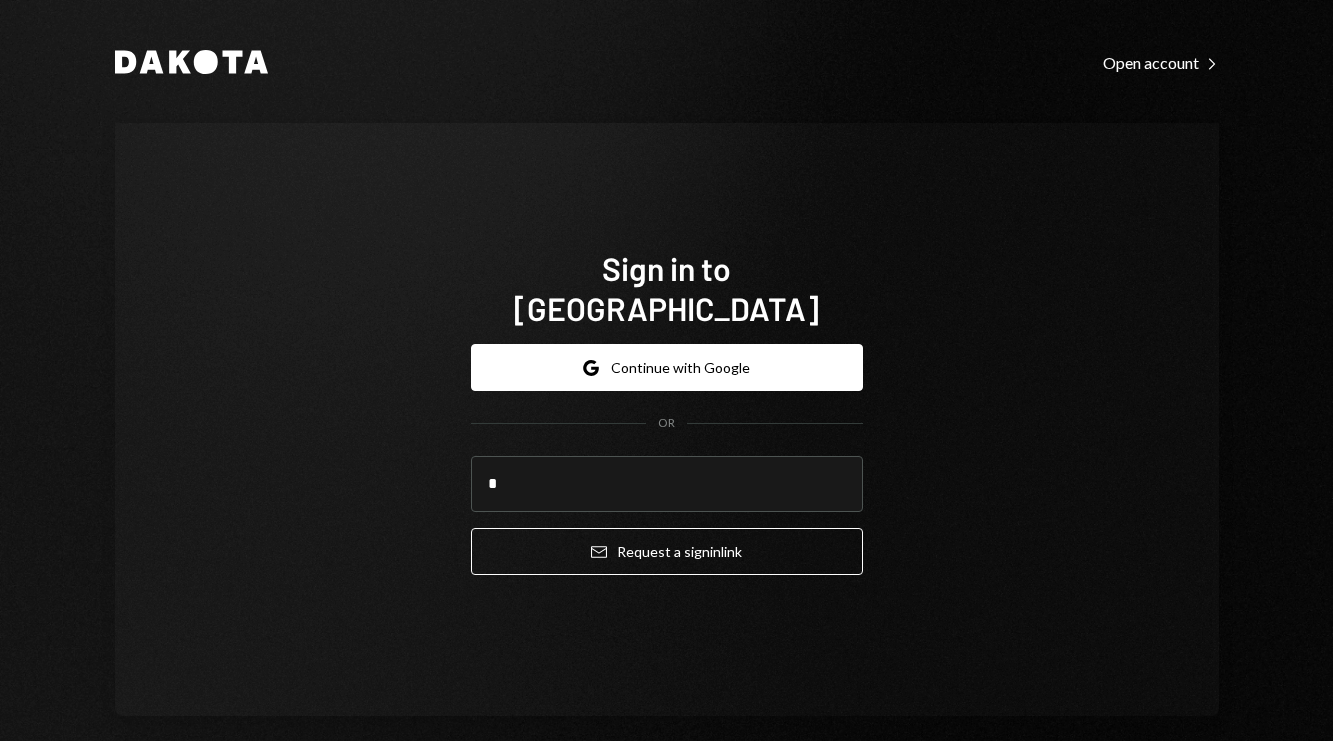 type on "**********" 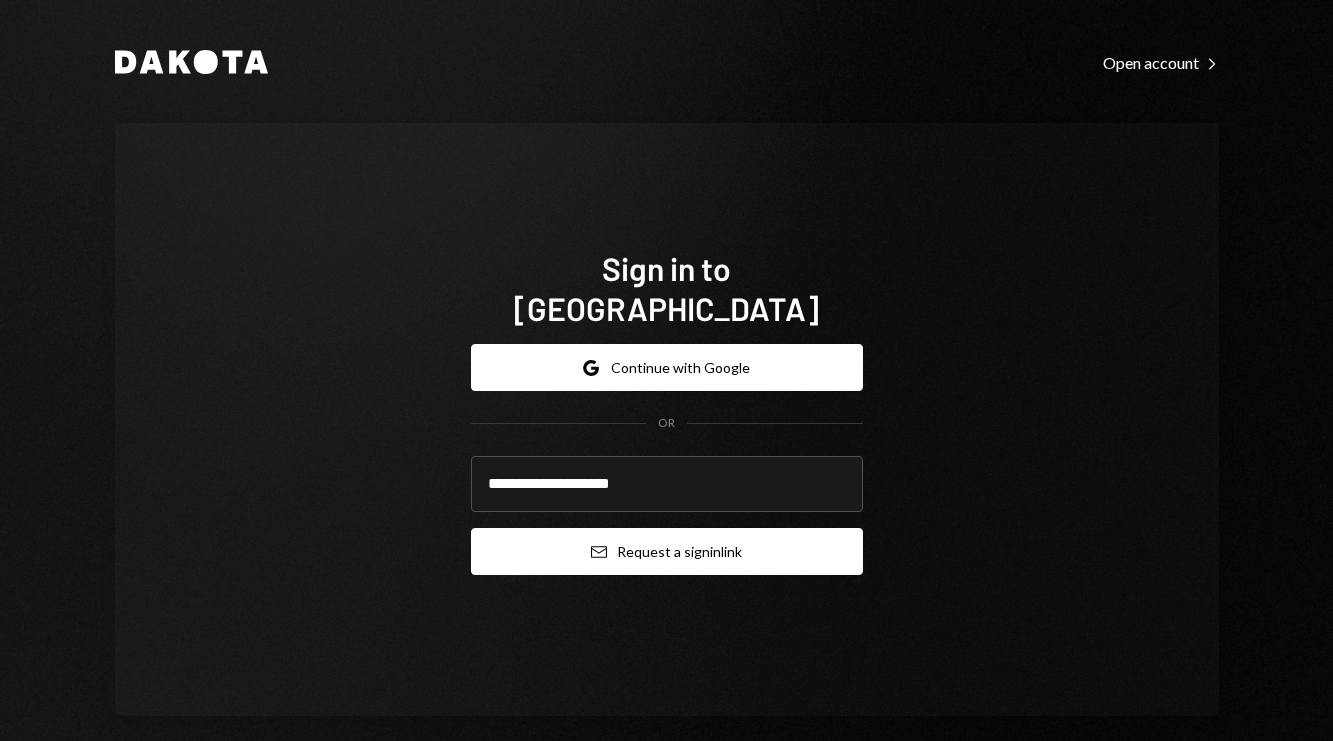 click on "Email Request a sign  in  link" at bounding box center [667, 551] 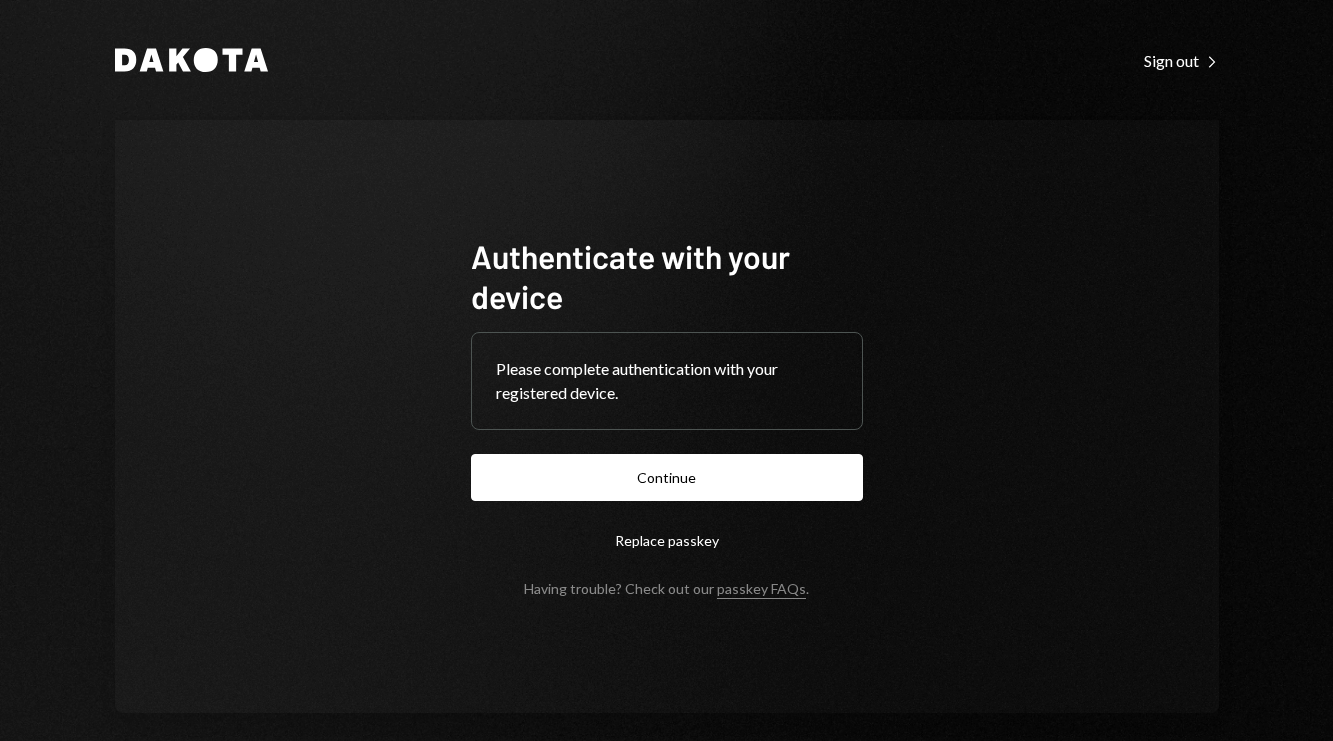 scroll, scrollTop: 0, scrollLeft: 0, axis: both 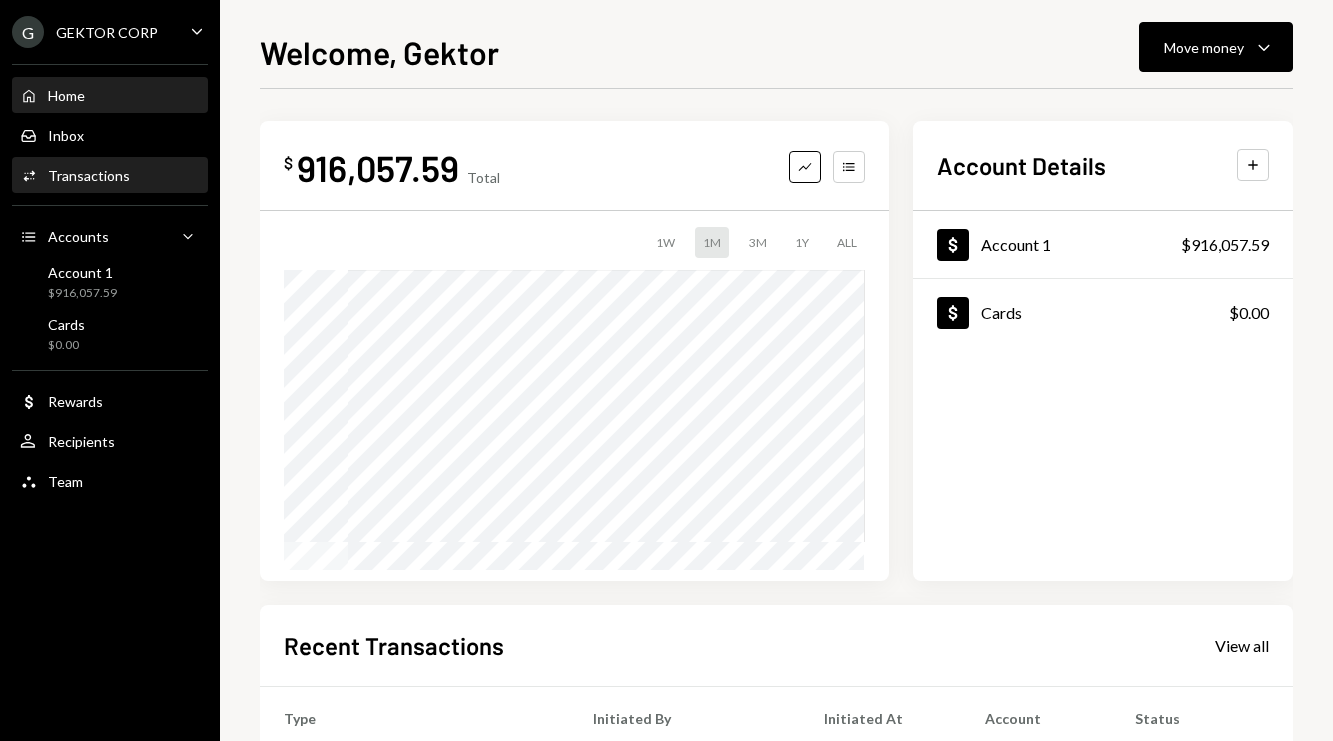 click on "Activities Transactions" at bounding box center [110, 176] 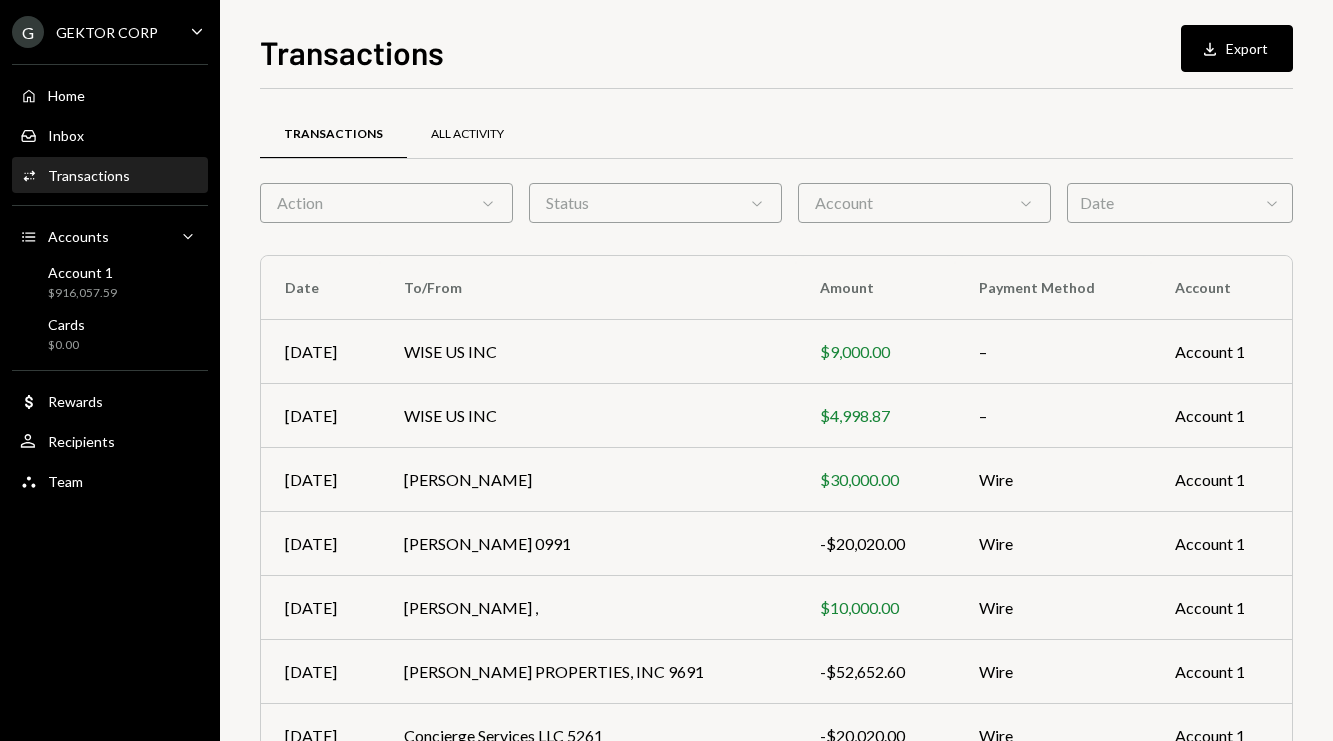 click on "All Activity" at bounding box center [467, 134] 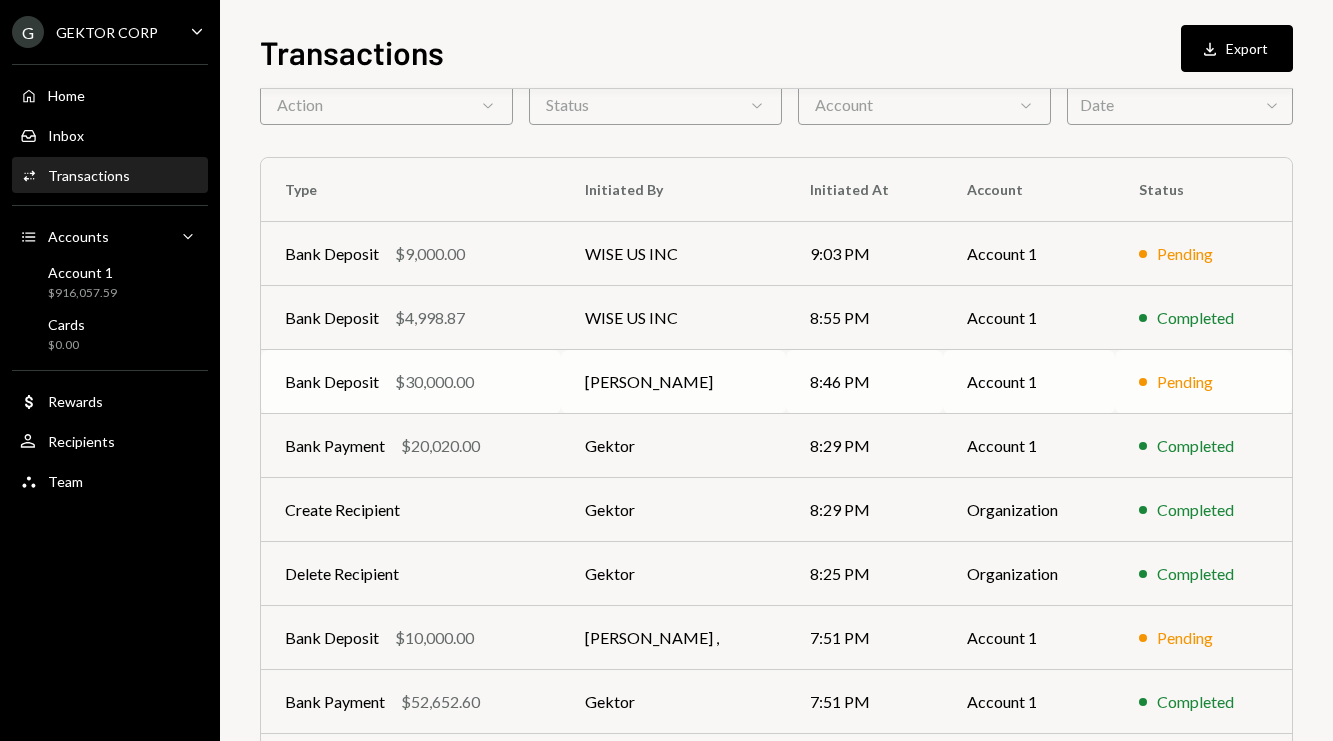 scroll, scrollTop: 95, scrollLeft: 0, axis: vertical 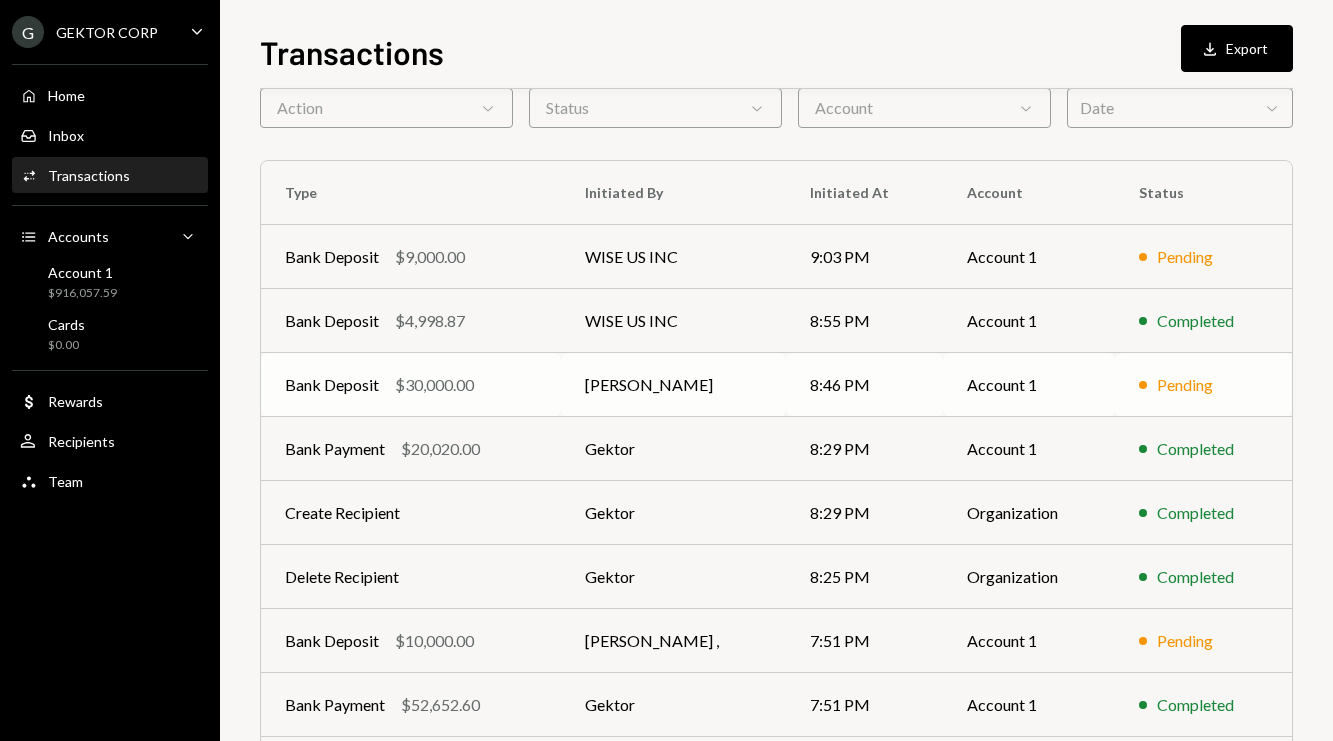 click on "[PERSON_NAME]" at bounding box center (673, 385) 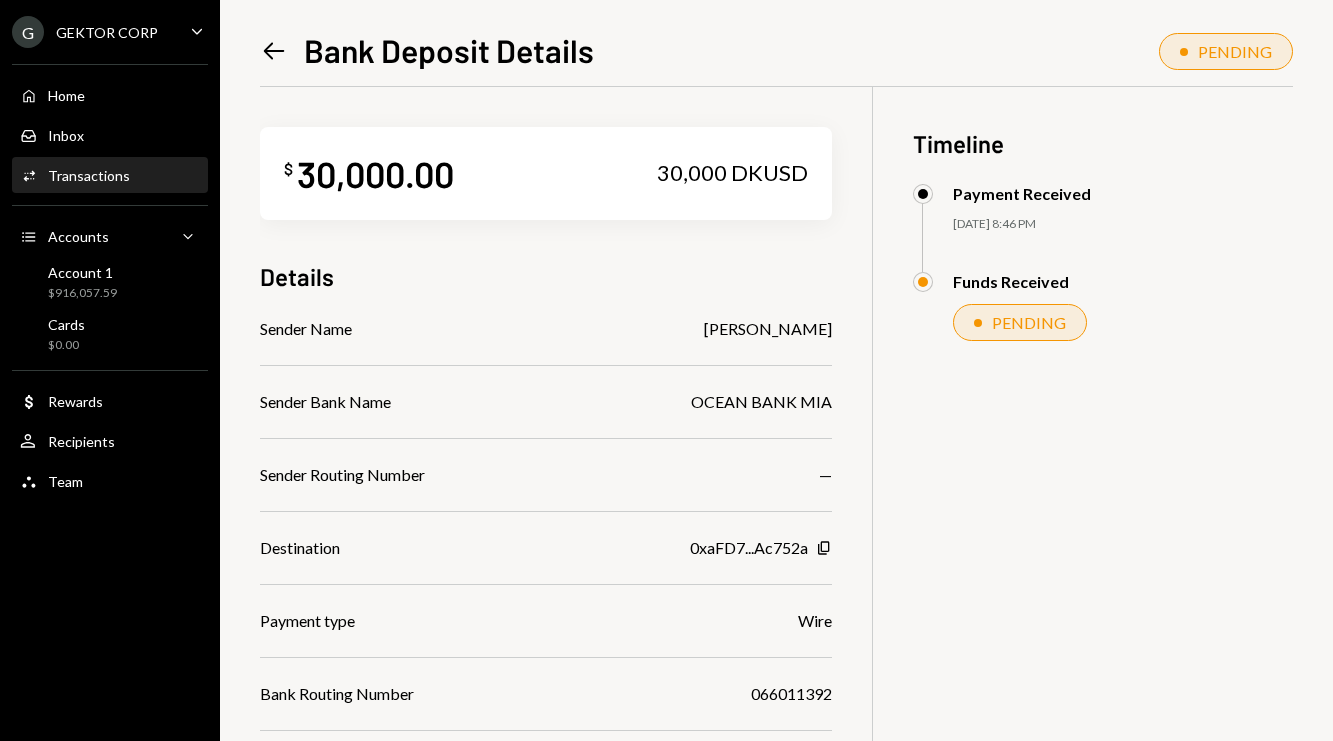 drag, startPoint x: 705, startPoint y: 326, endPoint x: 842, endPoint y: 328, distance: 137.0146 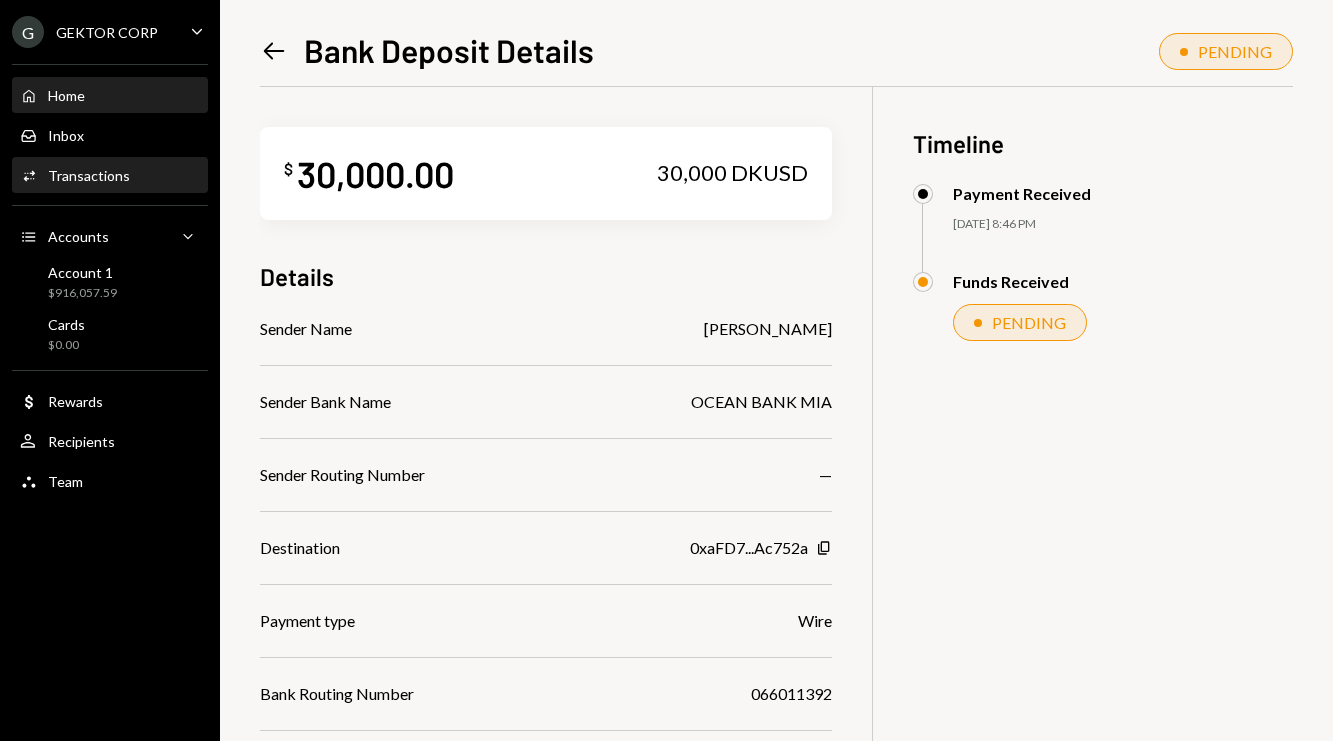 click on "Home Home" at bounding box center (110, 96) 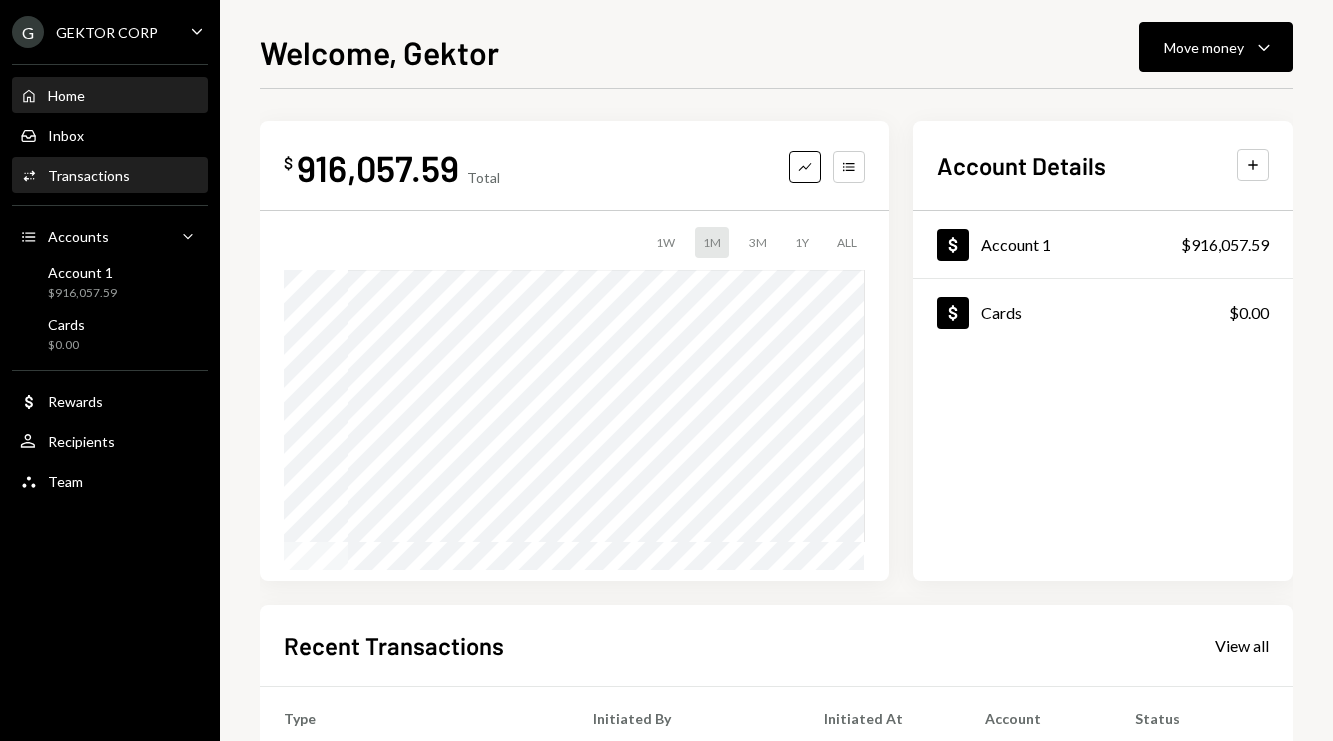 click on "Transactions" at bounding box center (89, 175) 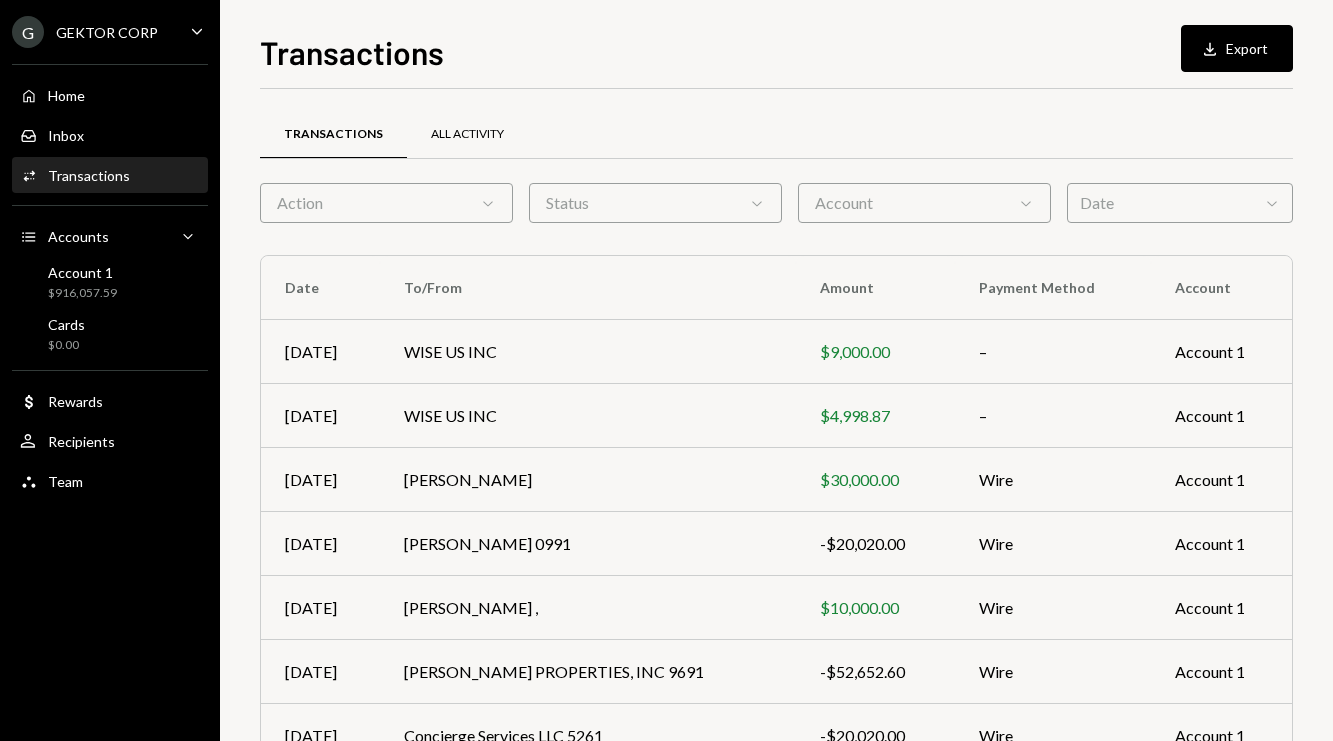 click on "All Activity" at bounding box center [467, 134] 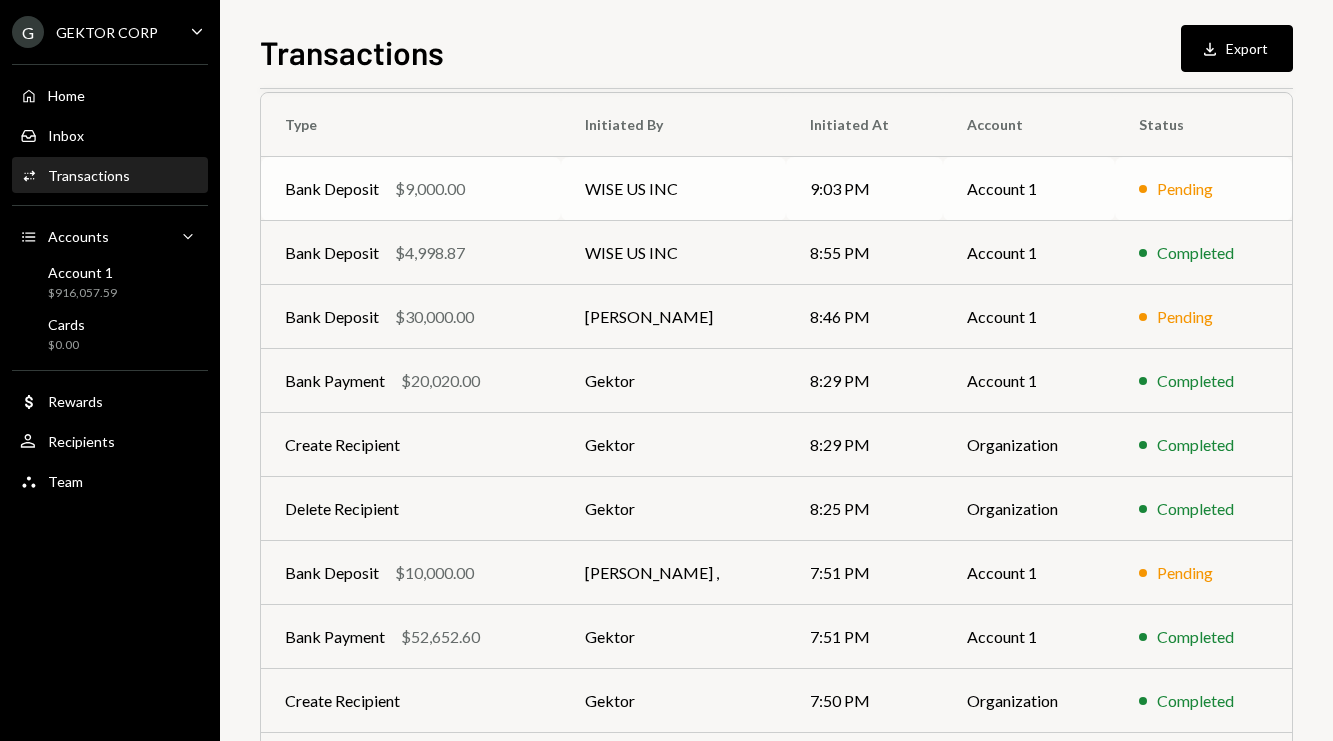 scroll, scrollTop: 303, scrollLeft: 0, axis: vertical 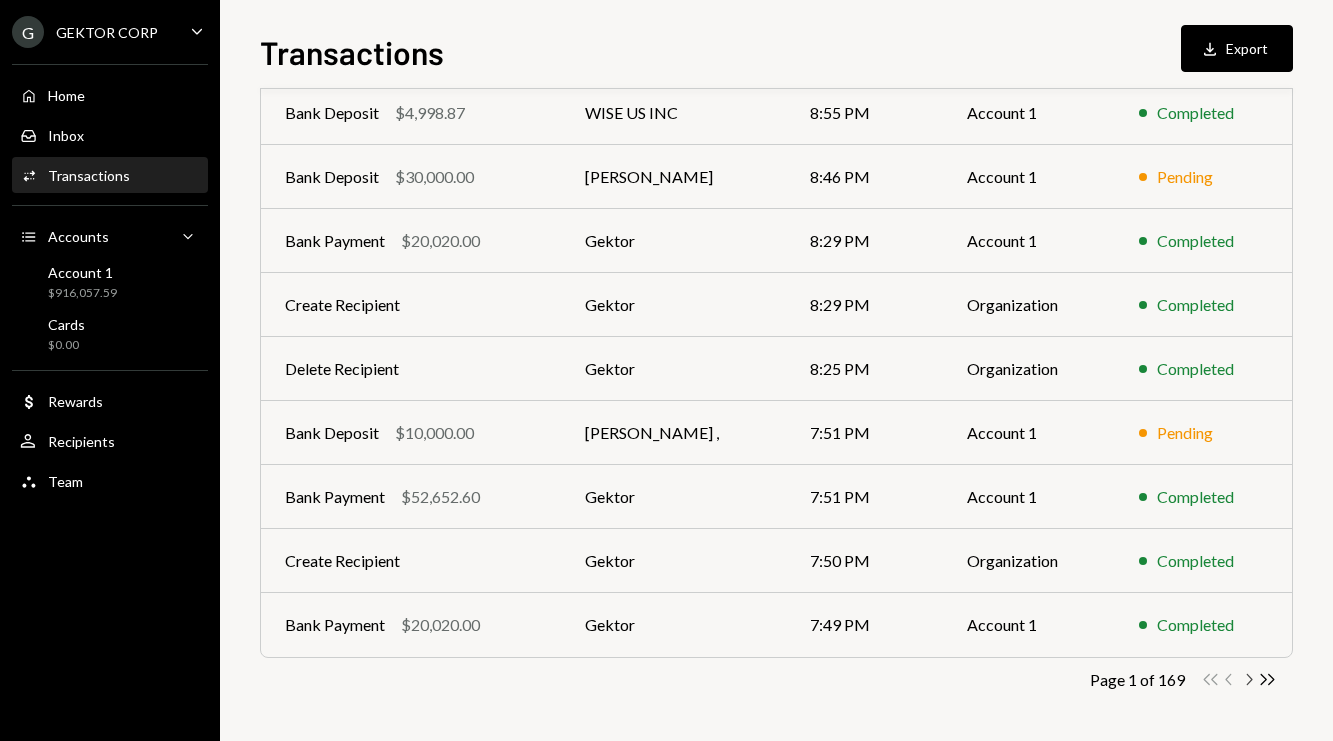 click 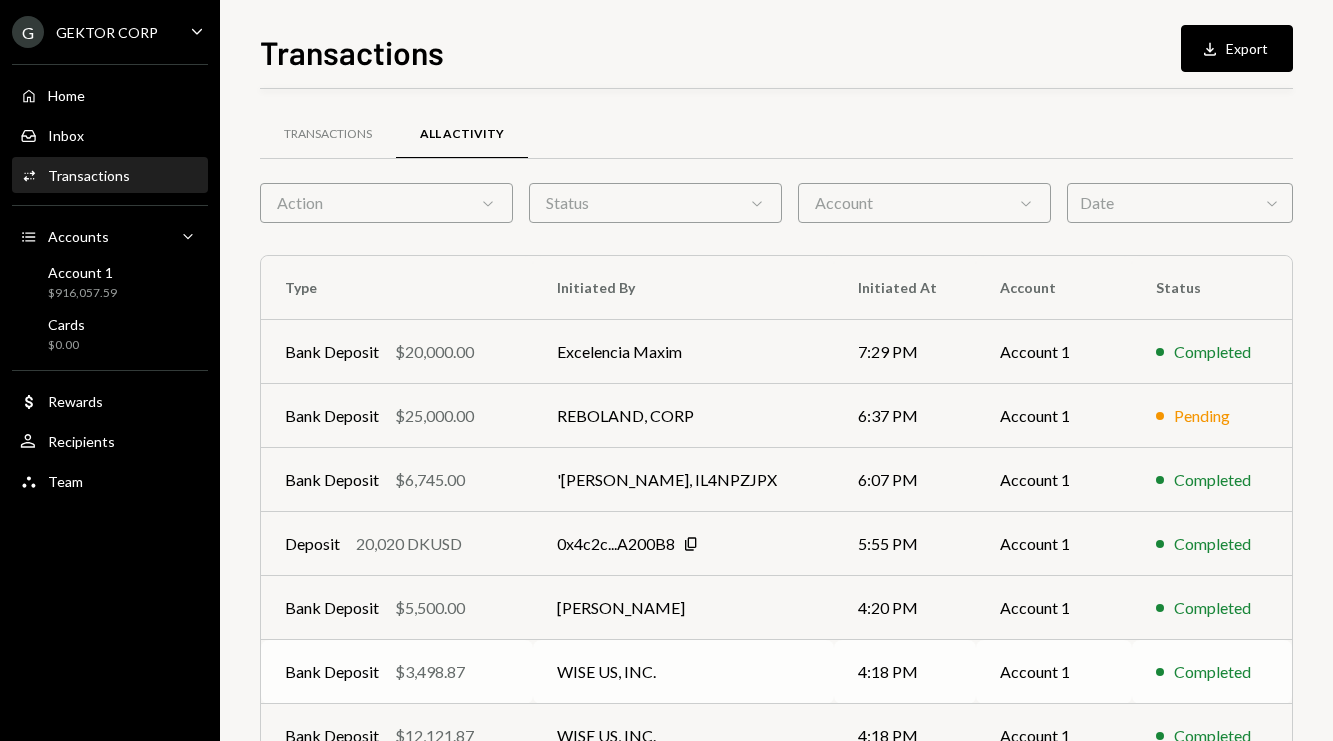 scroll, scrollTop: 303, scrollLeft: 0, axis: vertical 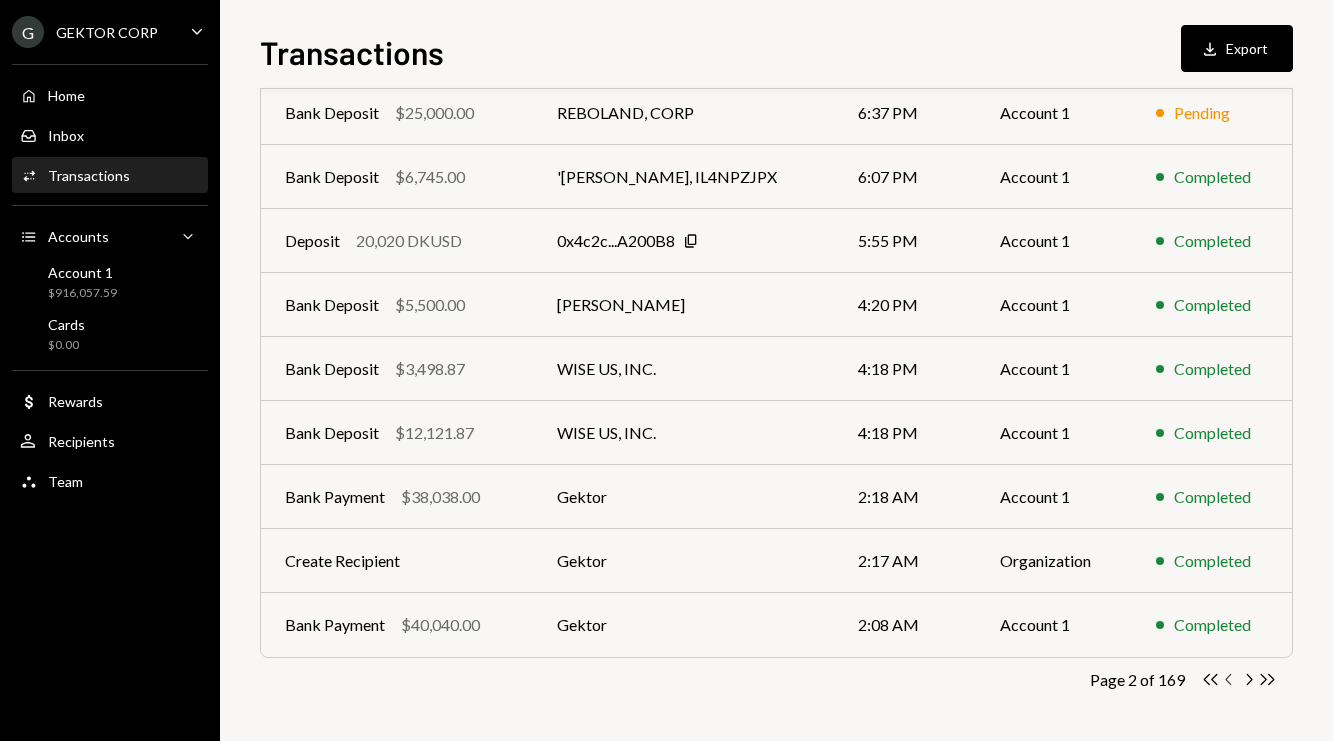 click on "Chevron Left" 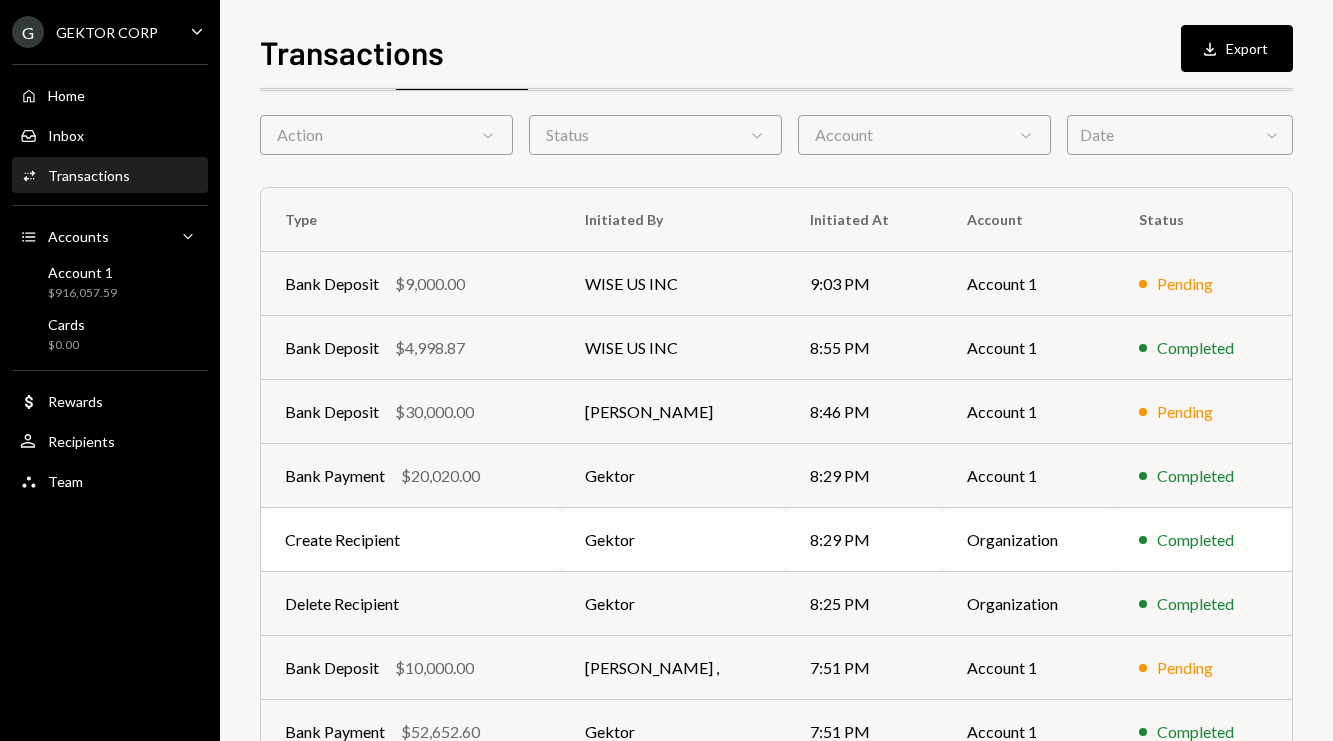 scroll, scrollTop: 0, scrollLeft: 0, axis: both 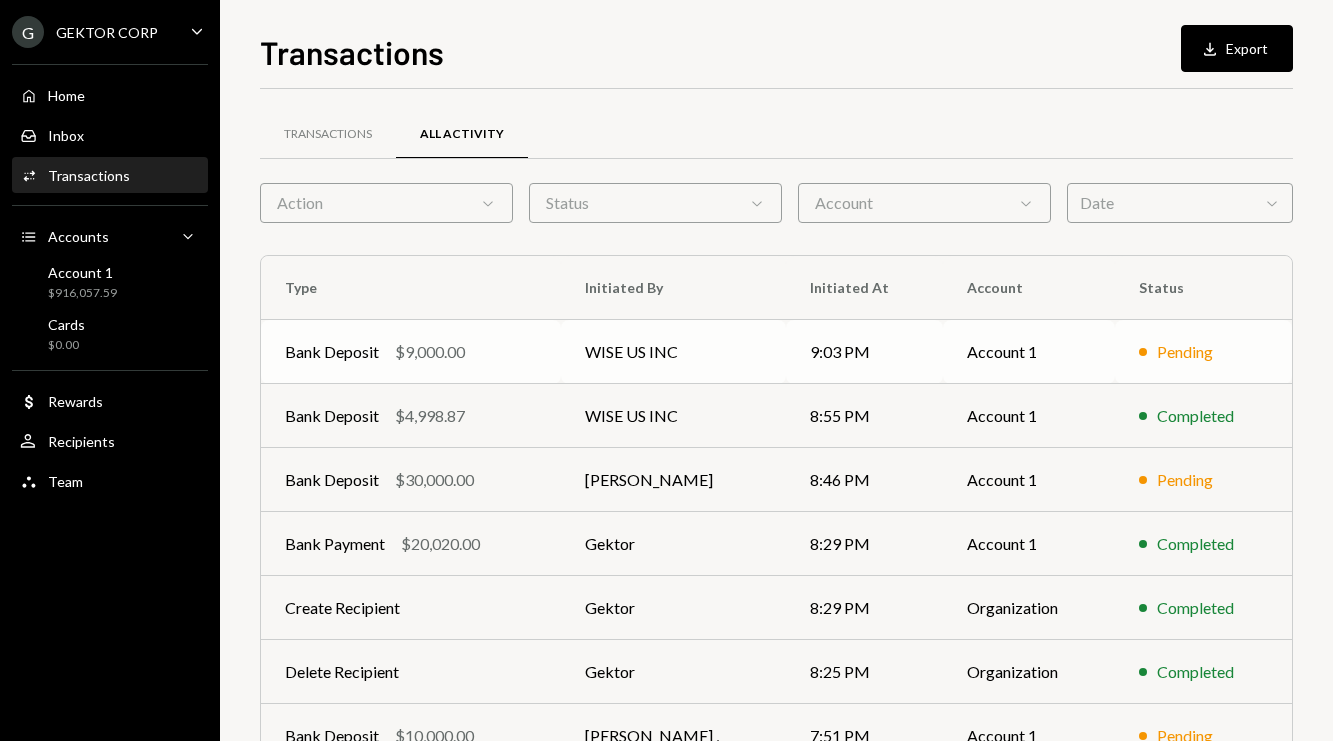 click on "WISE US INC" at bounding box center (673, 352) 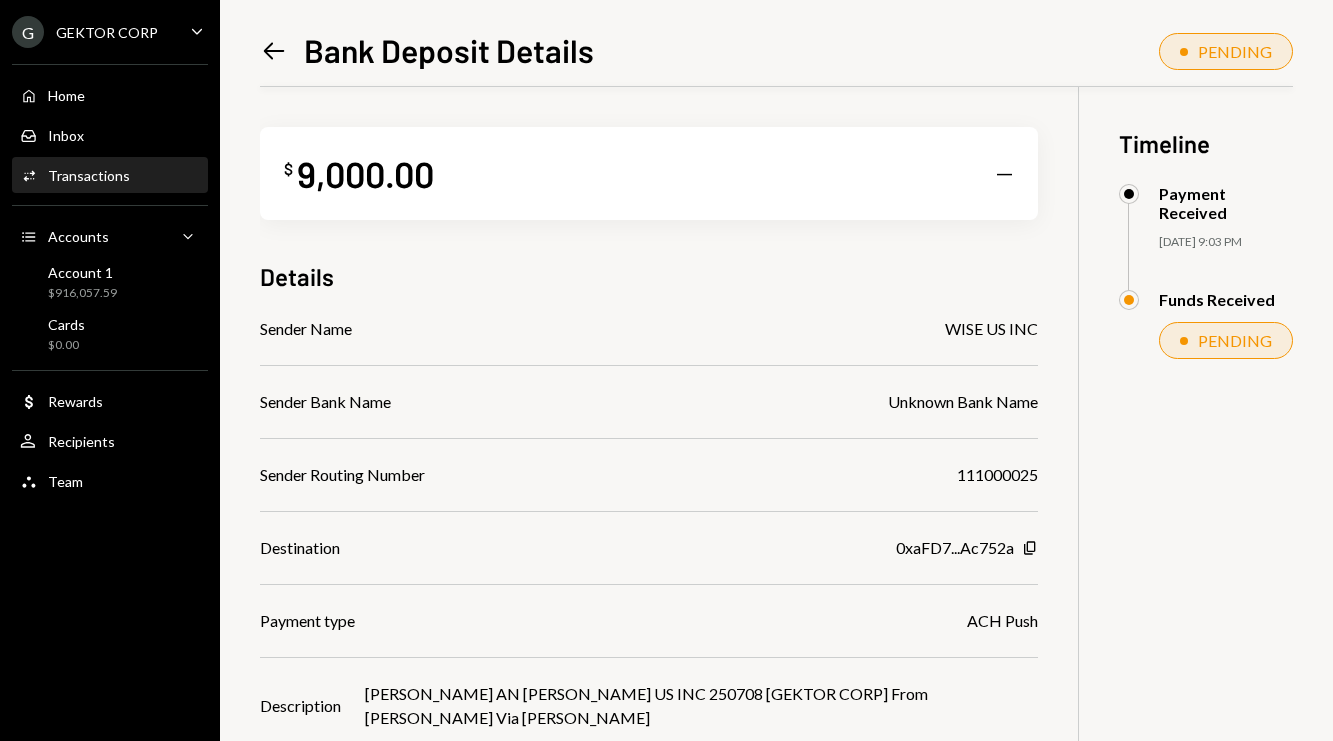 scroll, scrollTop: 86, scrollLeft: 0, axis: vertical 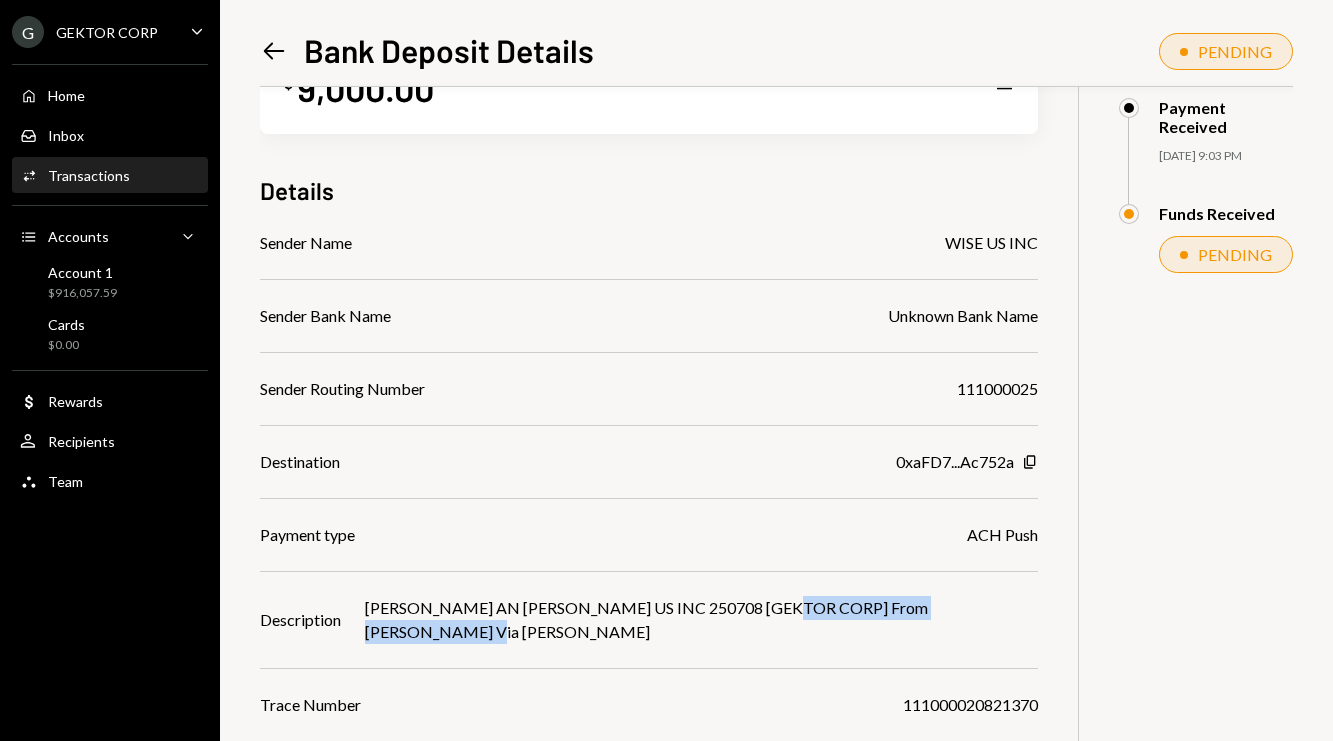 drag, startPoint x: 797, startPoint y: 605, endPoint x: 1032, endPoint y: 595, distance: 235.21268 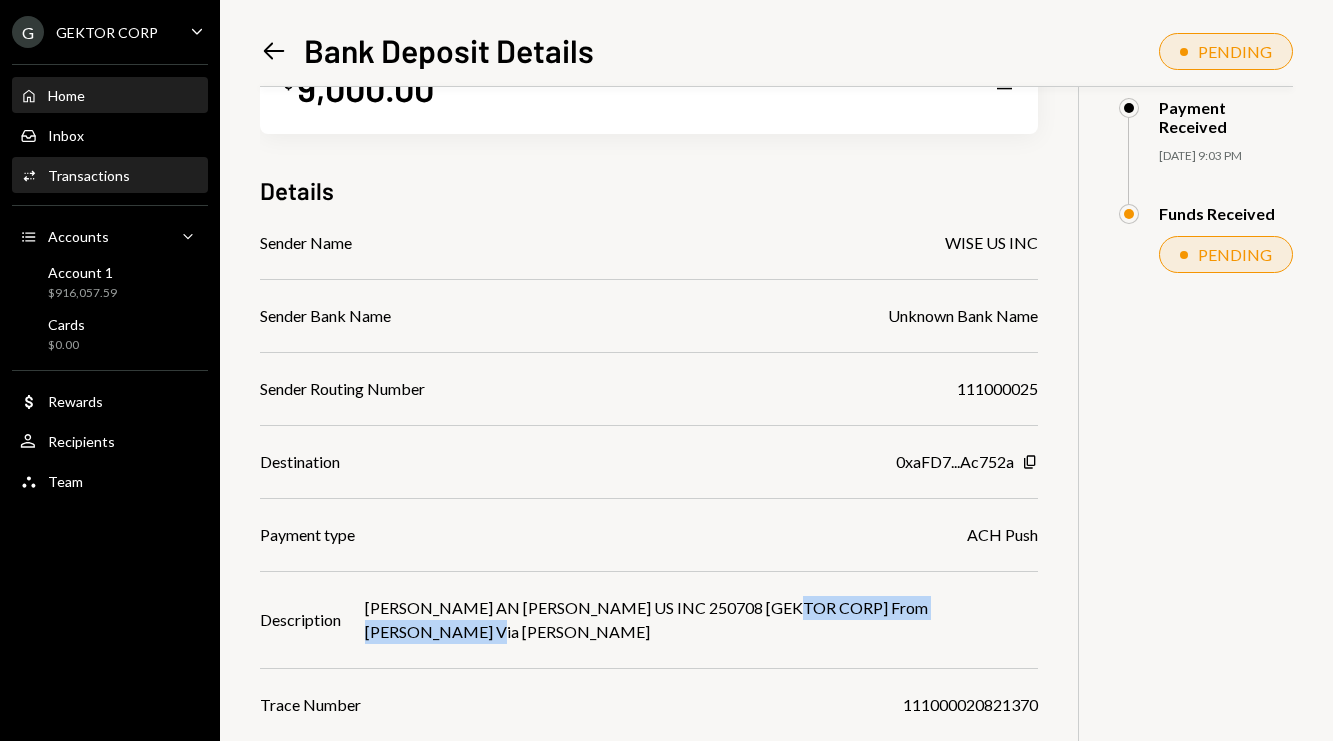 click on "Home" at bounding box center (66, 95) 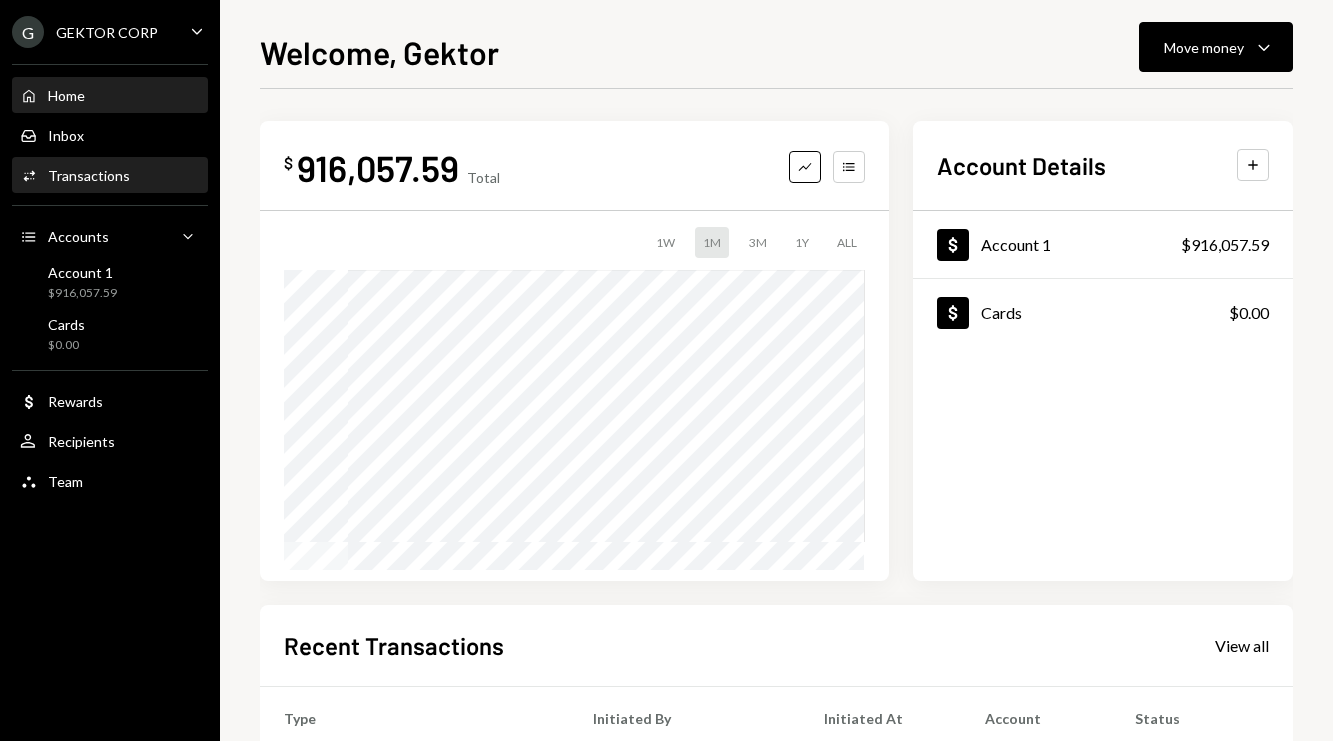 click on "Activities Transactions" at bounding box center [110, 176] 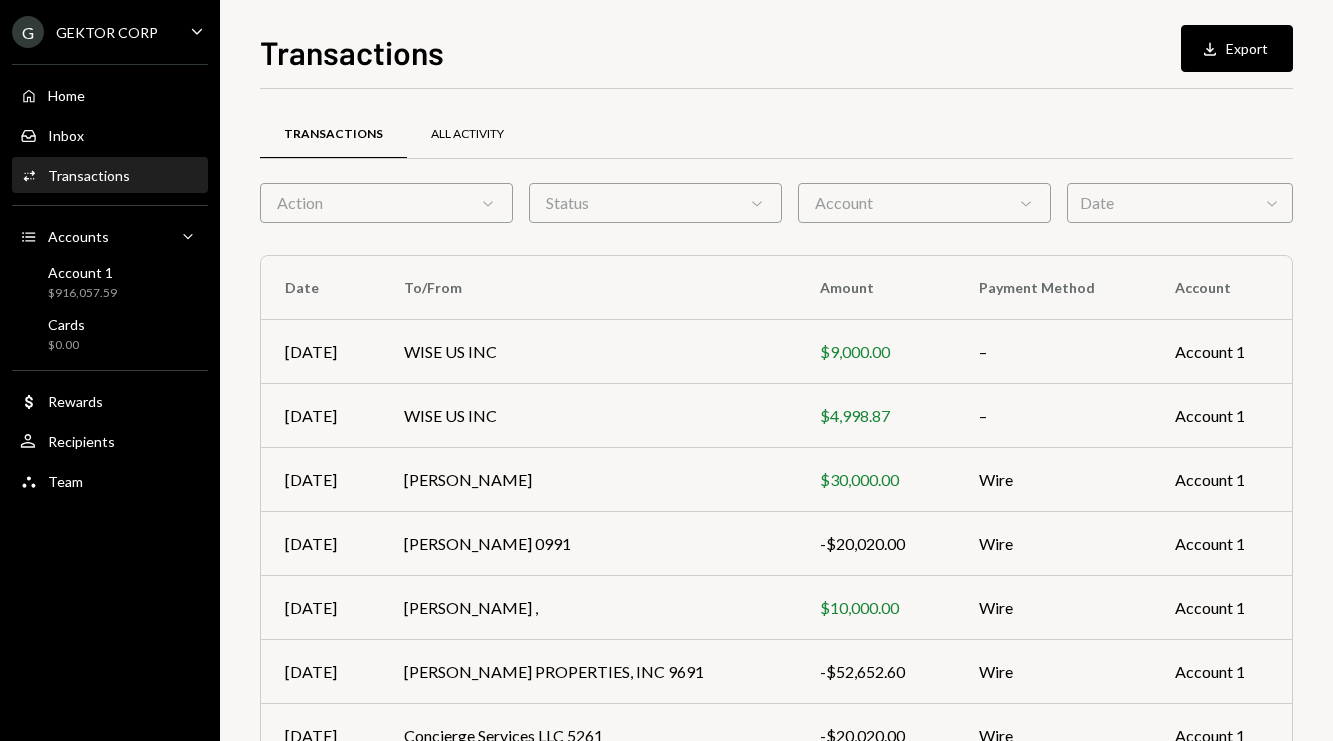 click on "All Activity" at bounding box center (467, 134) 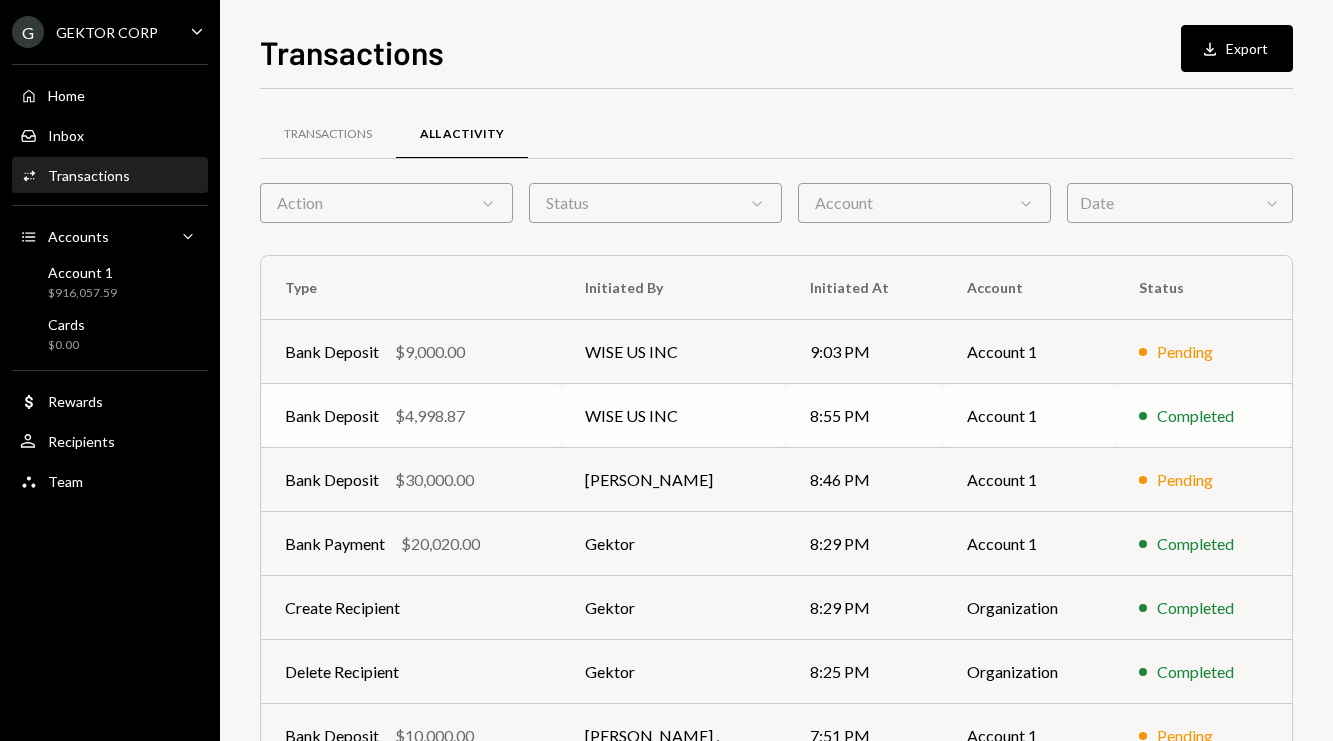 click on "WISE US INC" at bounding box center [673, 416] 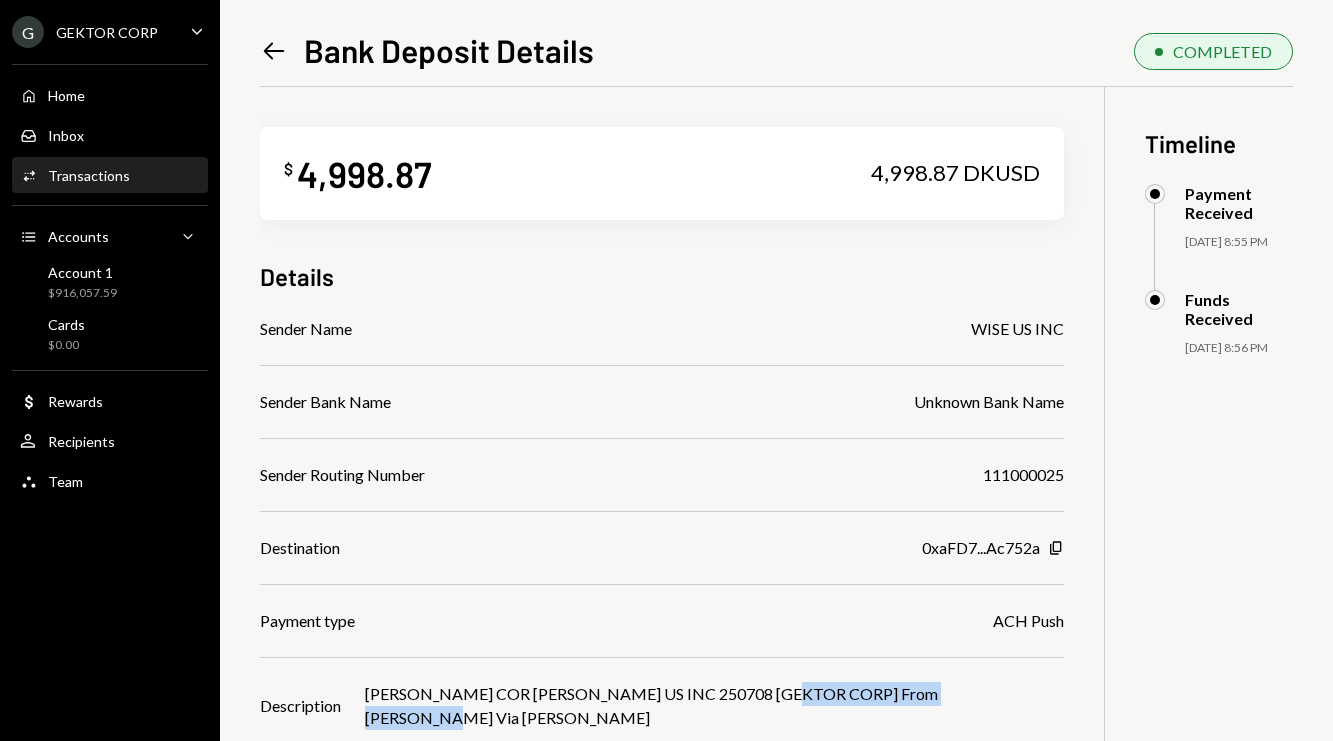 drag, startPoint x: 817, startPoint y: 689, endPoint x: 1008, endPoint y: 688, distance: 191.00262 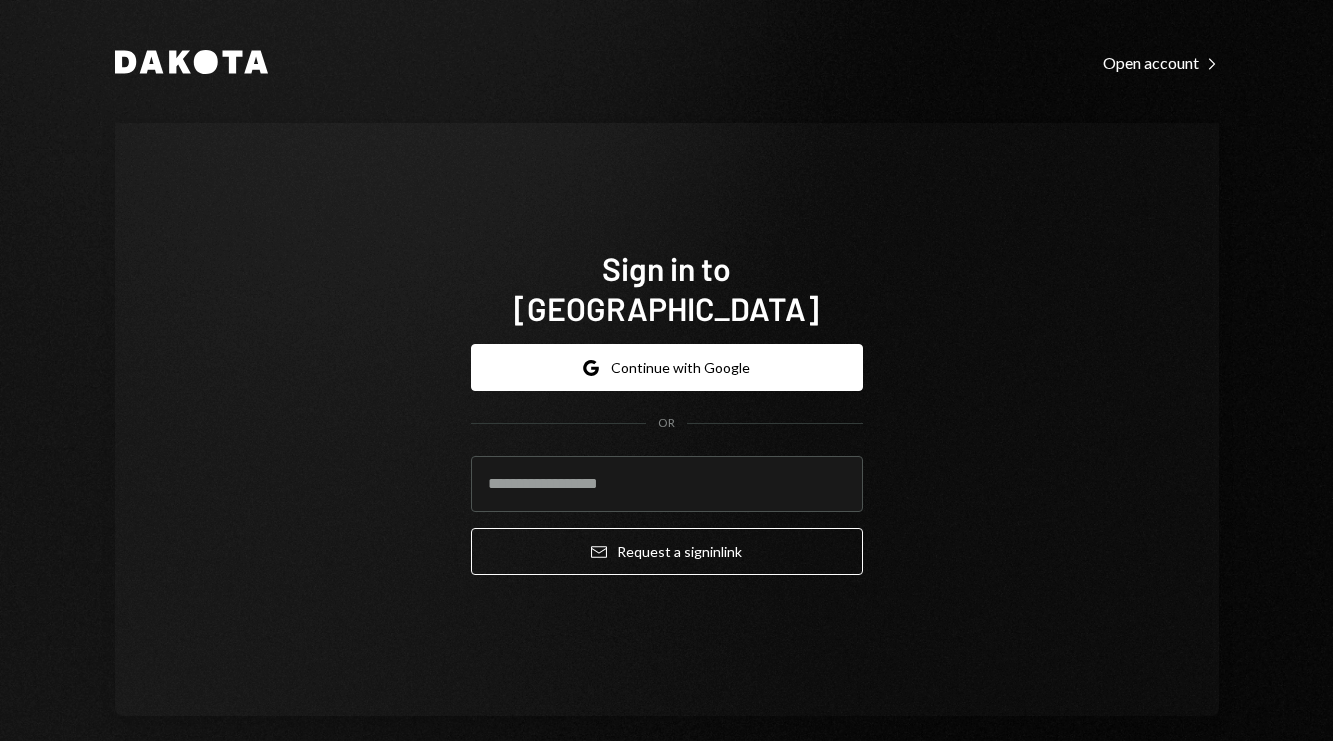 scroll, scrollTop: 0, scrollLeft: 0, axis: both 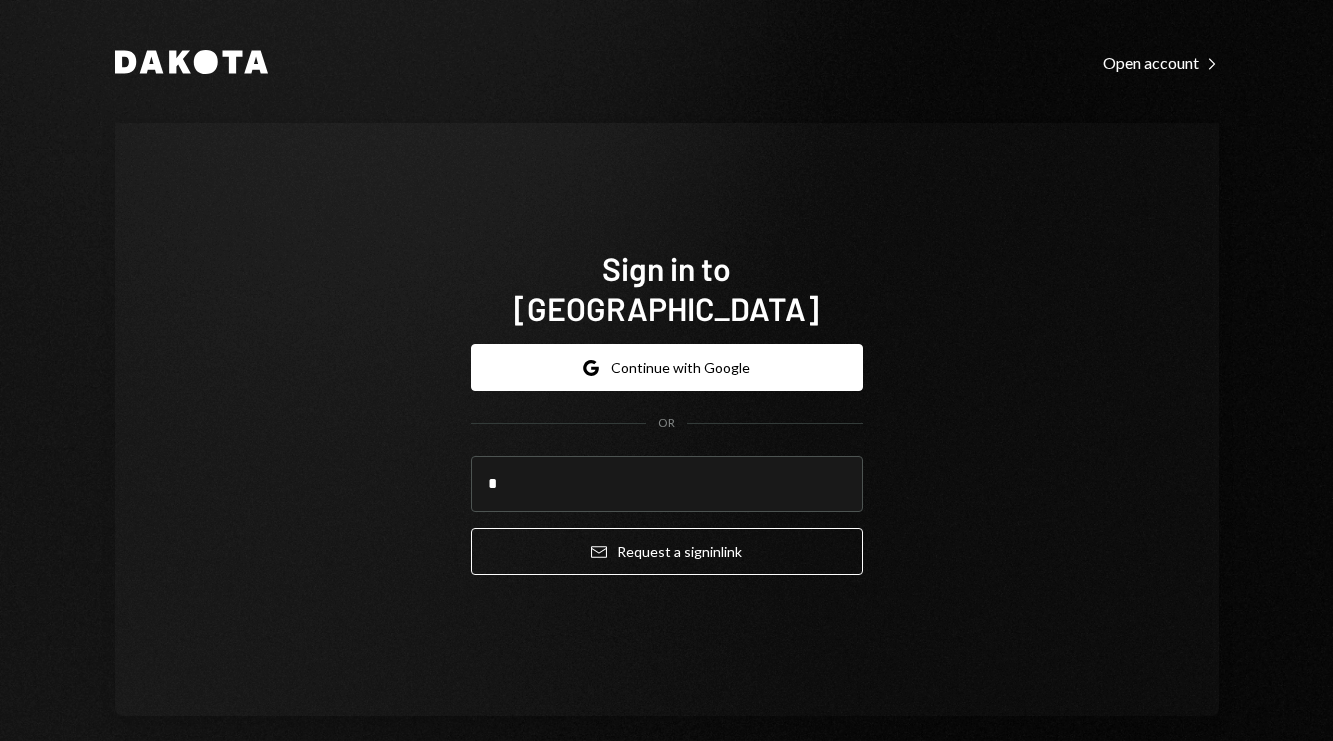 type on "**********" 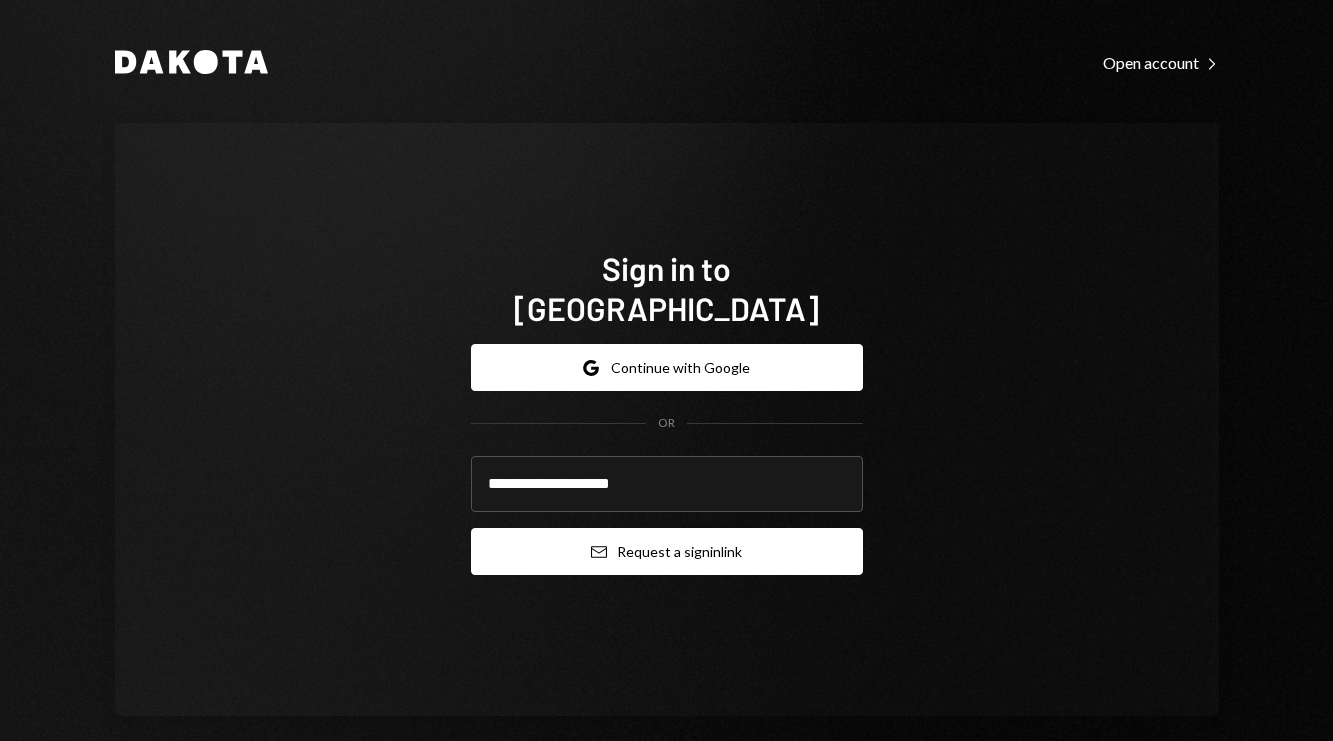click on "Email Request a sign  in  link" at bounding box center [667, 551] 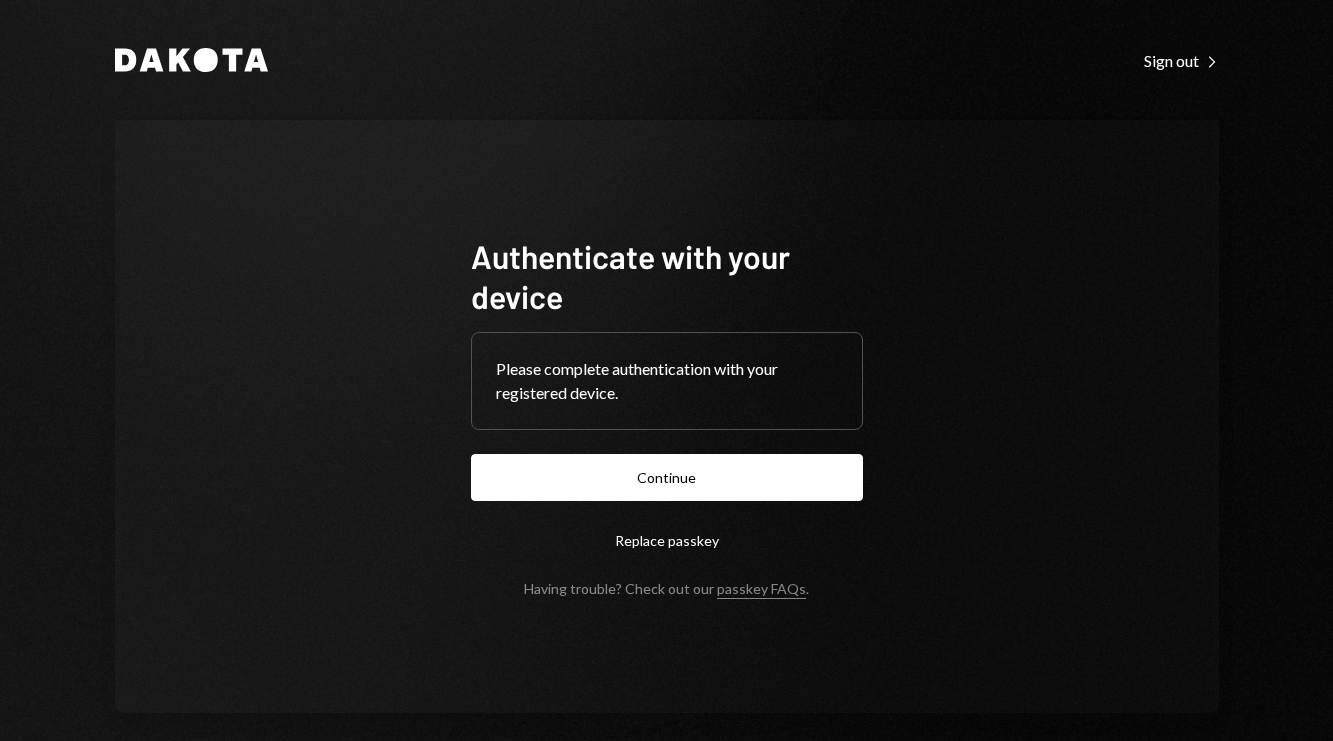 click on "Continue" at bounding box center (667, 477) 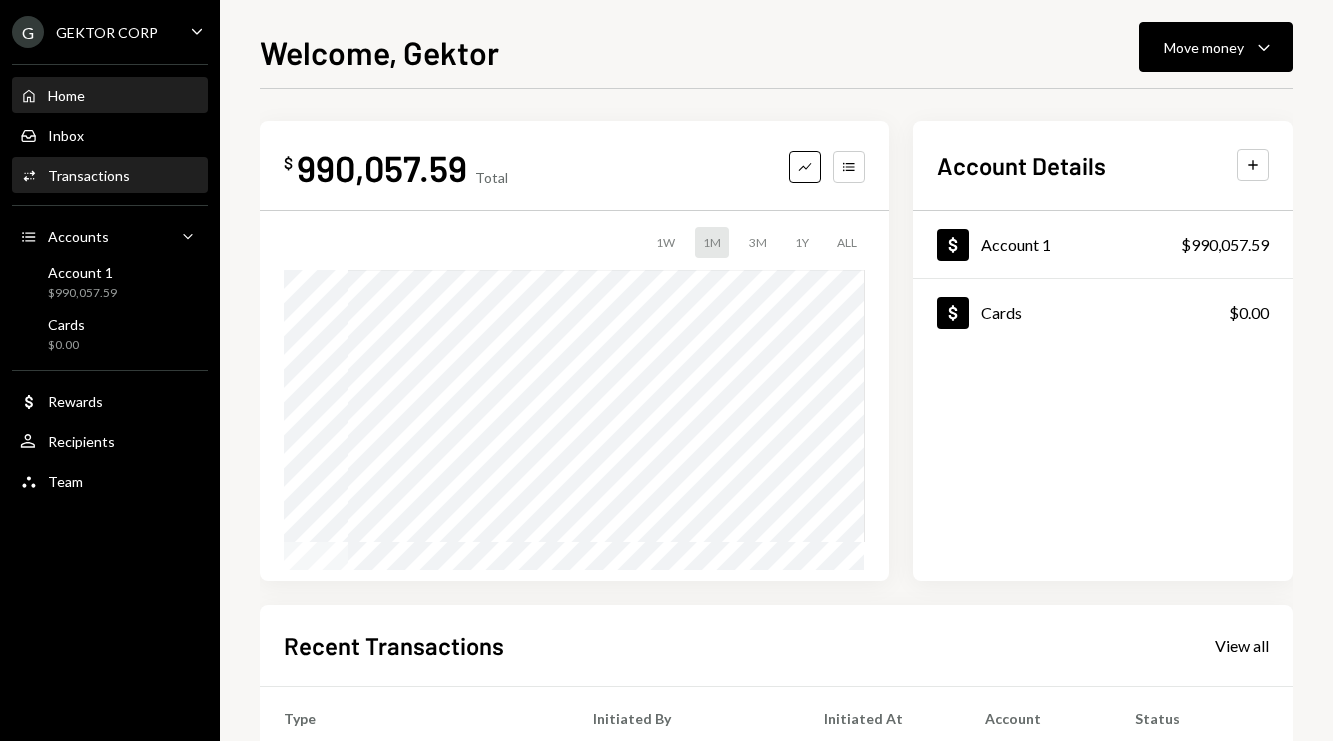 click on "Transactions" at bounding box center (89, 175) 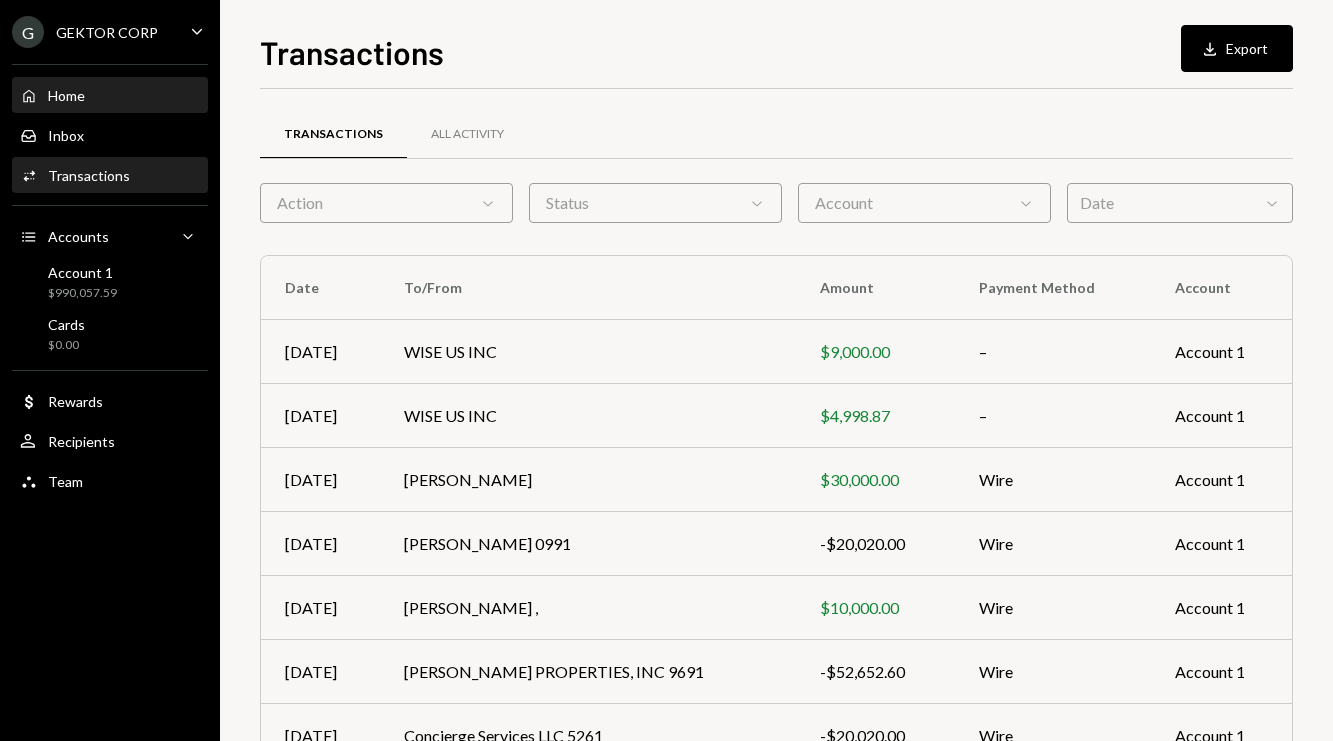 click on "Home Home" at bounding box center [110, 96] 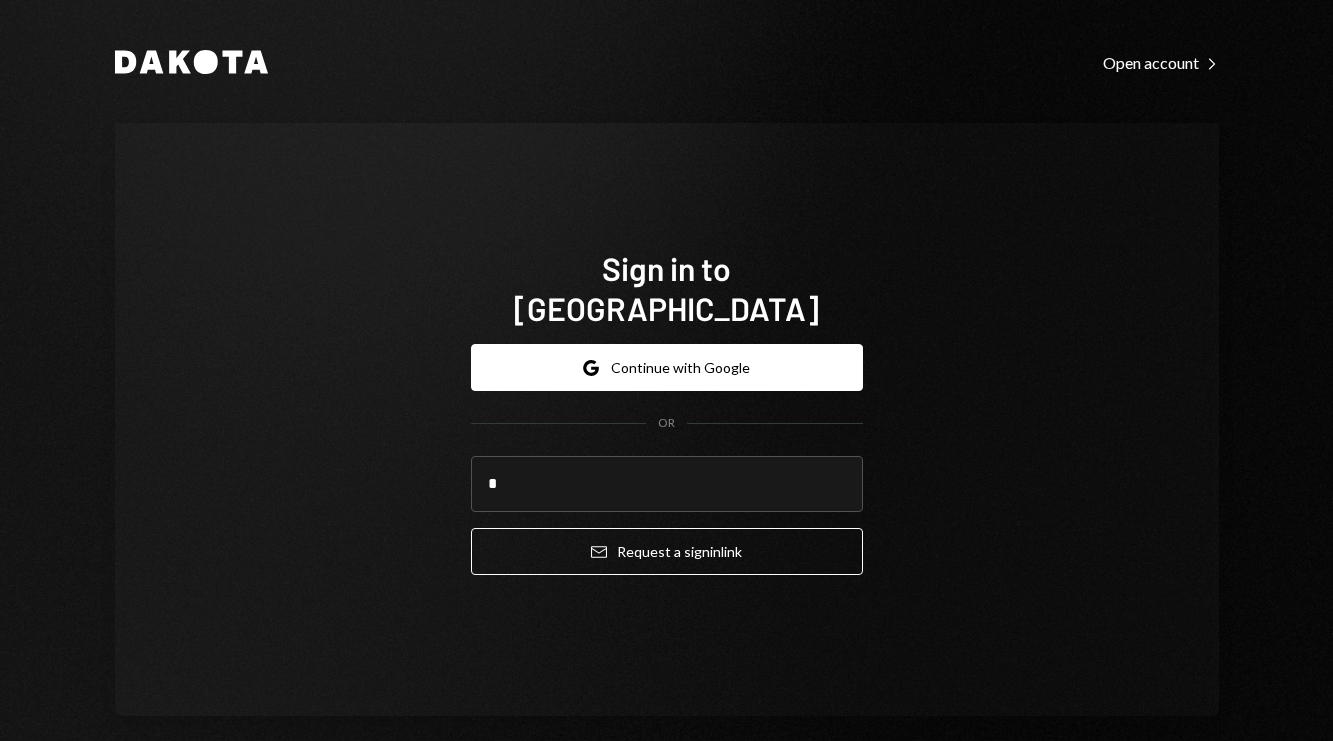type on "**********" 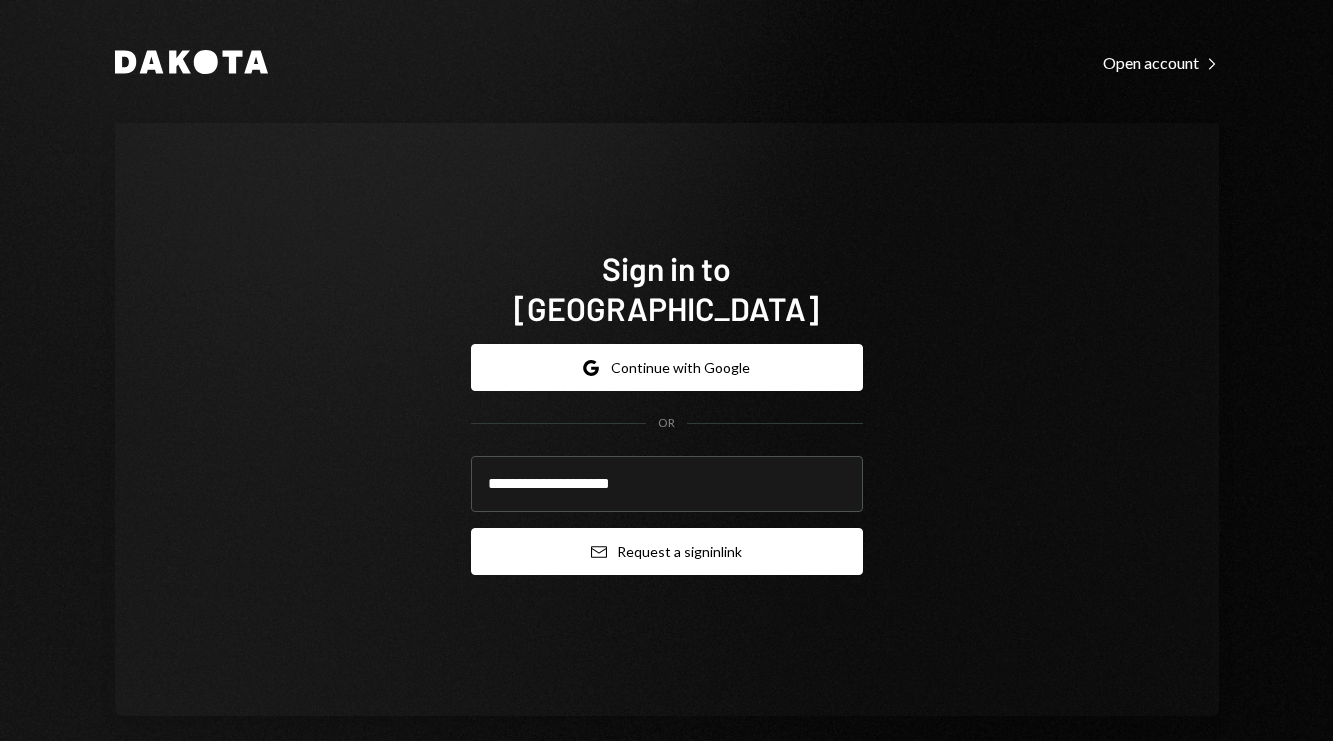 click on "Email Request a sign  in  link" at bounding box center (667, 551) 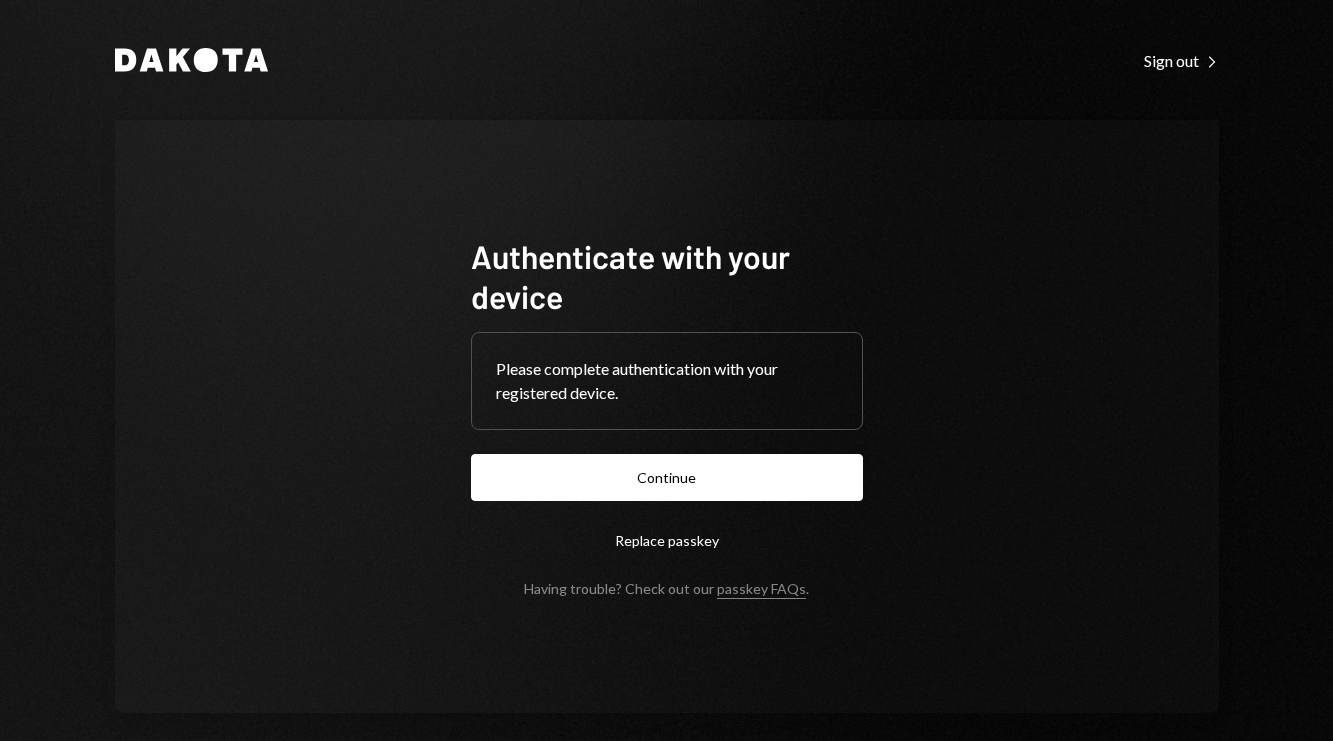 click on "Continue" at bounding box center (667, 477) 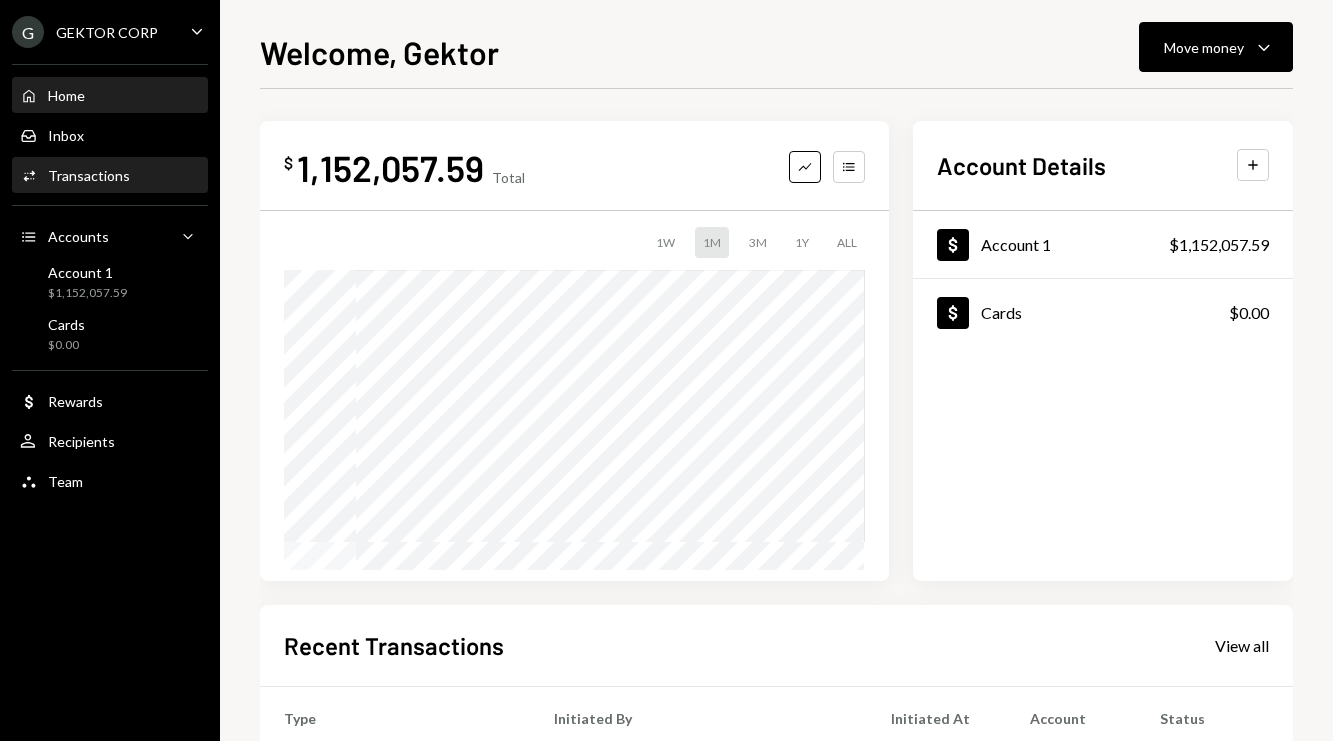 click on "Transactions" at bounding box center (89, 175) 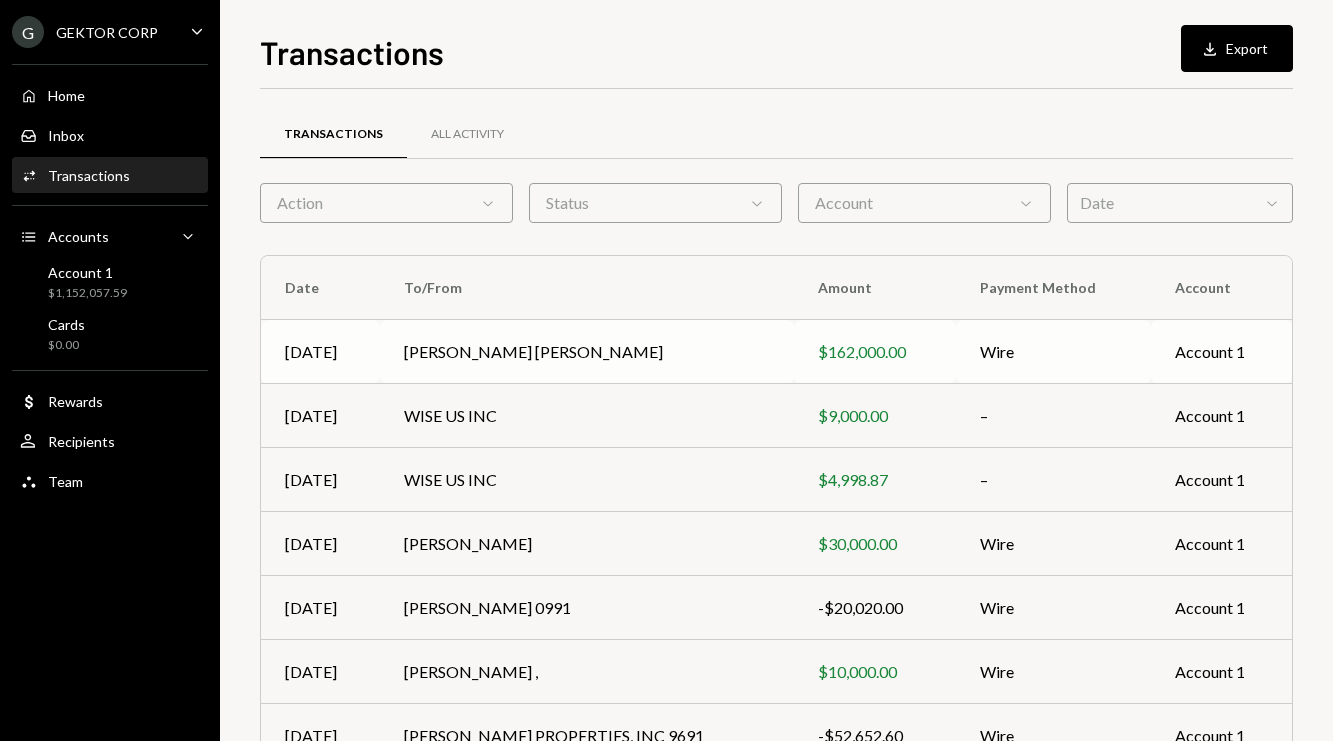 click on "[PERSON_NAME] [PERSON_NAME]" at bounding box center (587, 352) 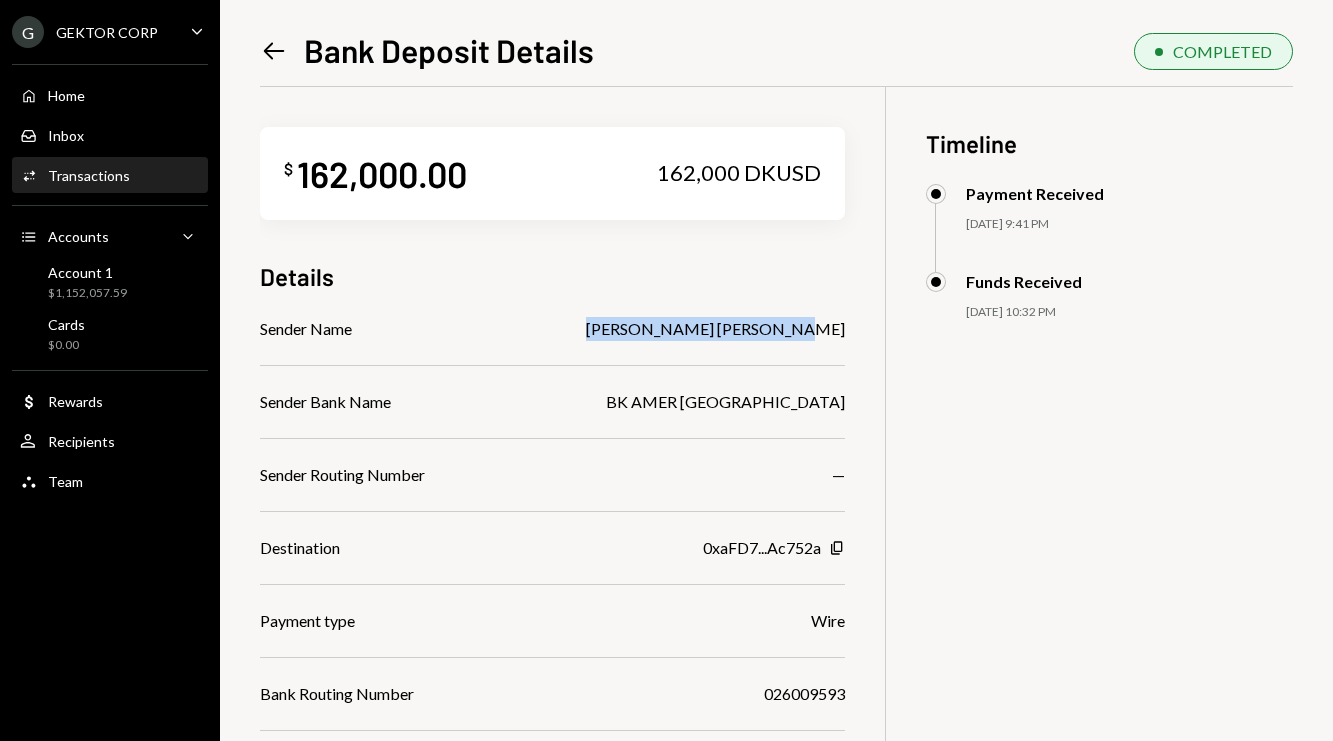 drag, startPoint x: 630, startPoint y: 329, endPoint x: 846, endPoint y: 322, distance: 216.1134 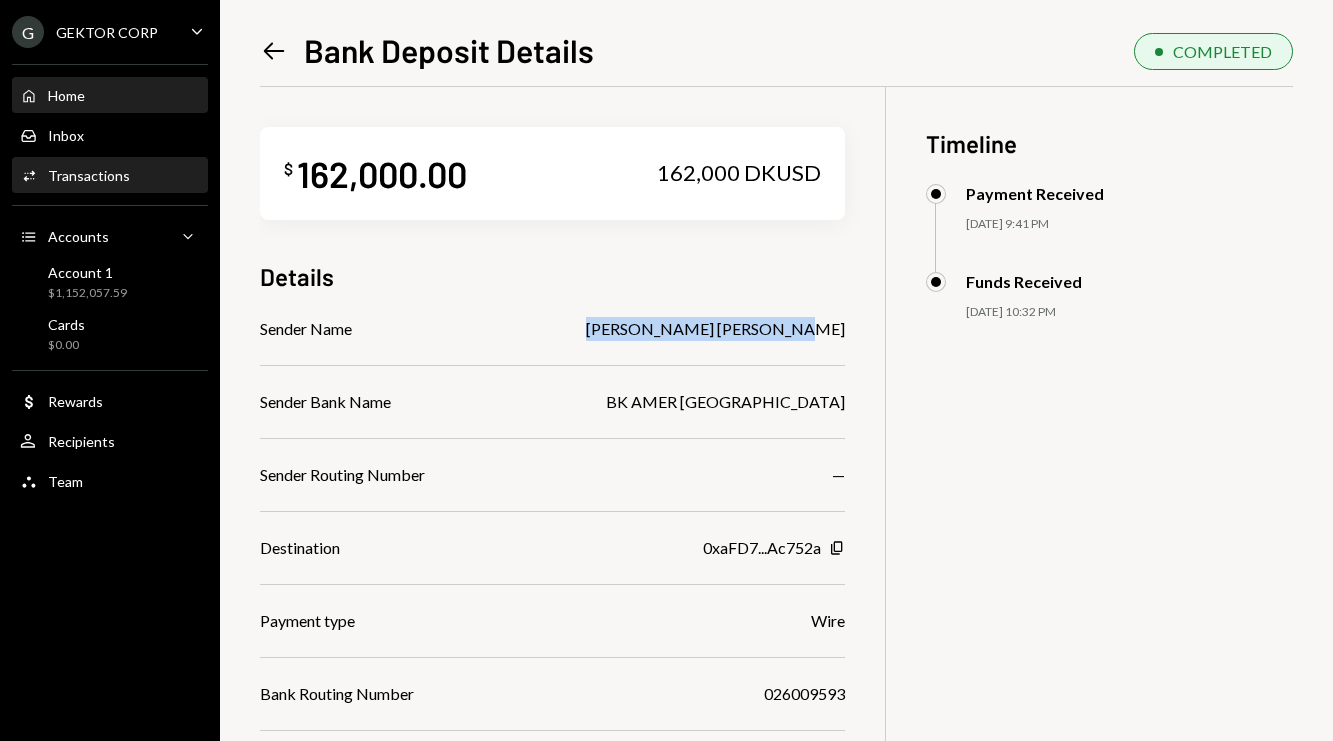click on "Home Home" at bounding box center [110, 96] 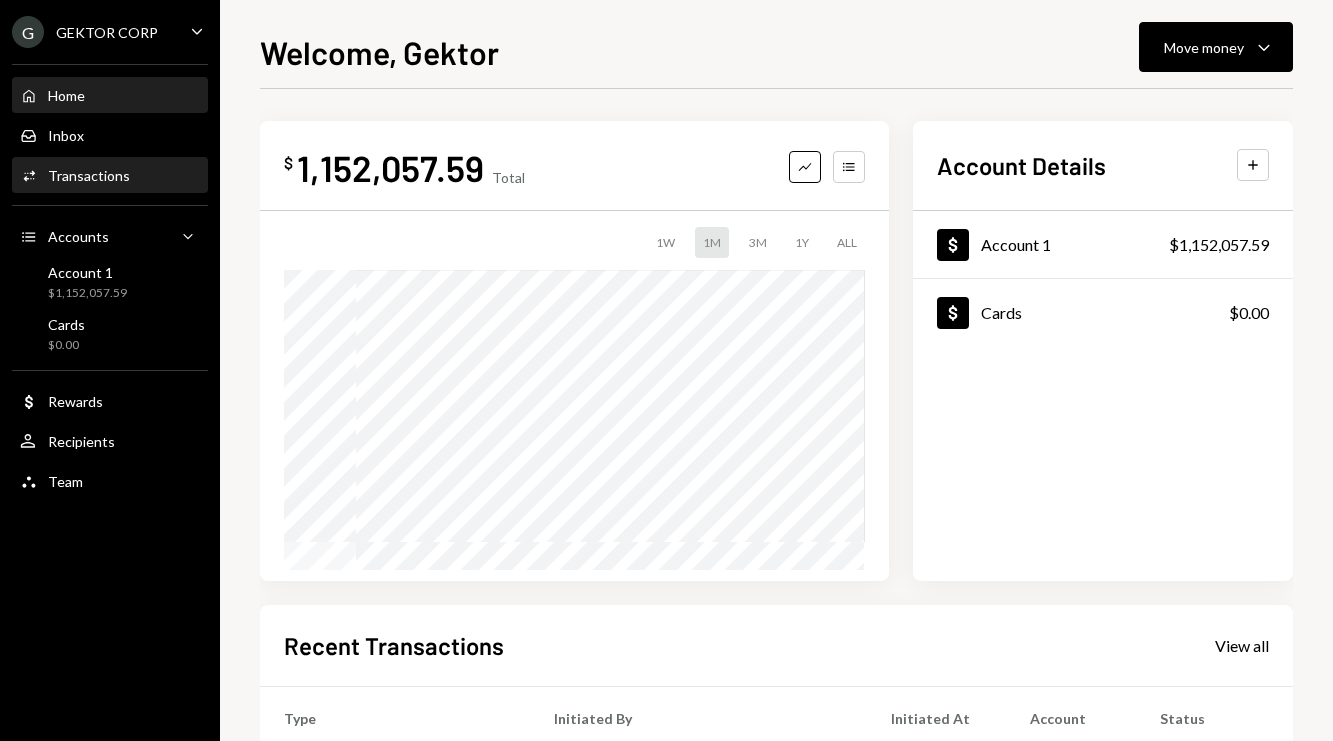 click on "Activities Transactions" at bounding box center [110, 176] 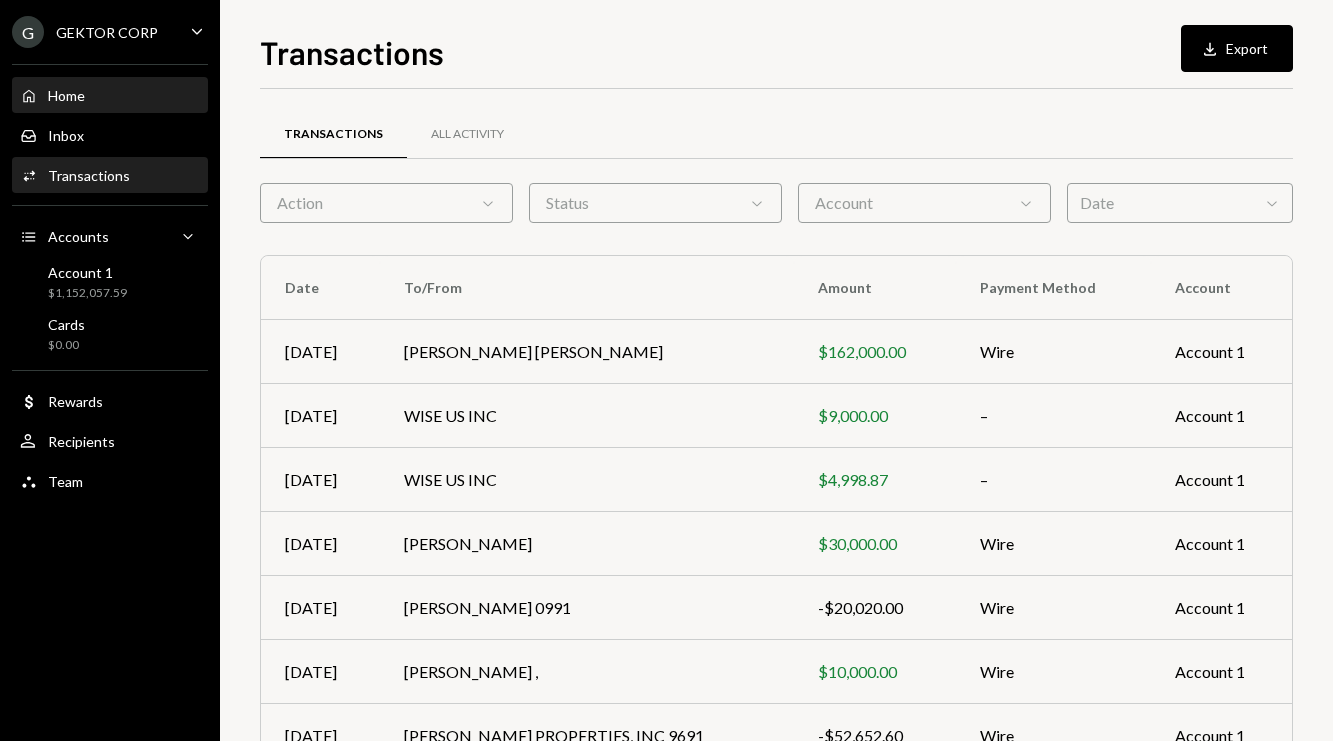 click on "Home Home" at bounding box center [110, 96] 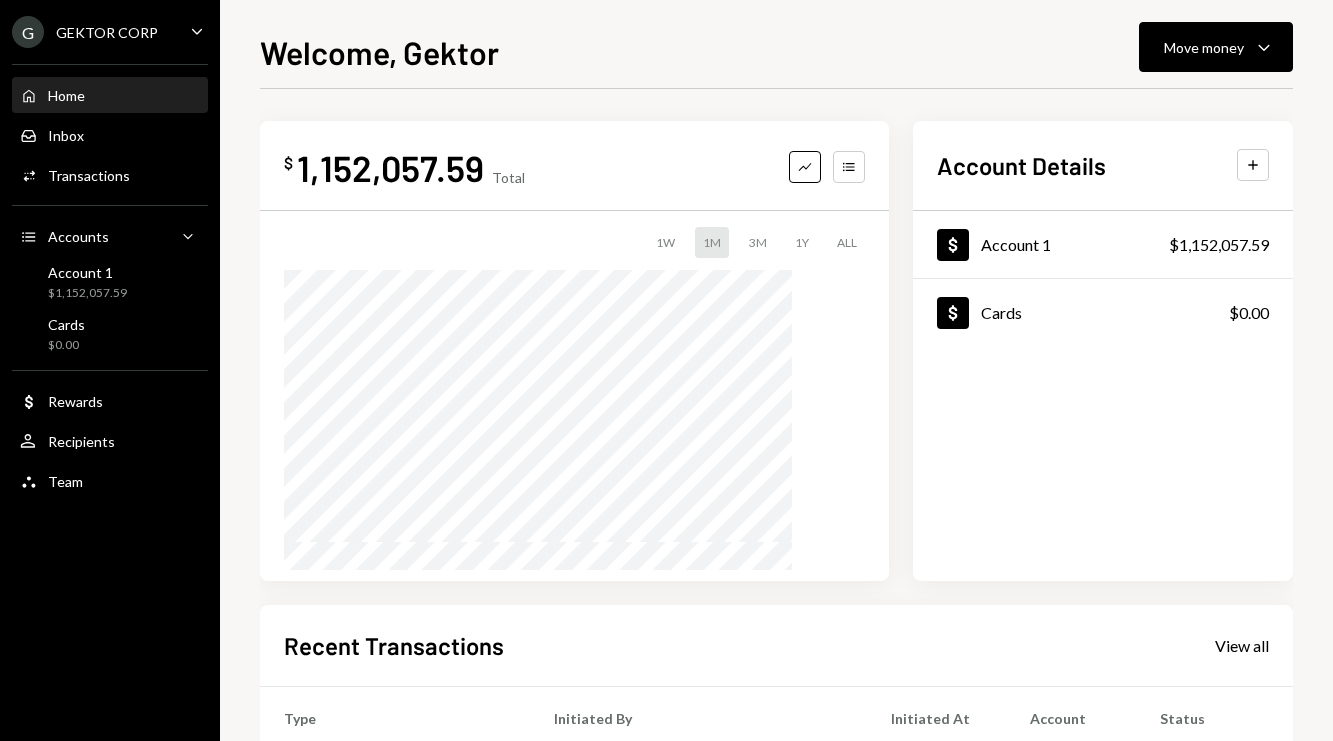 scroll, scrollTop: 0, scrollLeft: 0, axis: both 